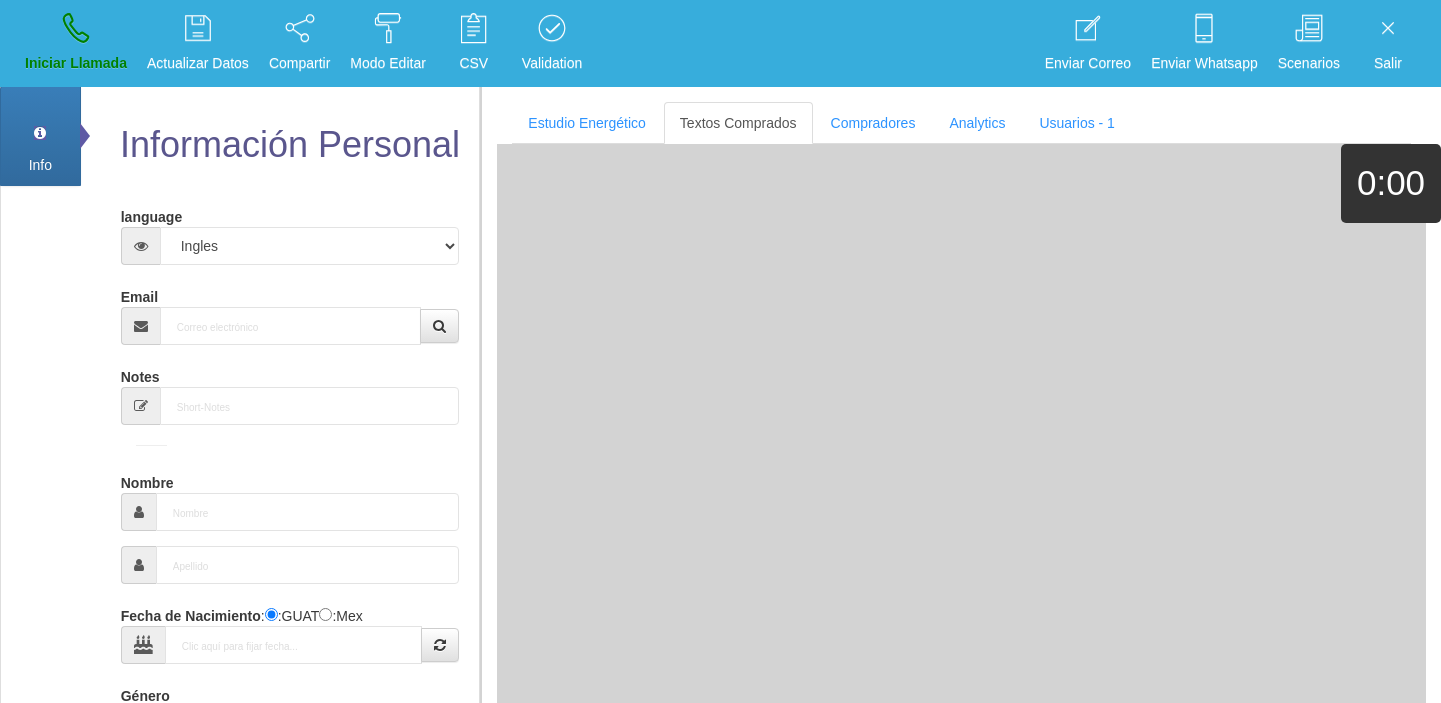 select on "4" 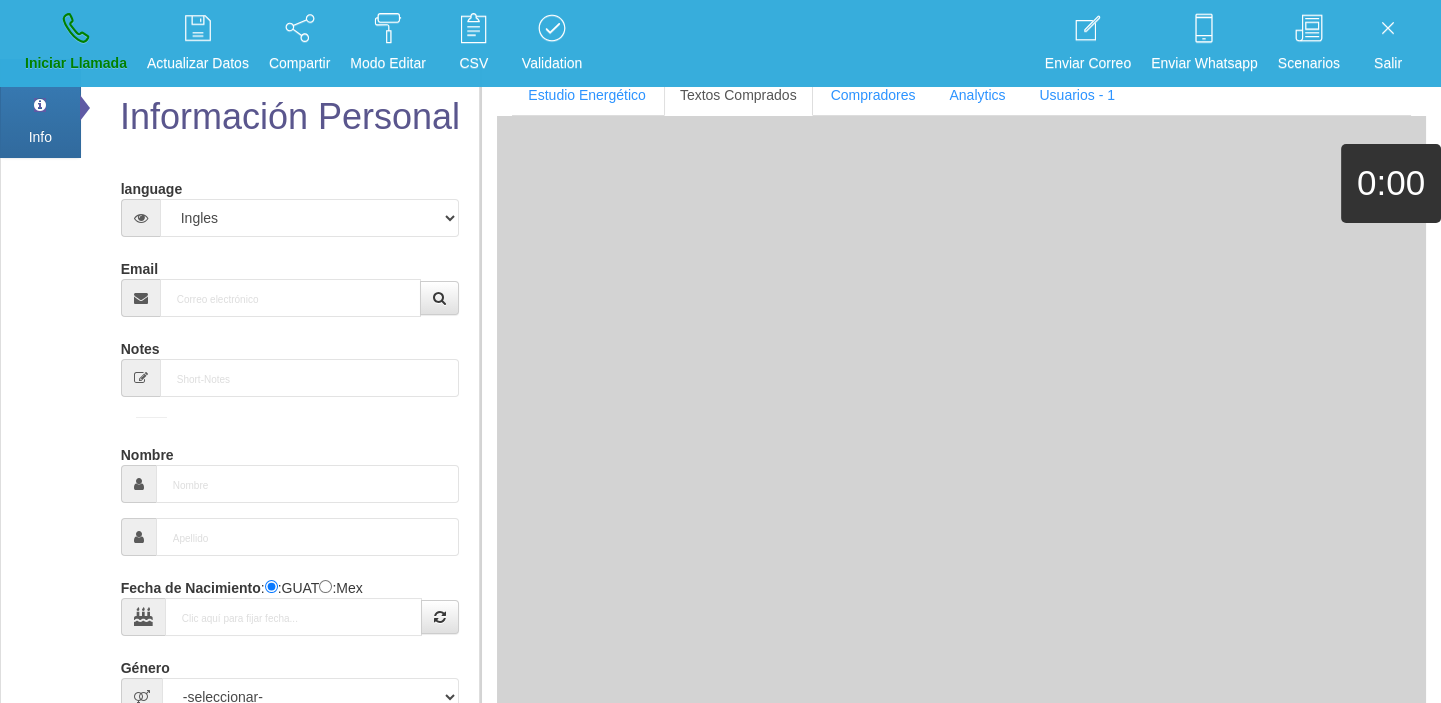 scroll, scrollTop: 0, scrollLeft: 0, axis: both 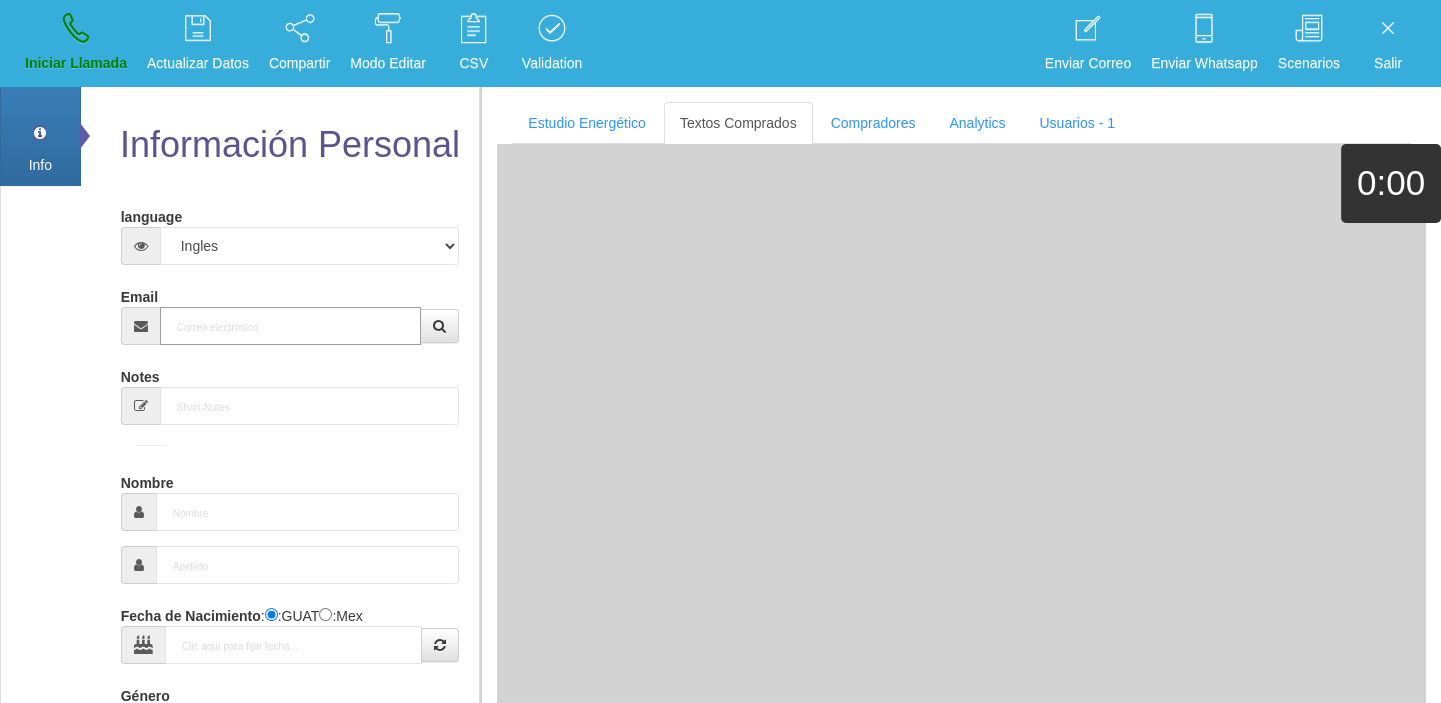paste on "[EMAIL_ADDRESS][DOMAIN_NAME]" 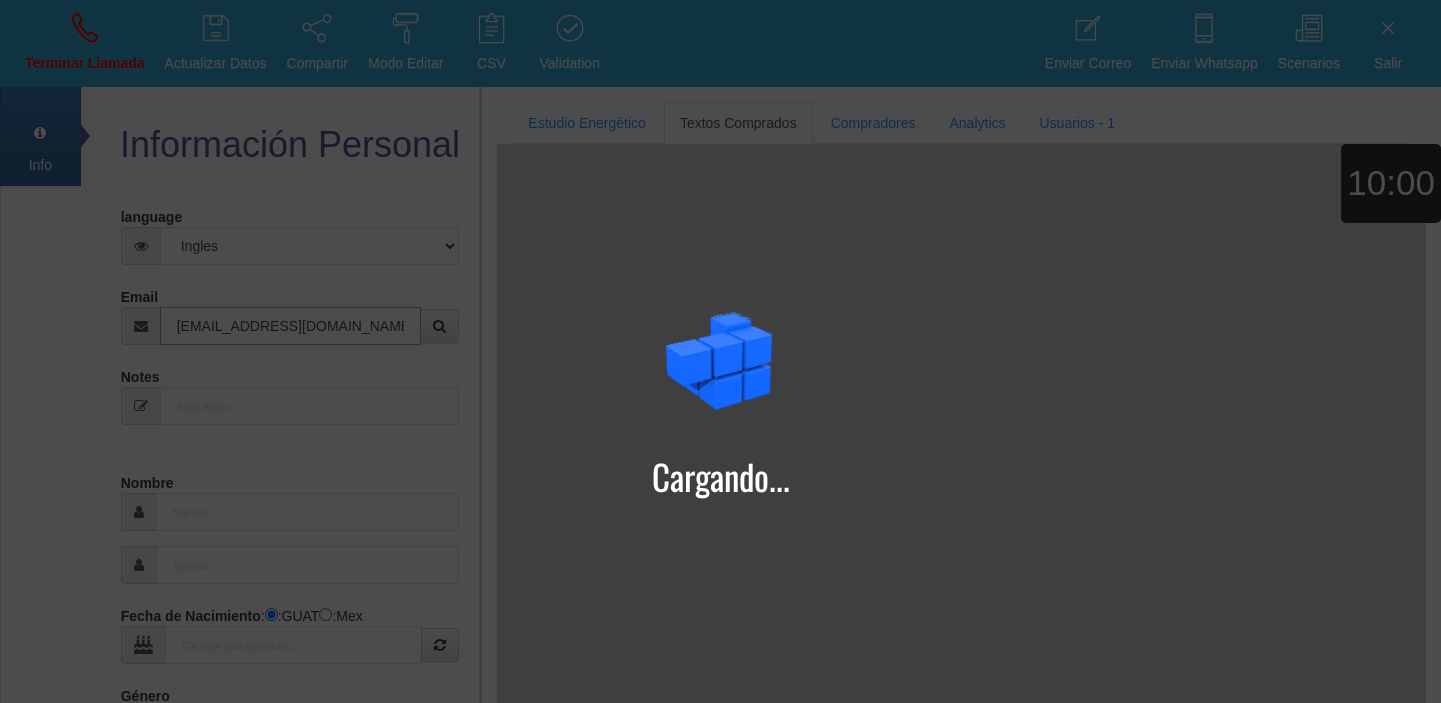 type on "[EMAIL_ADDRESS][DOMAIN_NAME]" 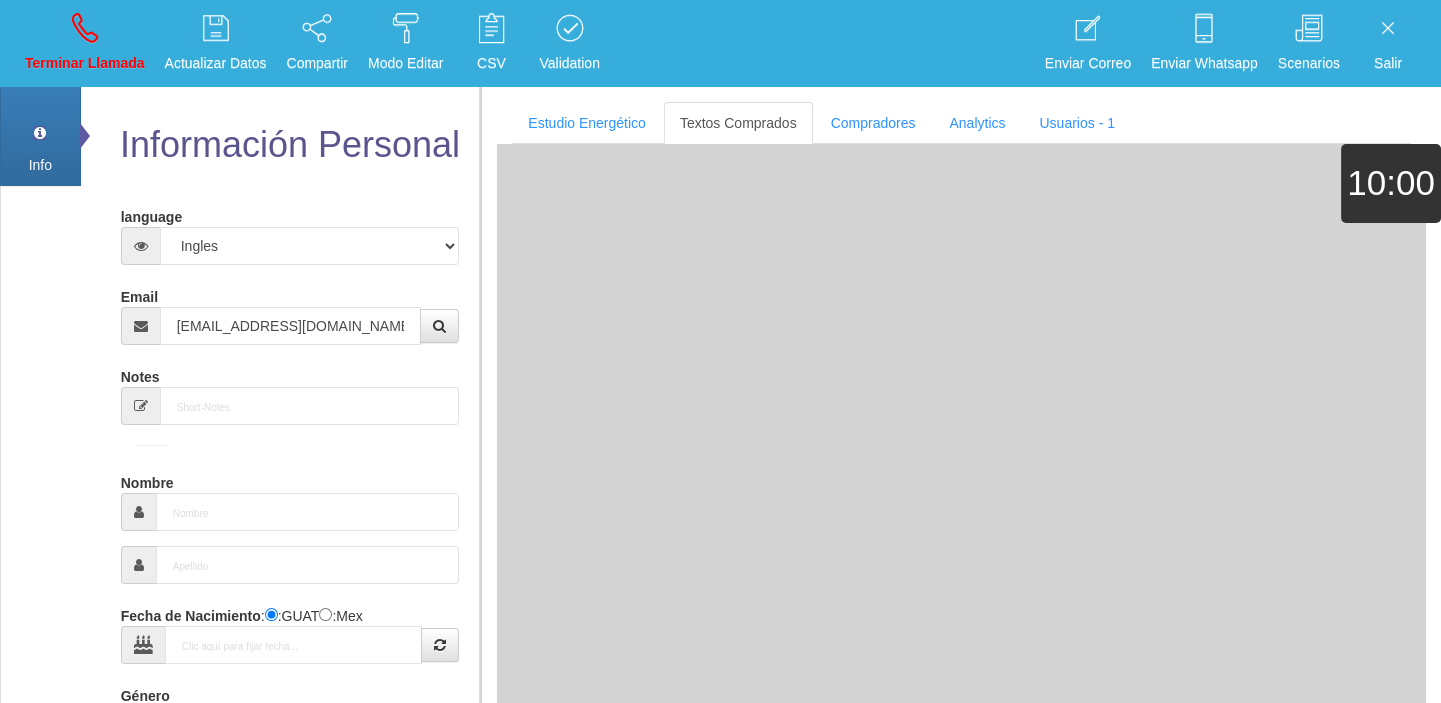 type on "24 Abr 1955" 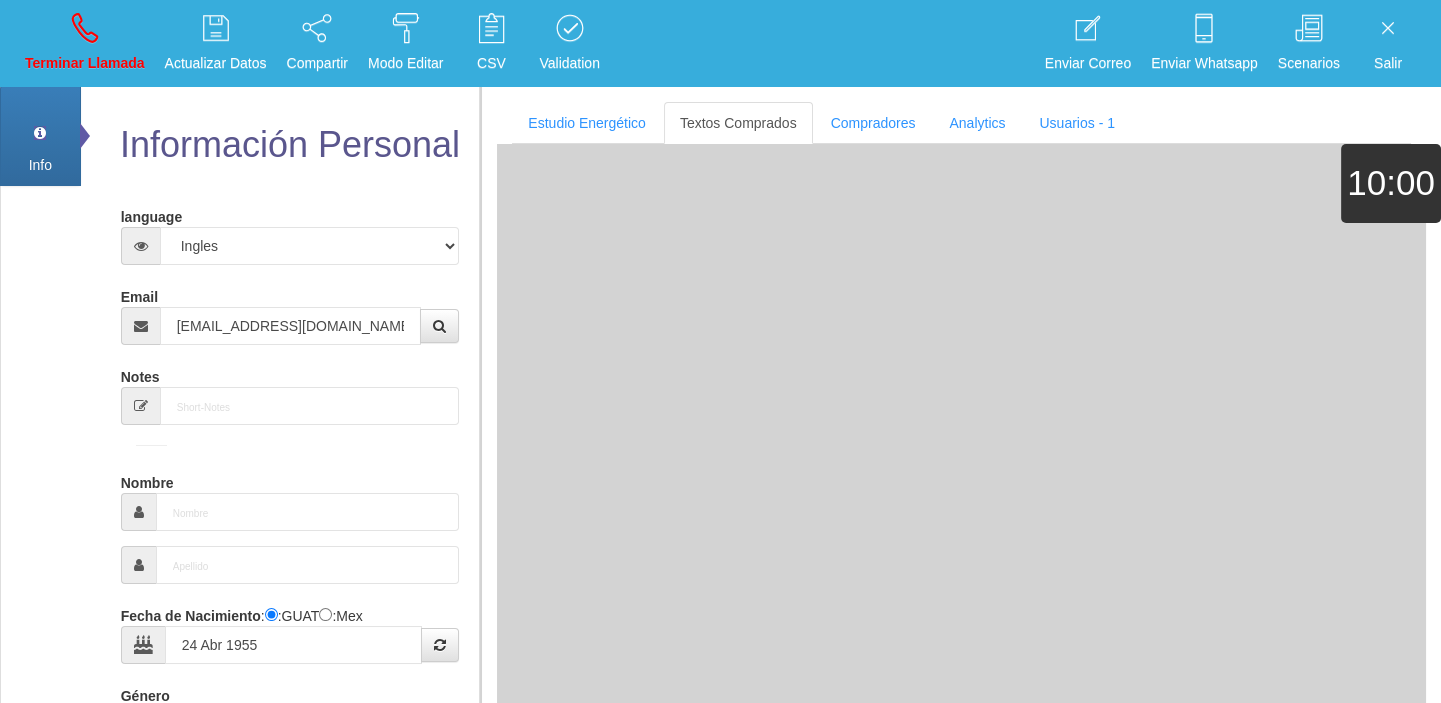 type on "Comprador bajo" 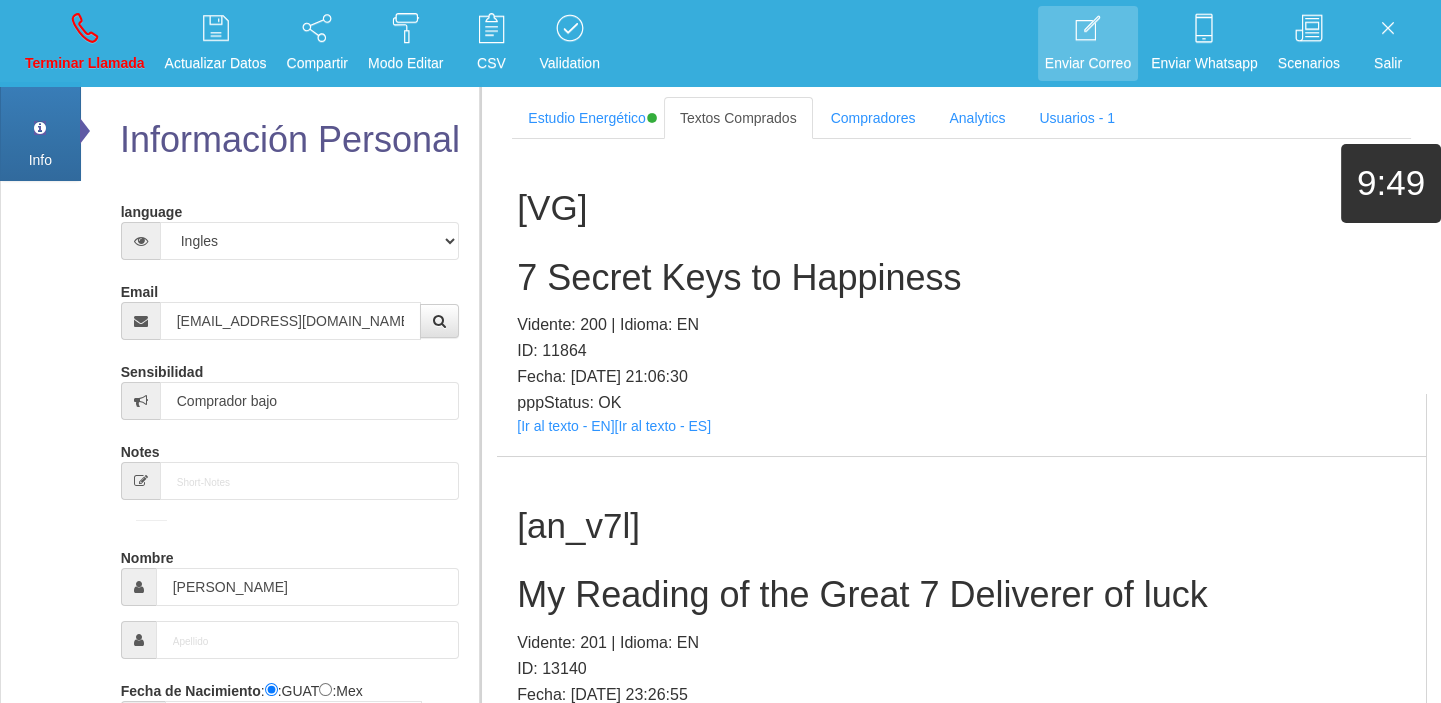 scroll, scrollTop: 384, scrollLeft: 0, axis: vertical 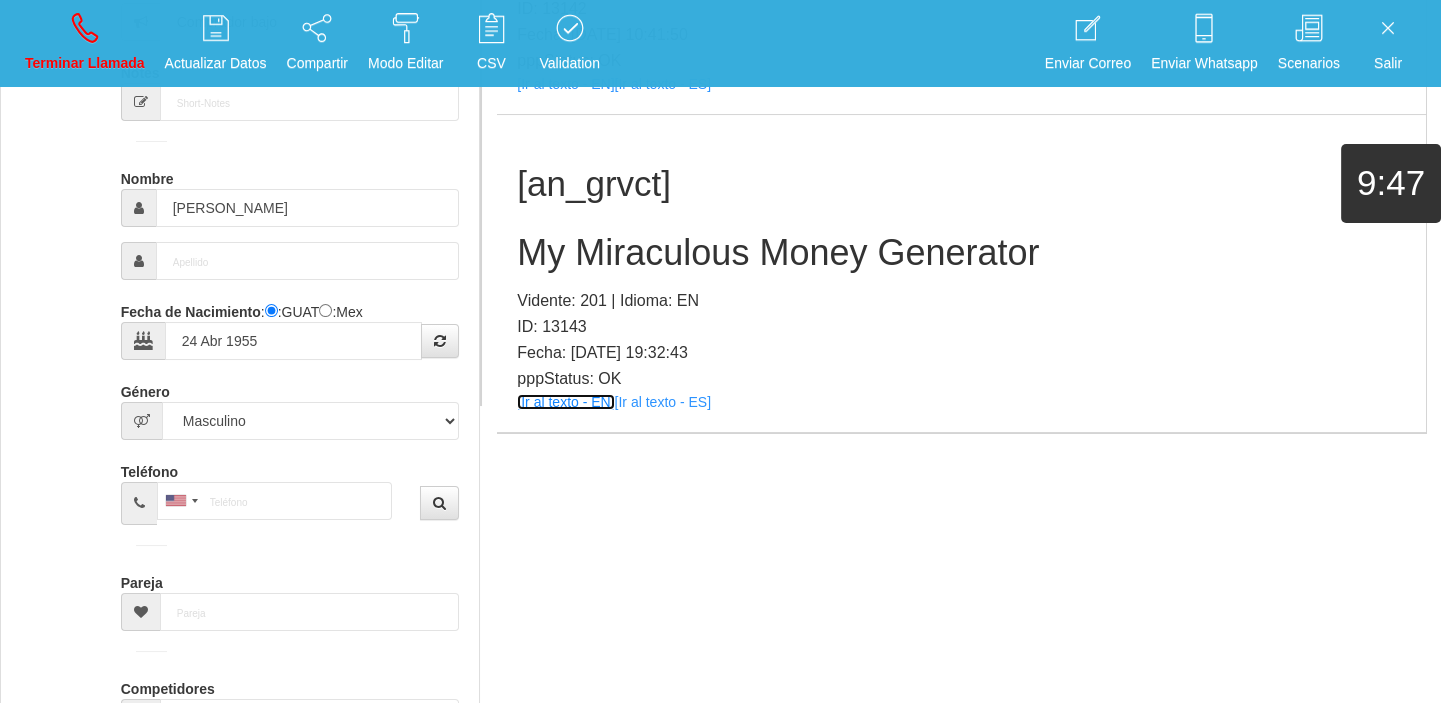 click on "[Ir al texto - EN]" at bounding box center [565, 402] 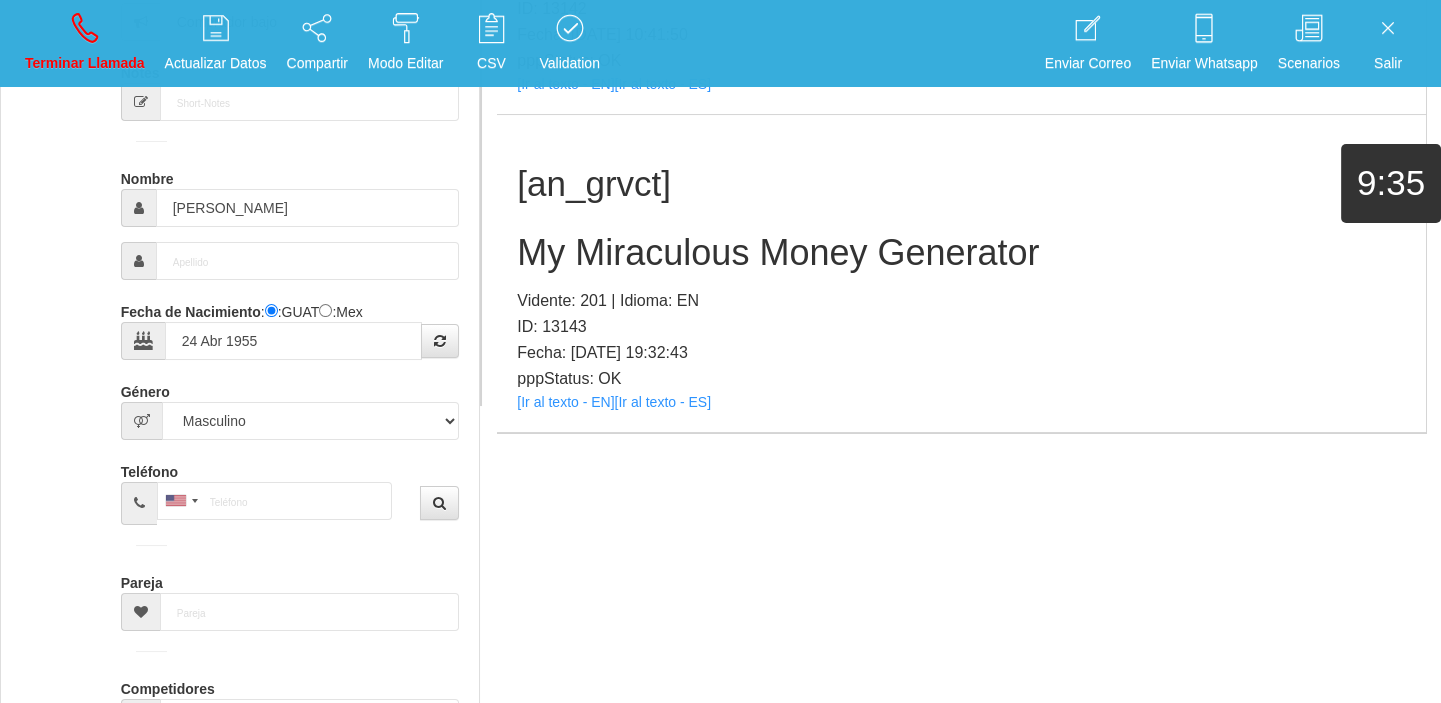 click on "My Miraculous Money Generator" at bounding box center [961, 253] 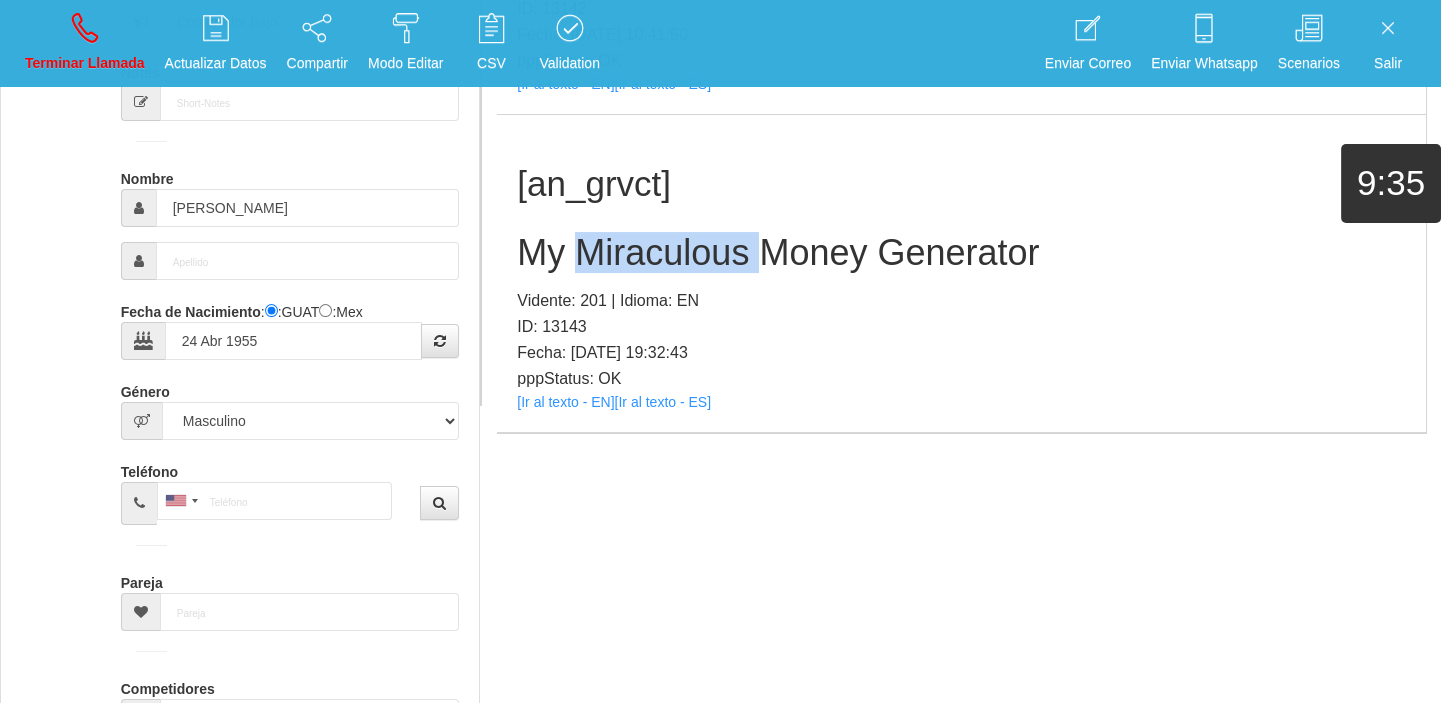 click on "My Miraculous Money Generator" at bounding box center [961, 253] 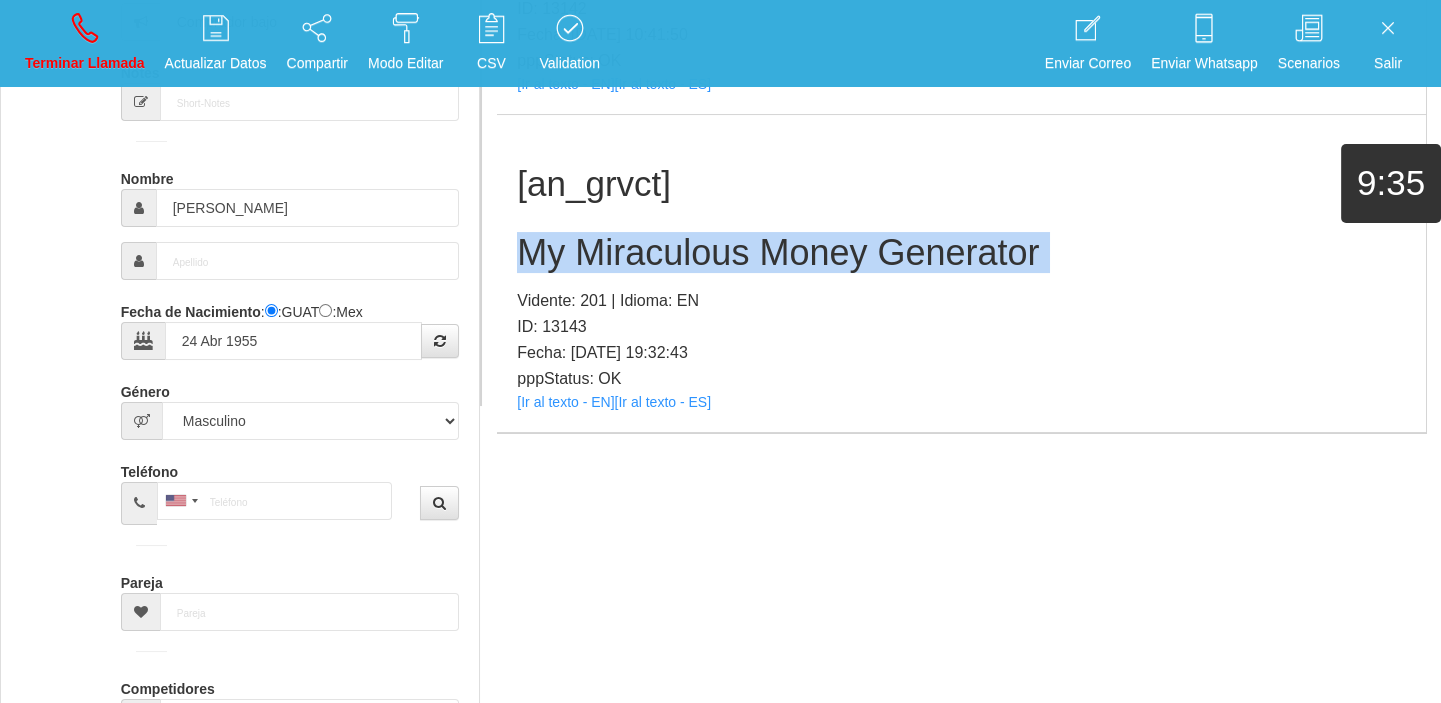 drag, startPoint x: 588, startPoint y: 239, endPoint x: 165, endPoint y: 224, distance: 423.26587 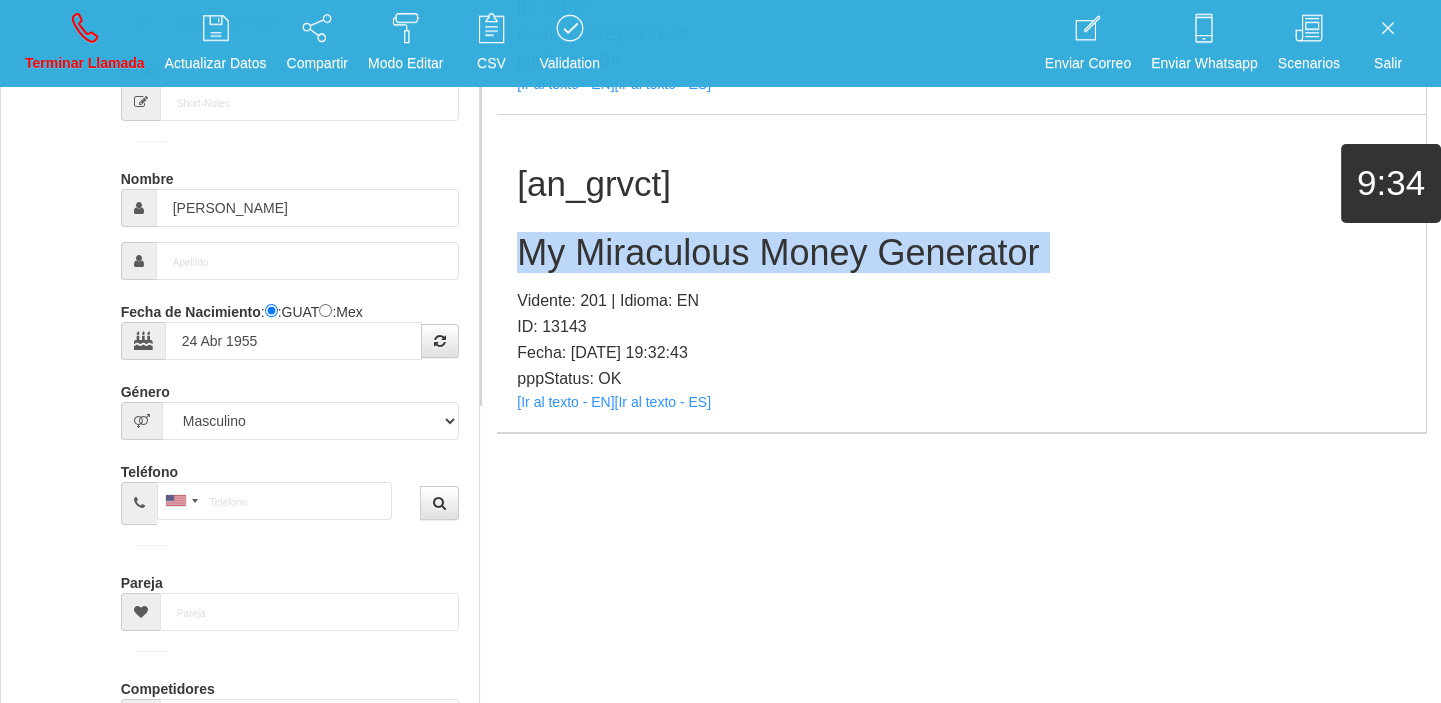 copy on "My Miraculous Money Generator" 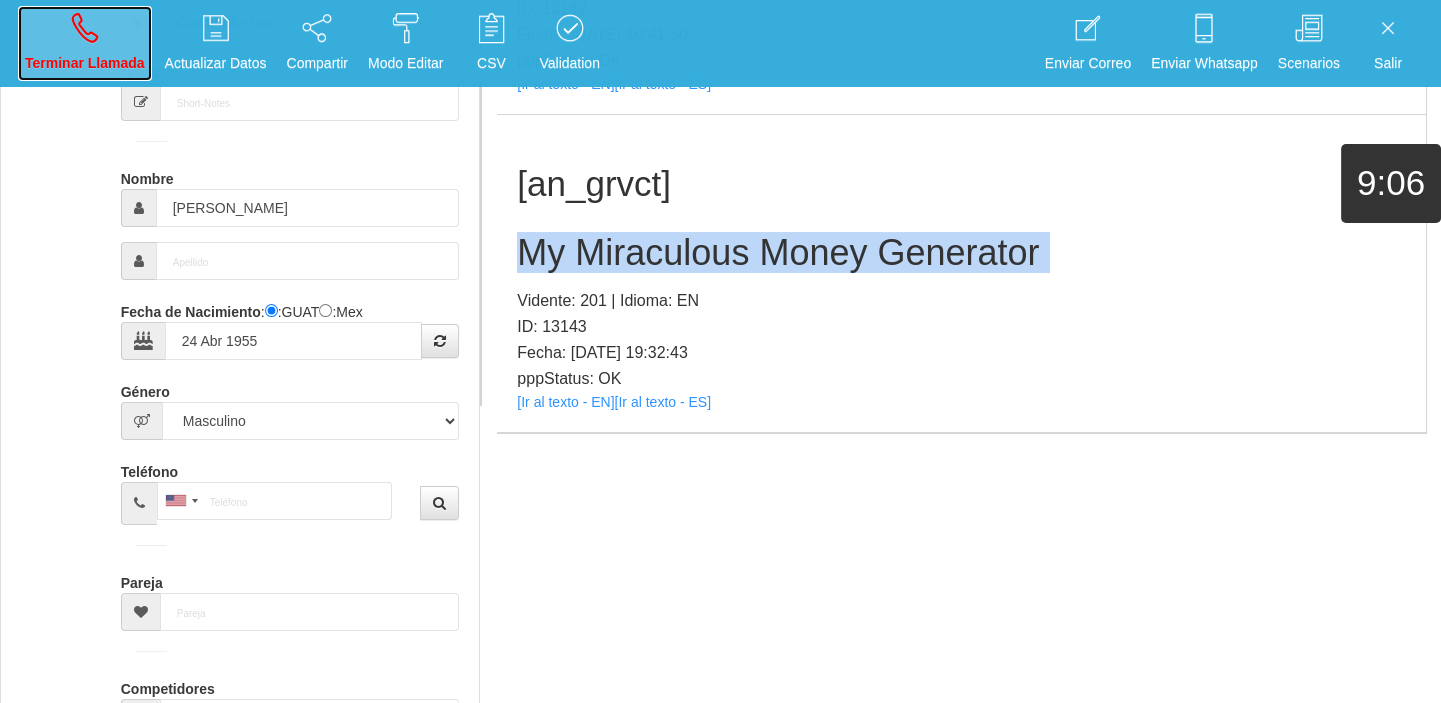click on "Terminar Llamada" at bounding box center (85, 43) 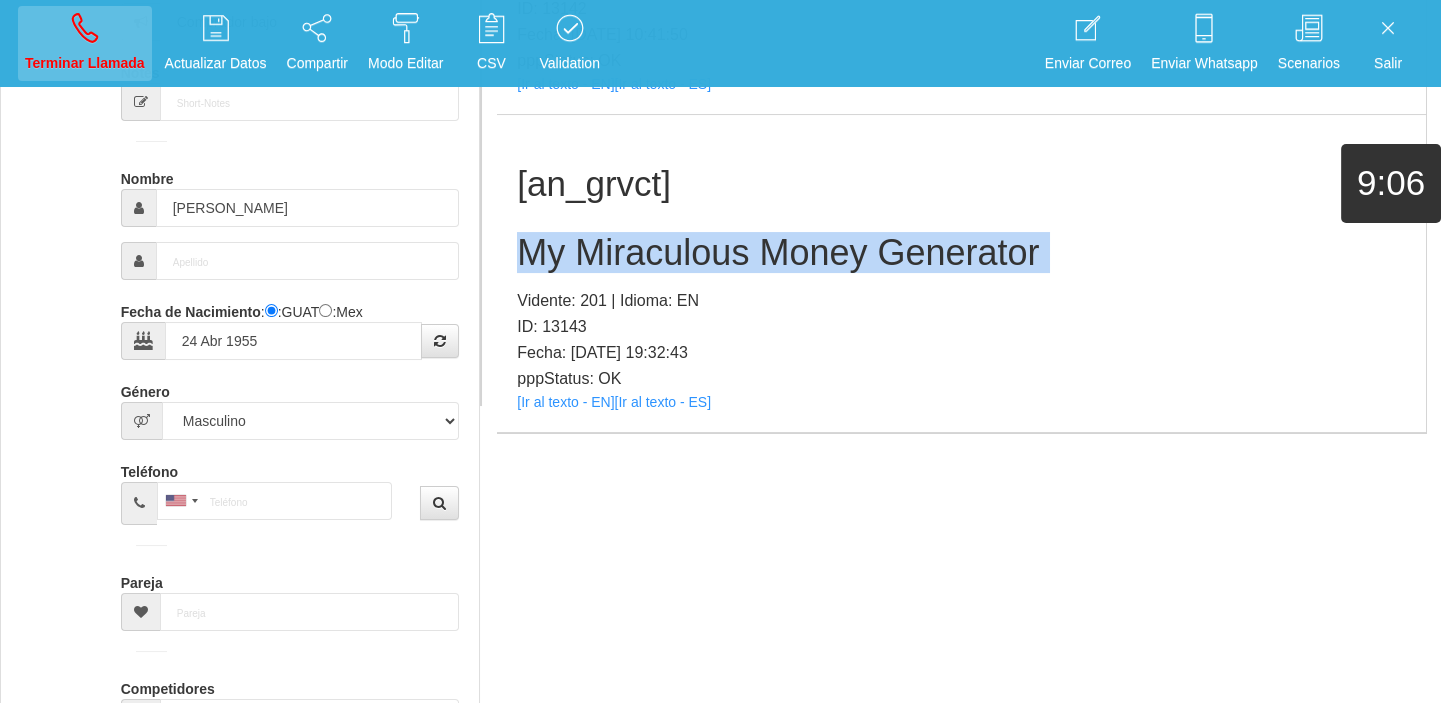 type 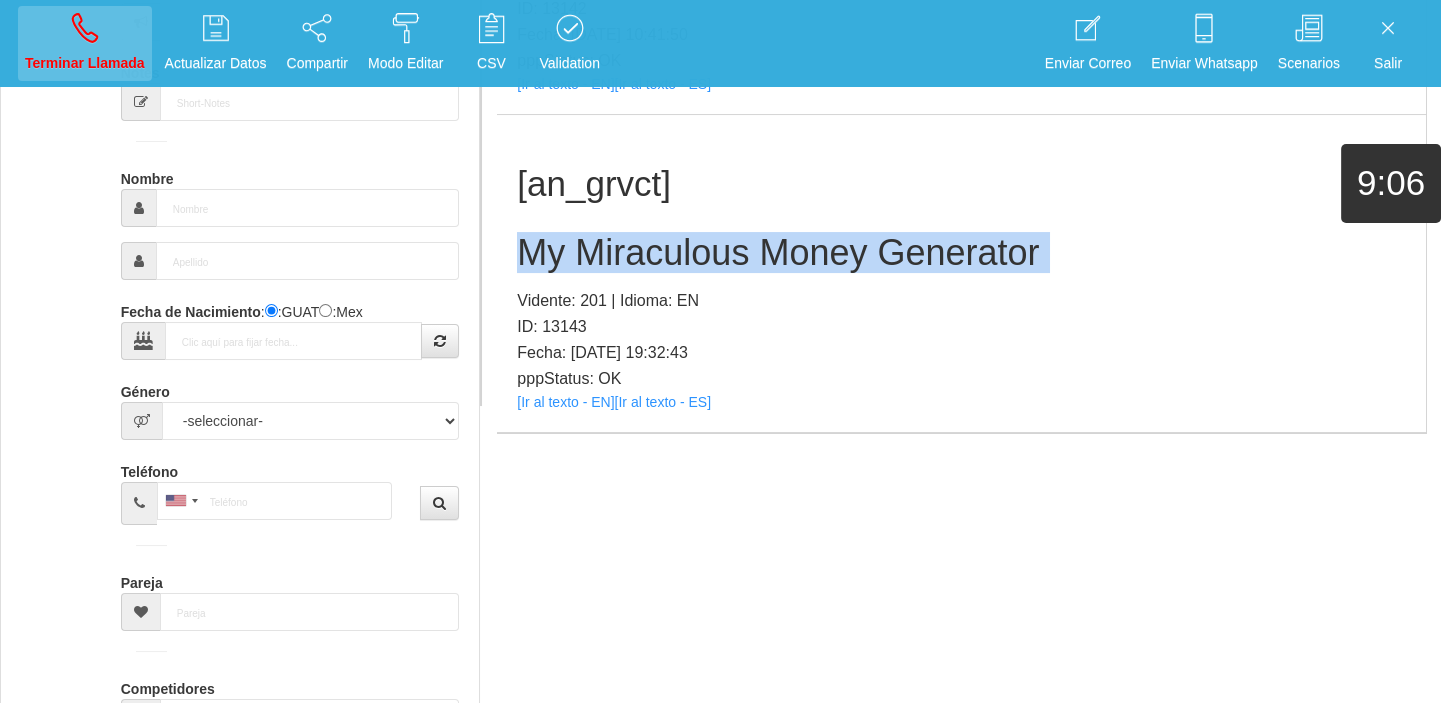 scroll, scrollTop: 0, scrollLeft: 0, axis: both 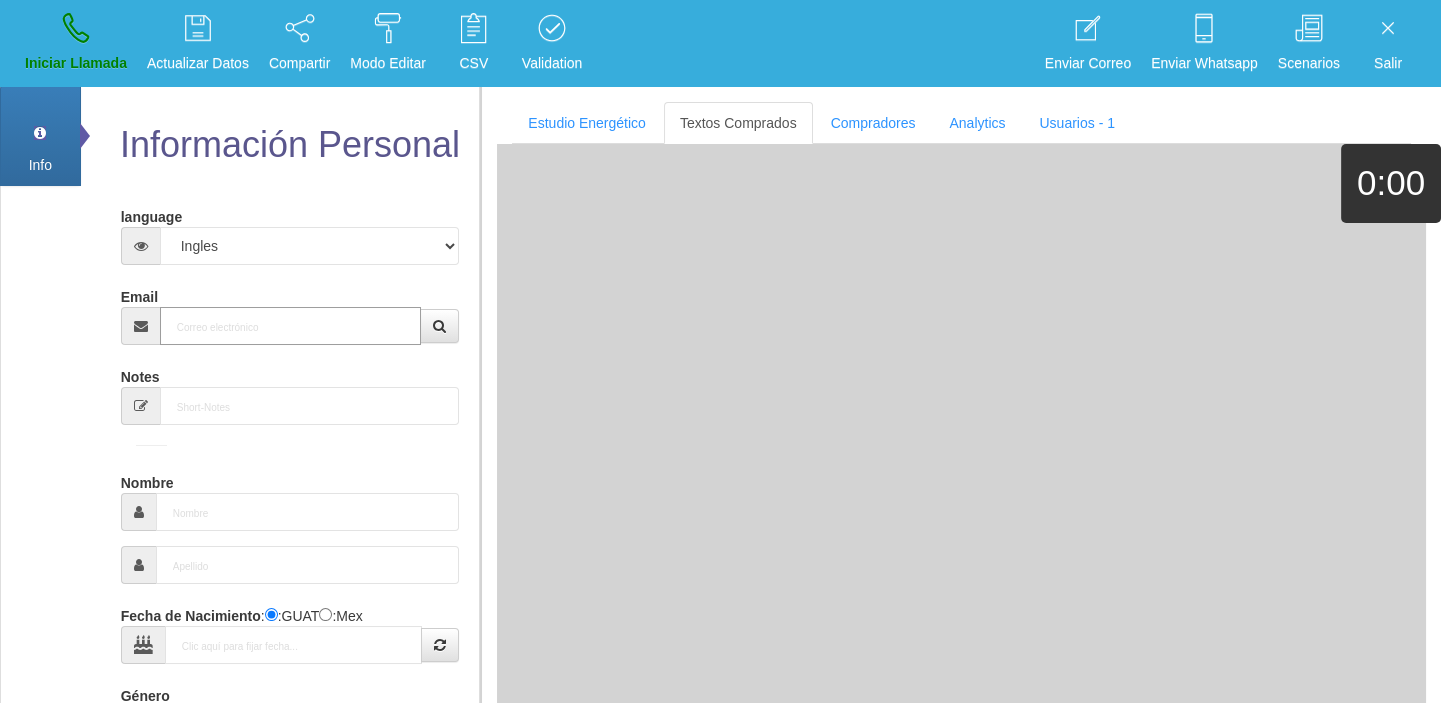 click on "Email" at bounding box center (291, 326) 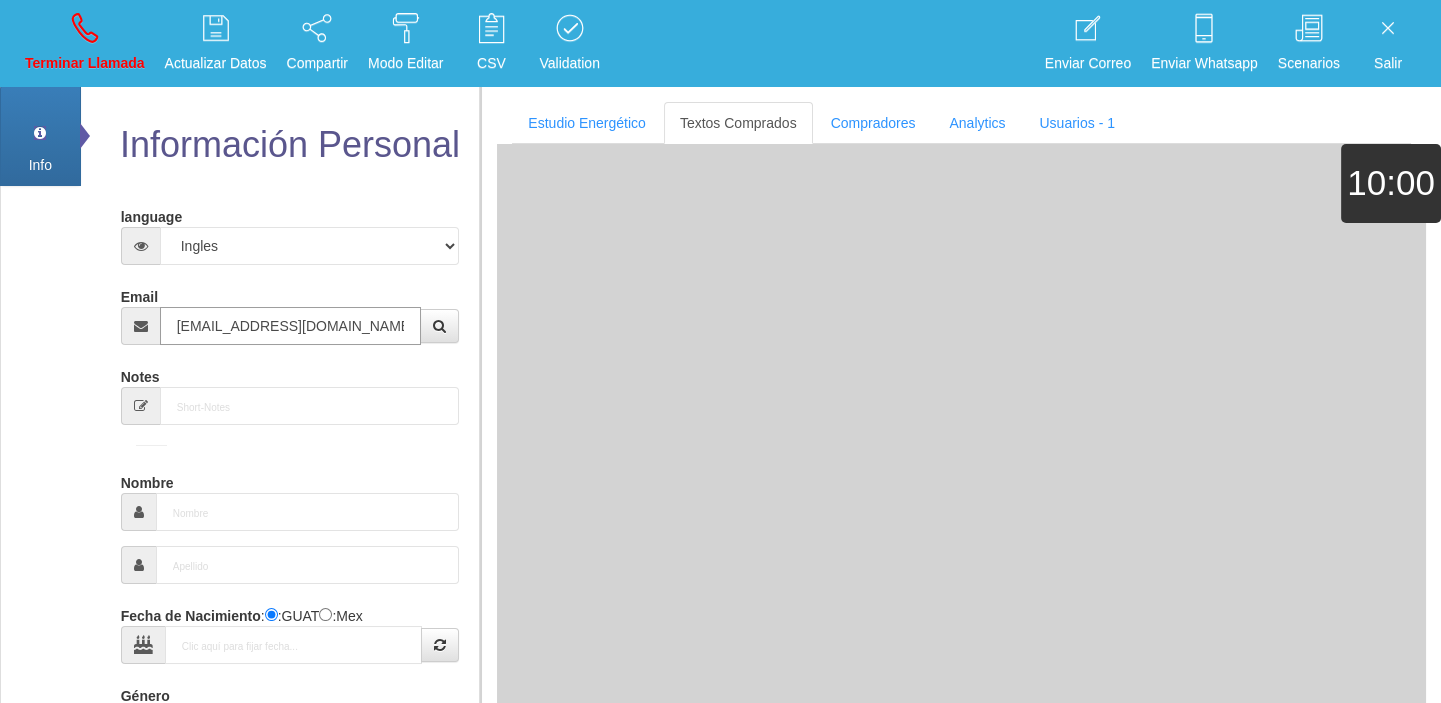 type on "[DATE]" 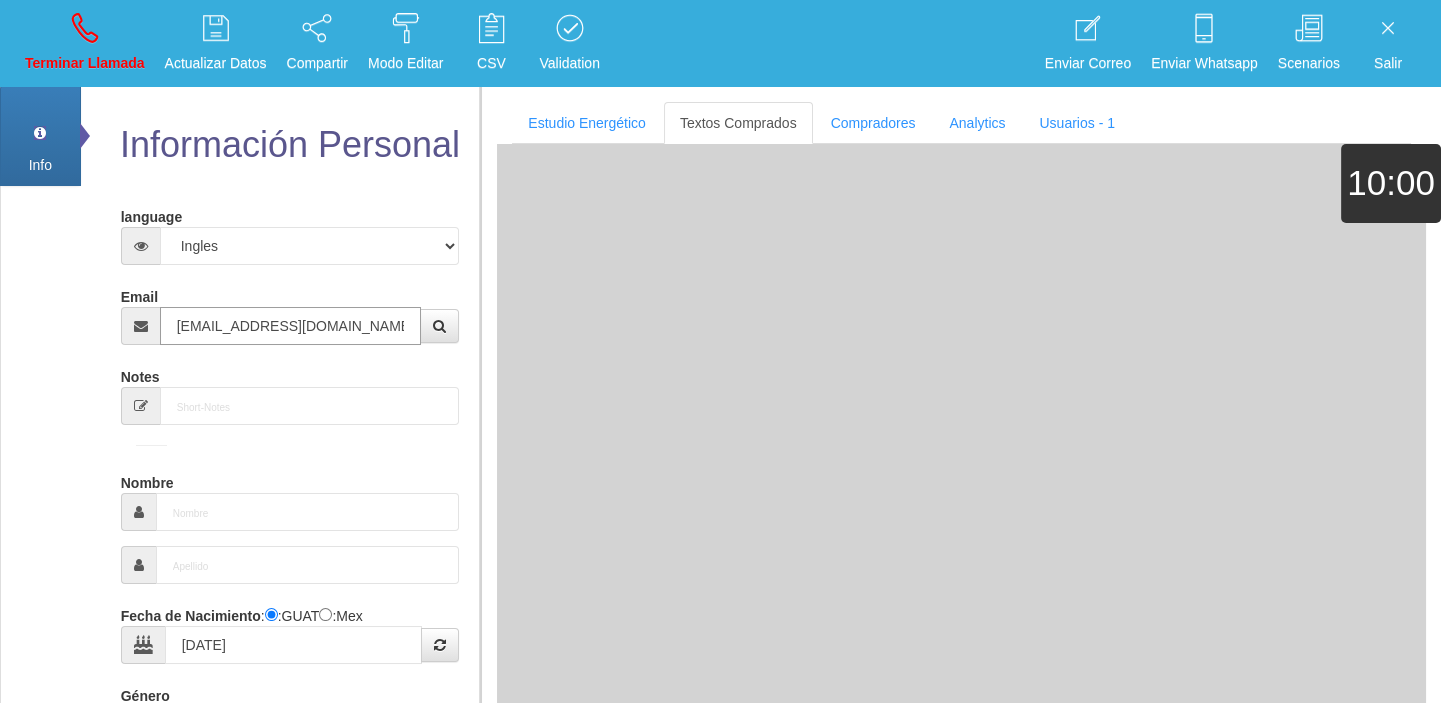 type on "Comprador bajo" 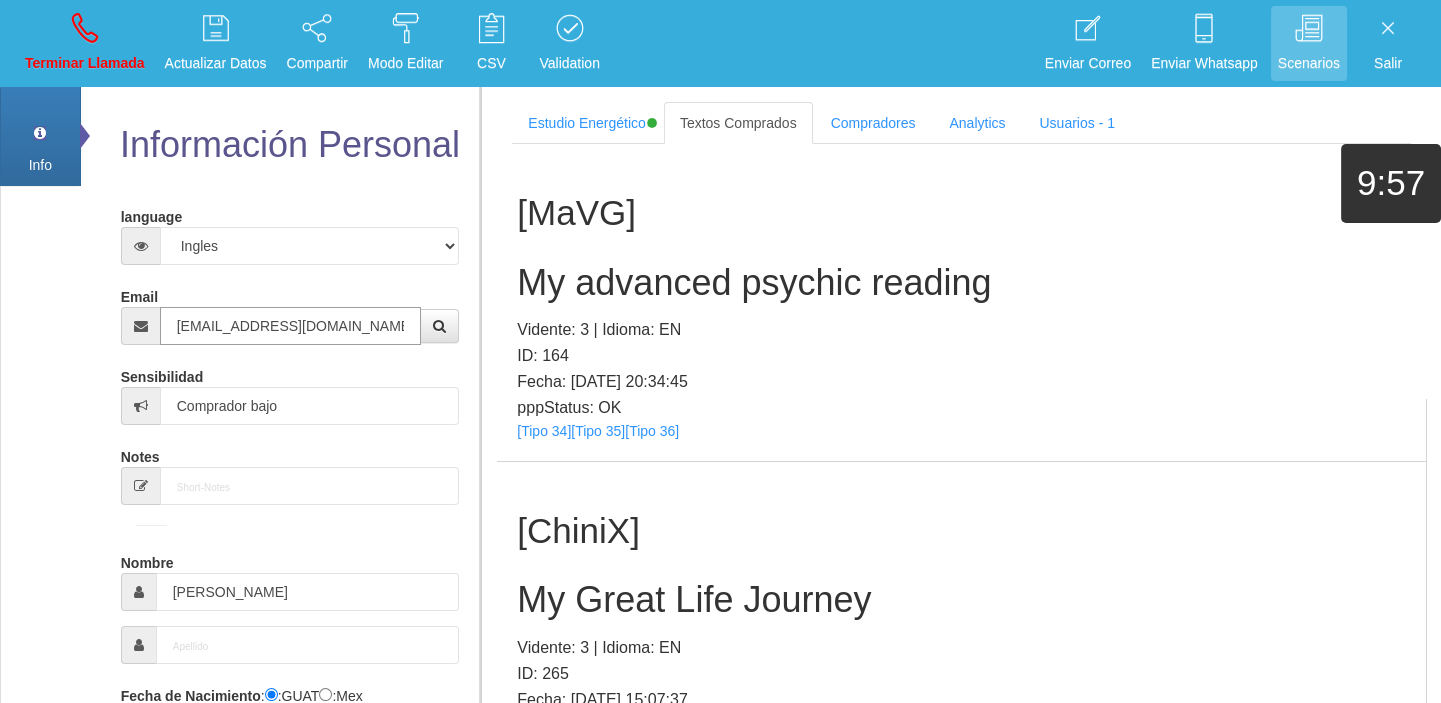 type on "[EMAIL_ADDRESS][DOMAIN_NAME]" 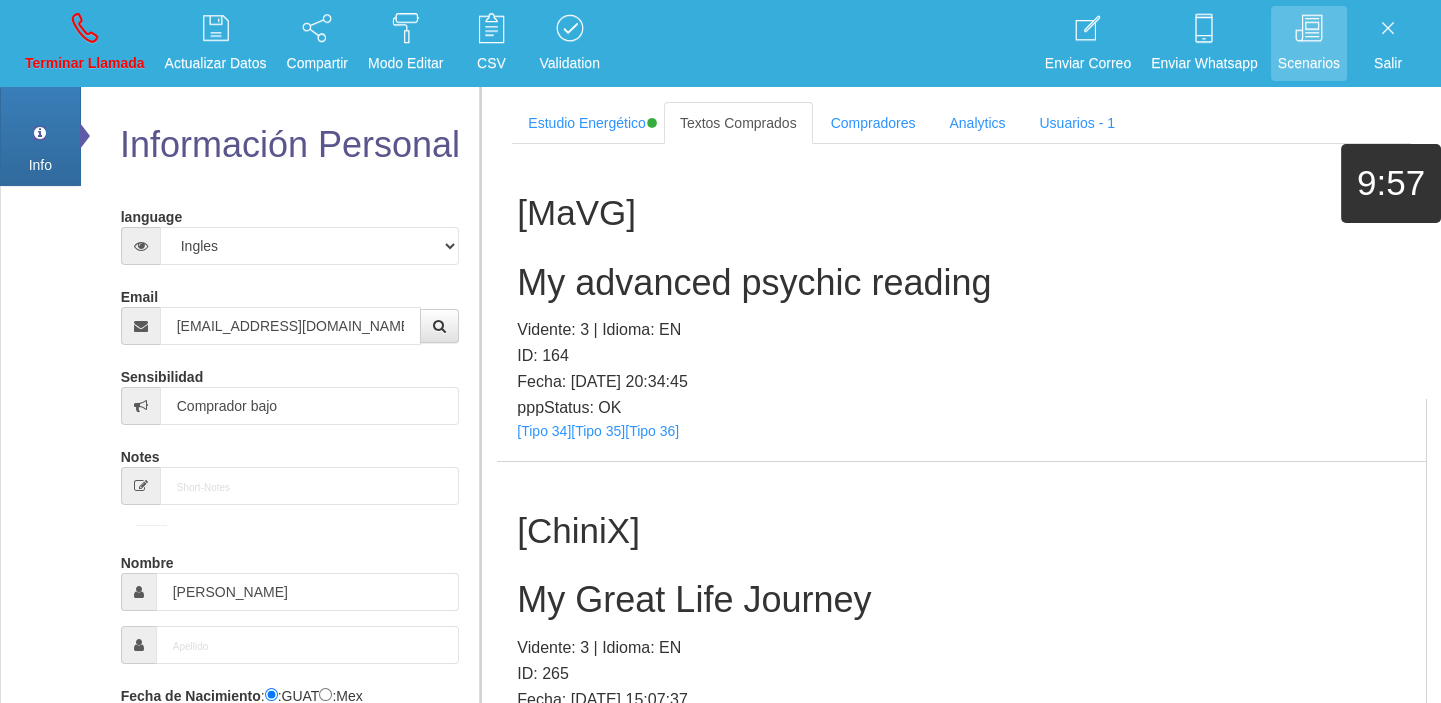 scroll, scrollTop: 853, scrollLeft: 0, axis: vertical 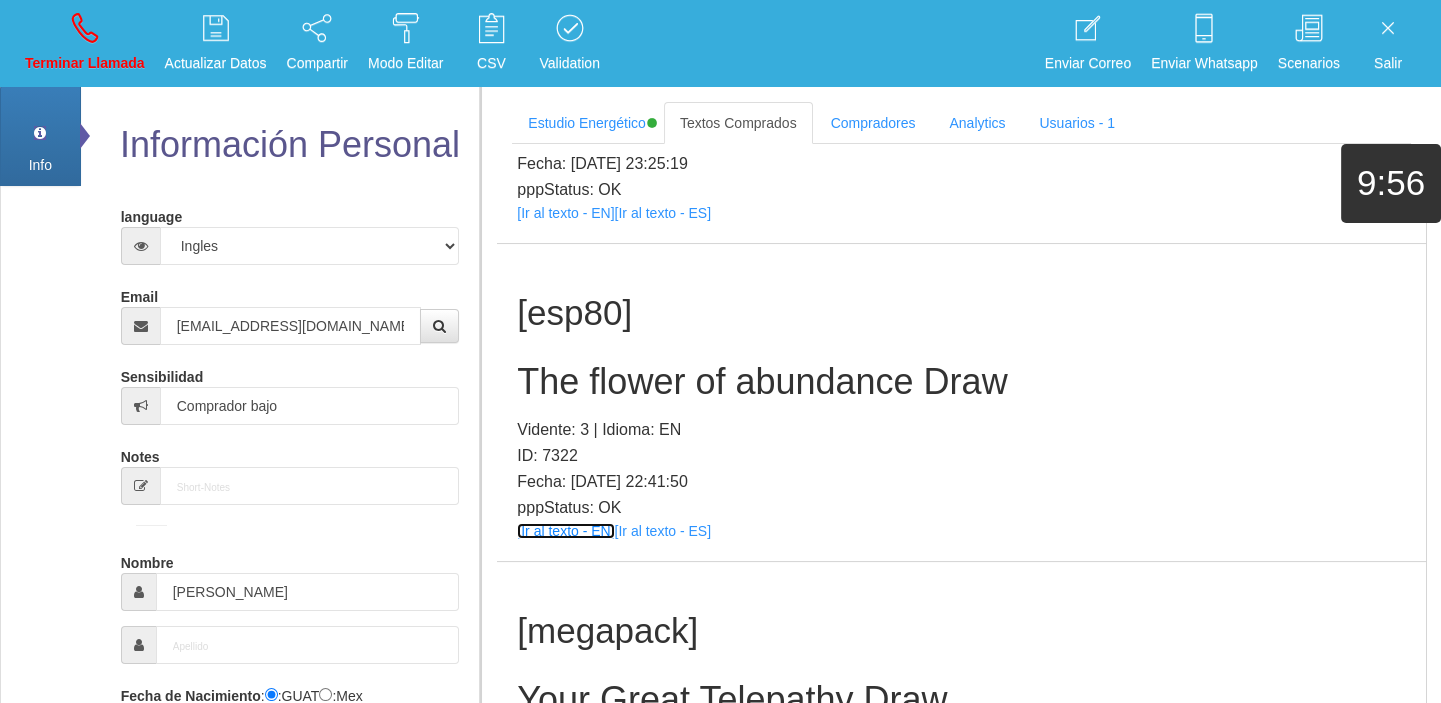 click on "[Ir al texto - EN]" at bounding box center (565, 531) 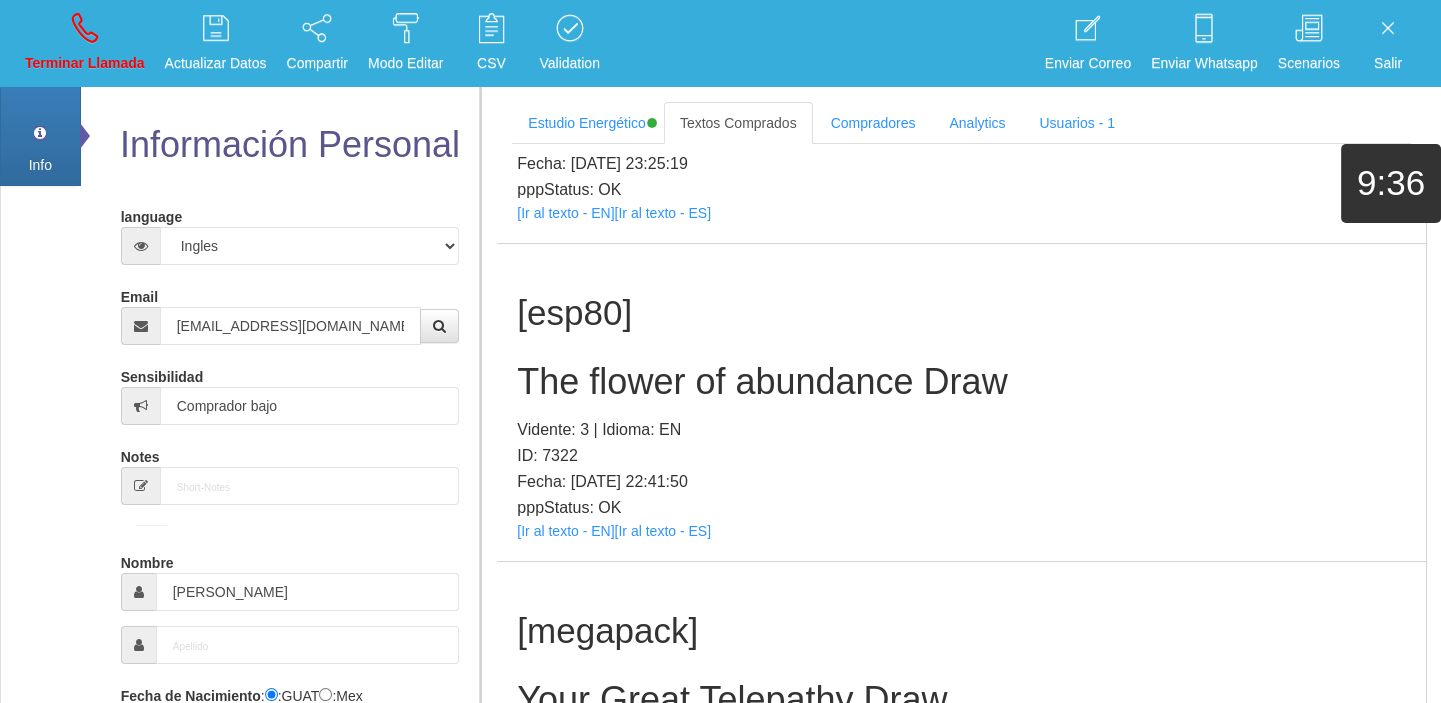 click on "The flower of abundance Draw" at bounding box center [961, 382] 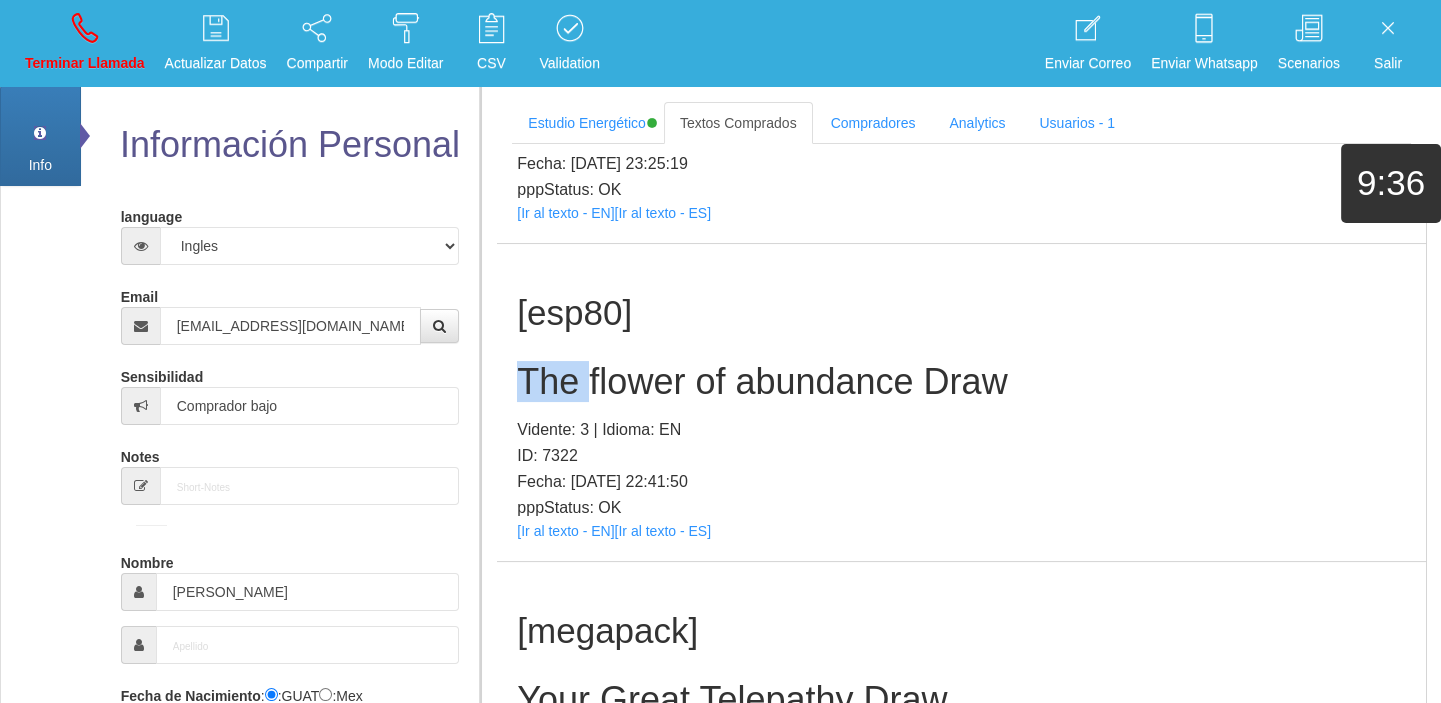 click on "The flower of abundance Draw" at bounding box center (961, 382) 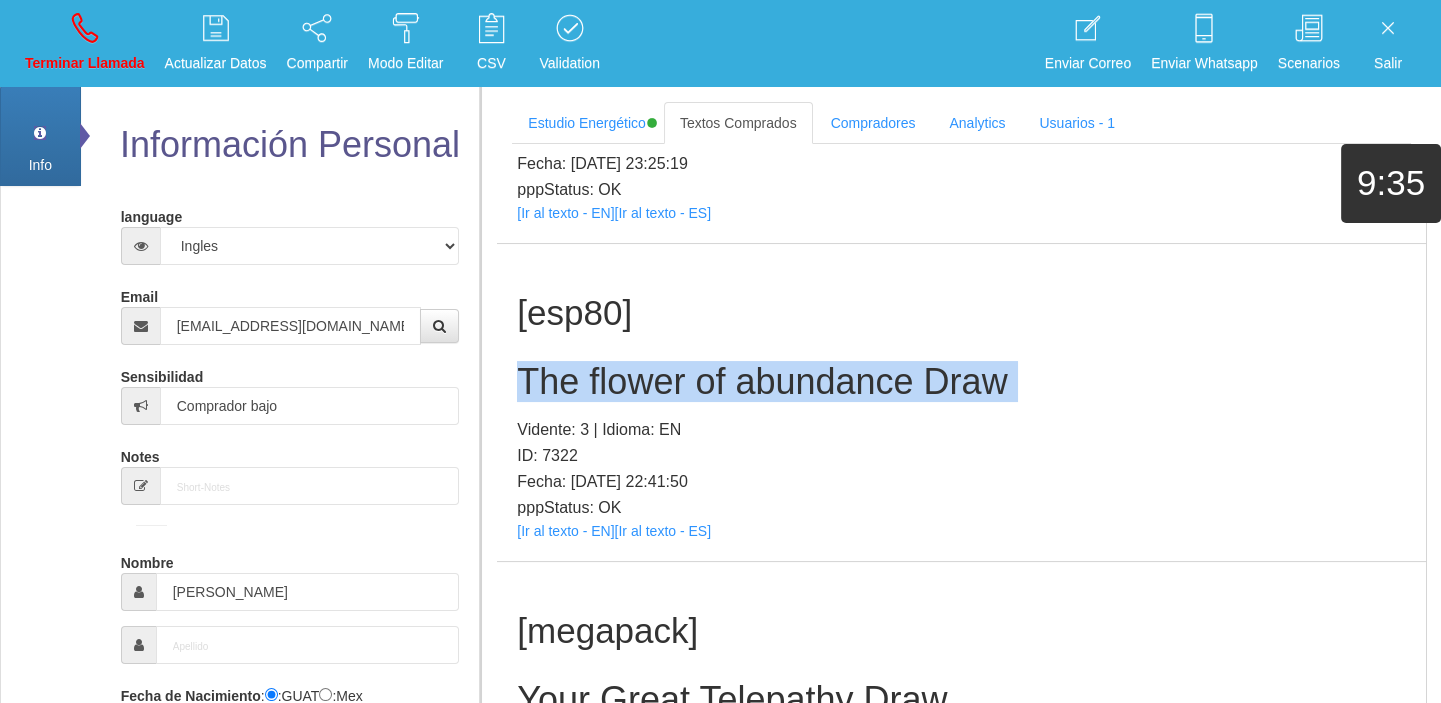 click on "The flower of abundance Draw" at bounding box center [961, 382] 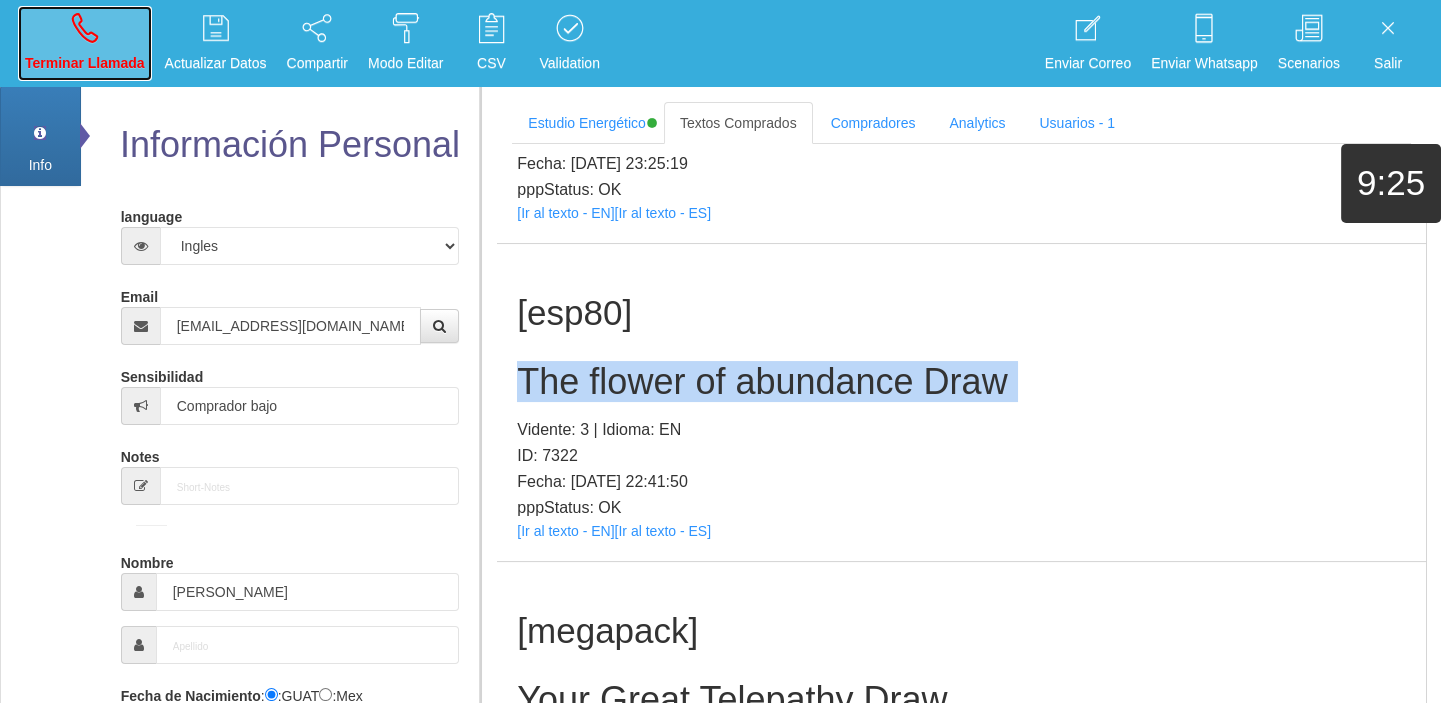 click on "Terminar Llamada" at bounding box center (85, 63) 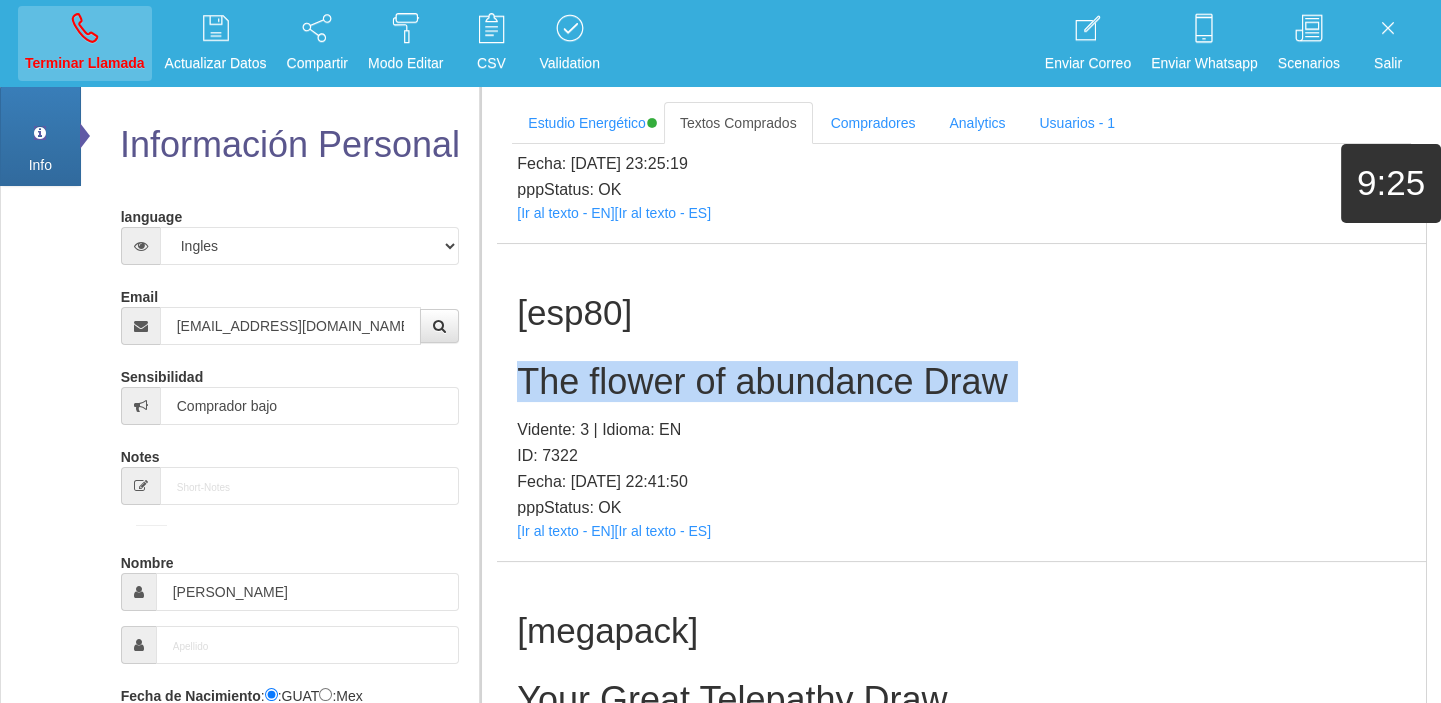 type 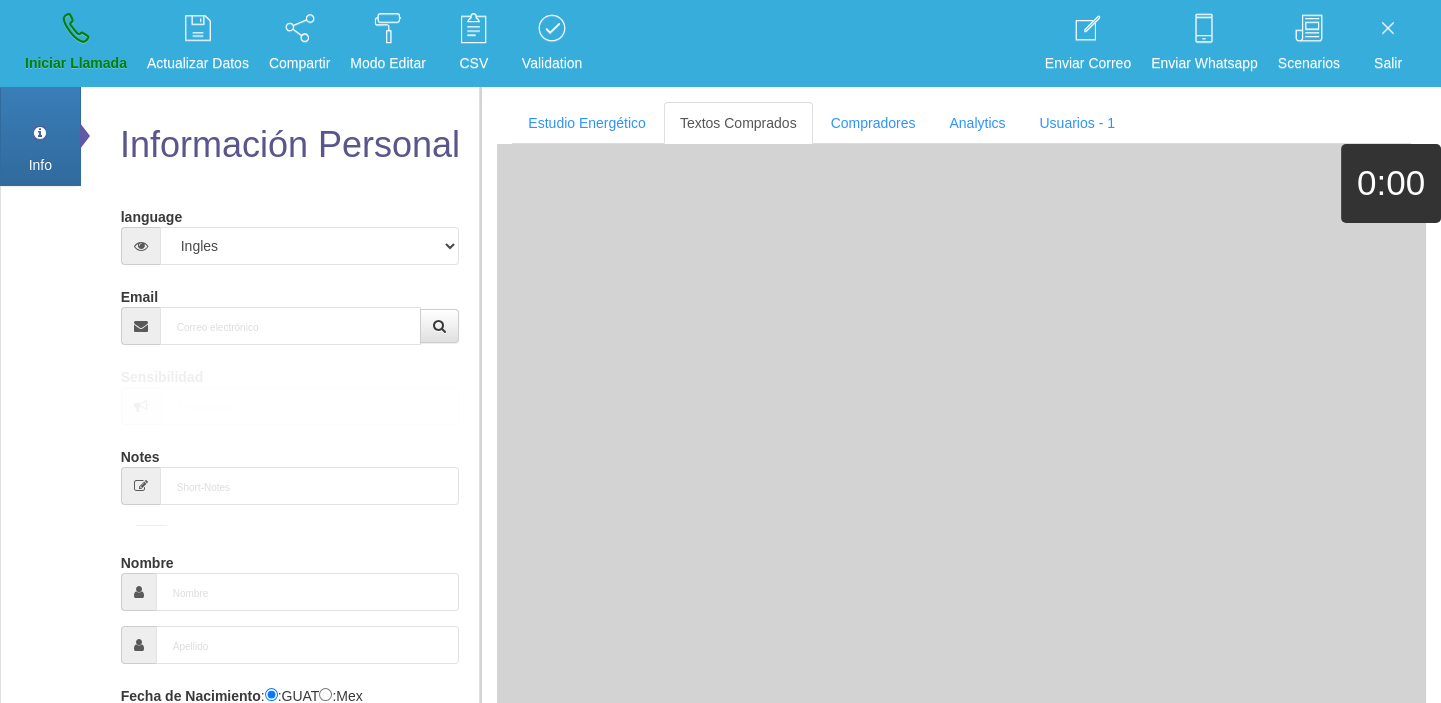 scroll, scrollTop: 0, scrollLeft: 0, axis: both 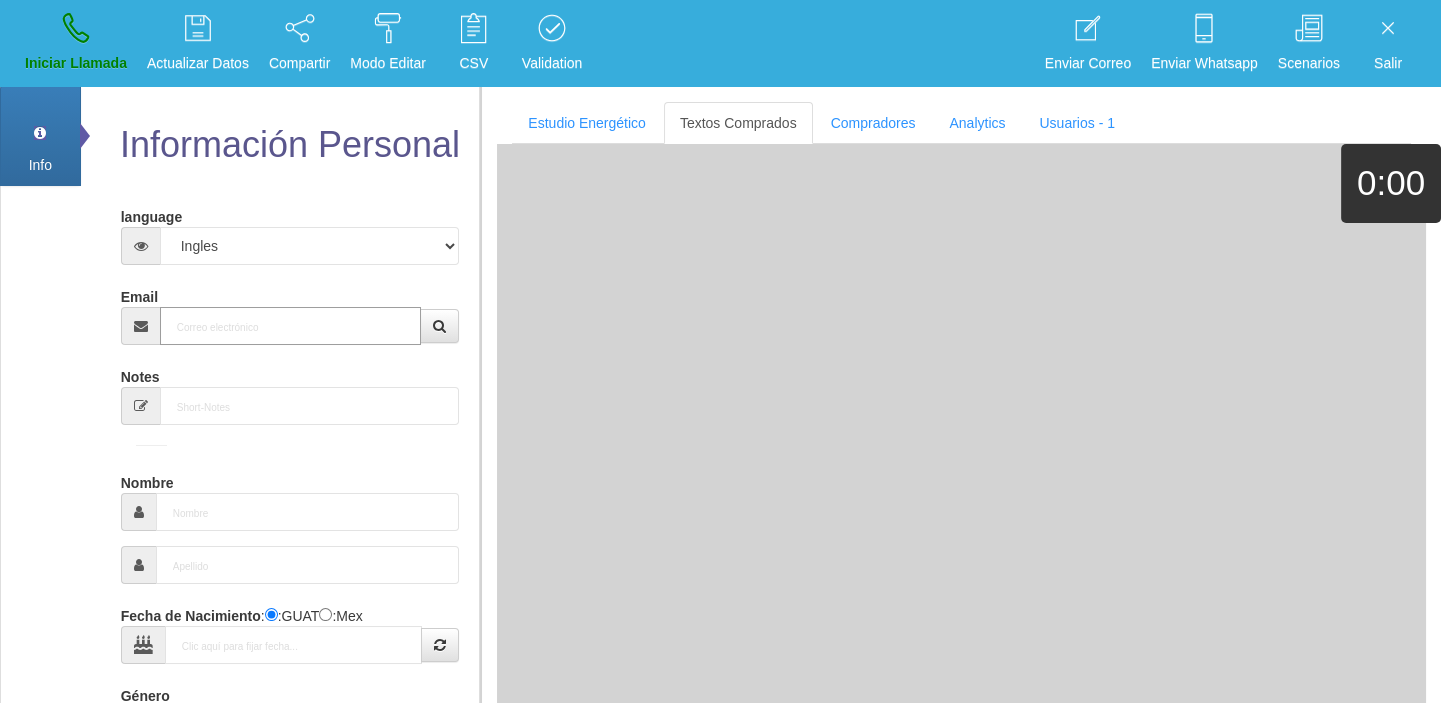 paste on "[EMAIL_ADDRESS][DOMAIN_NAME]" 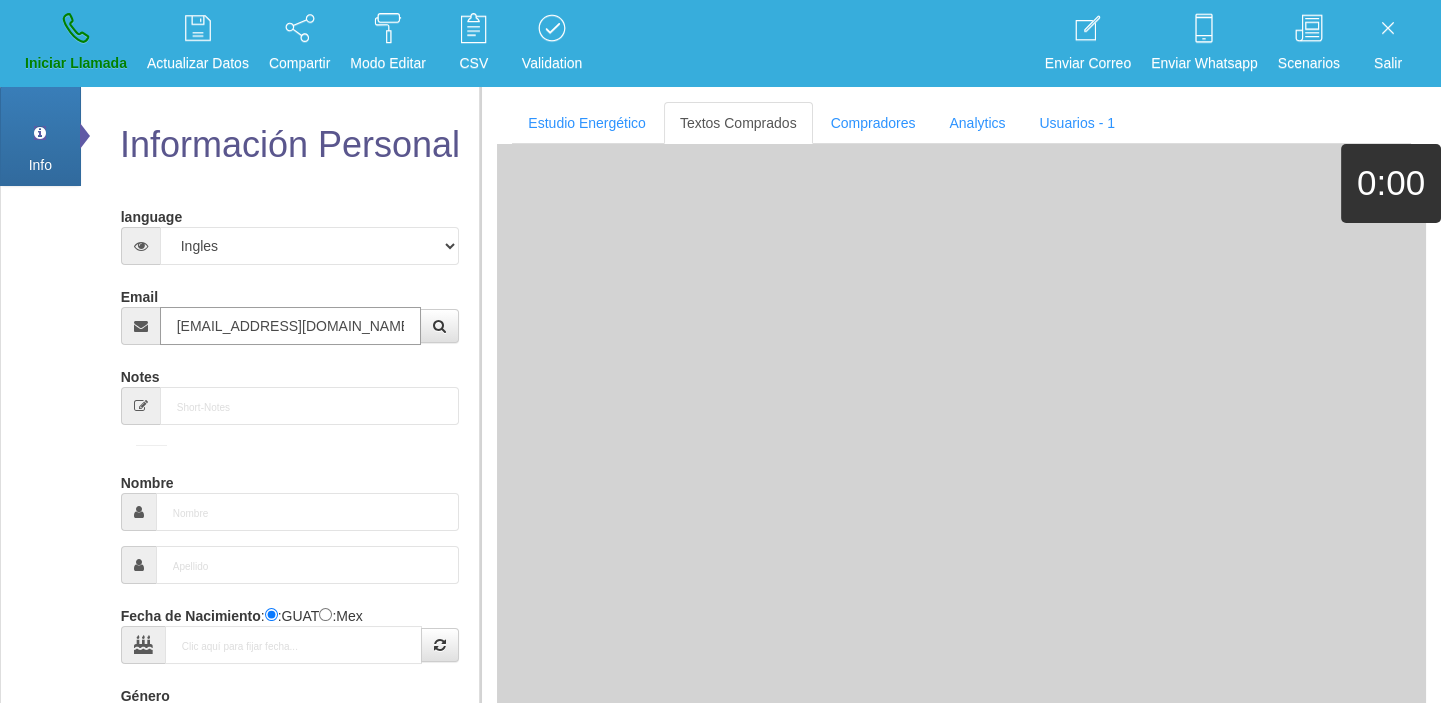 click on "[EMAIL_ADDRESS][DOMAIN_NAME]" at bounding box center [291, 326] 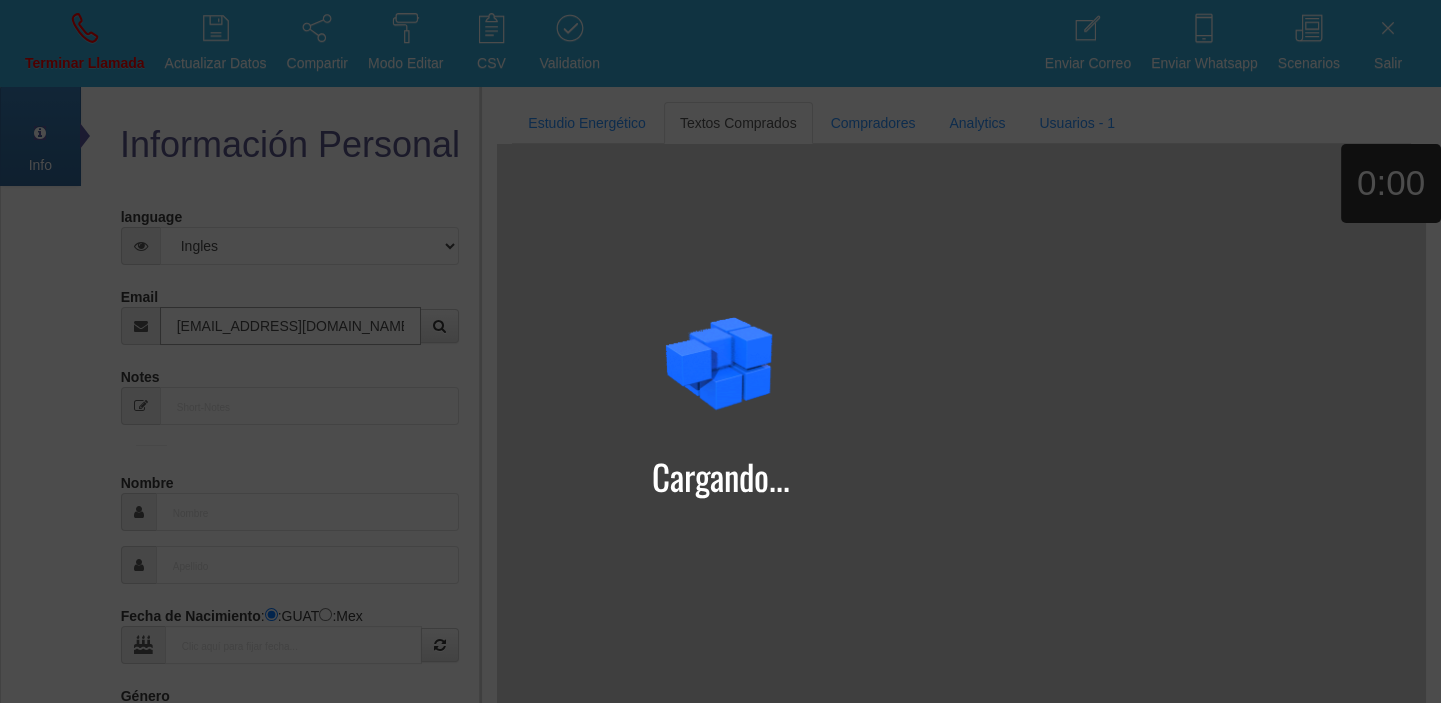 type on "[EMAIL_ADDRESS][DOMAIN_NAME]" 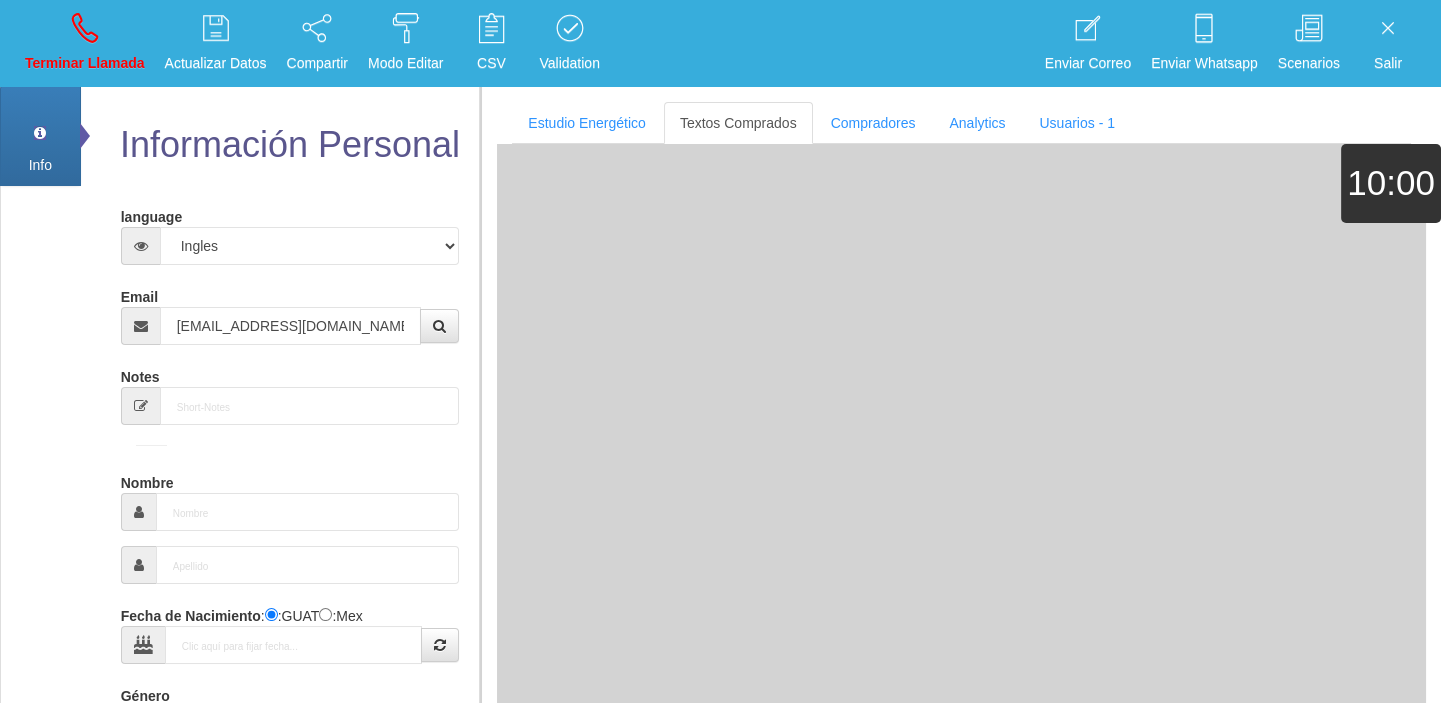 type on "[DATE]" 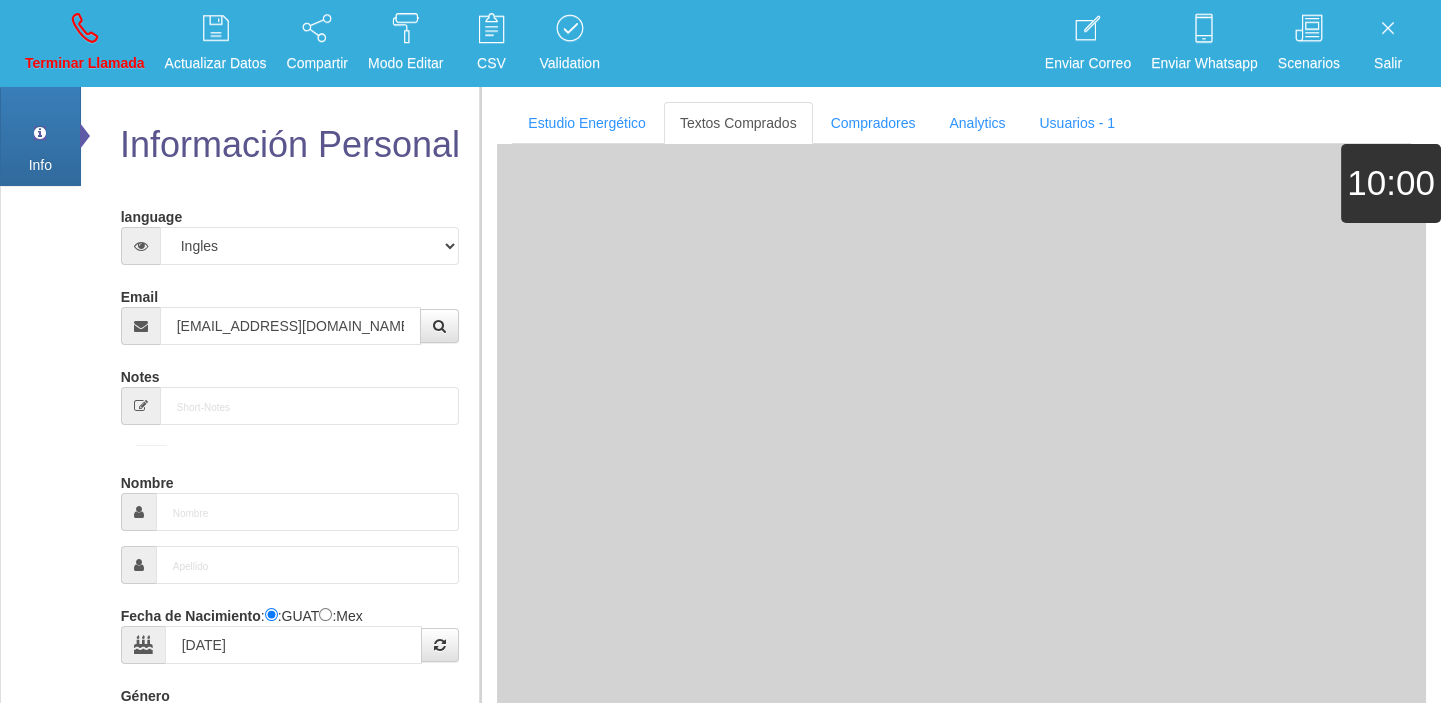 select on "1" 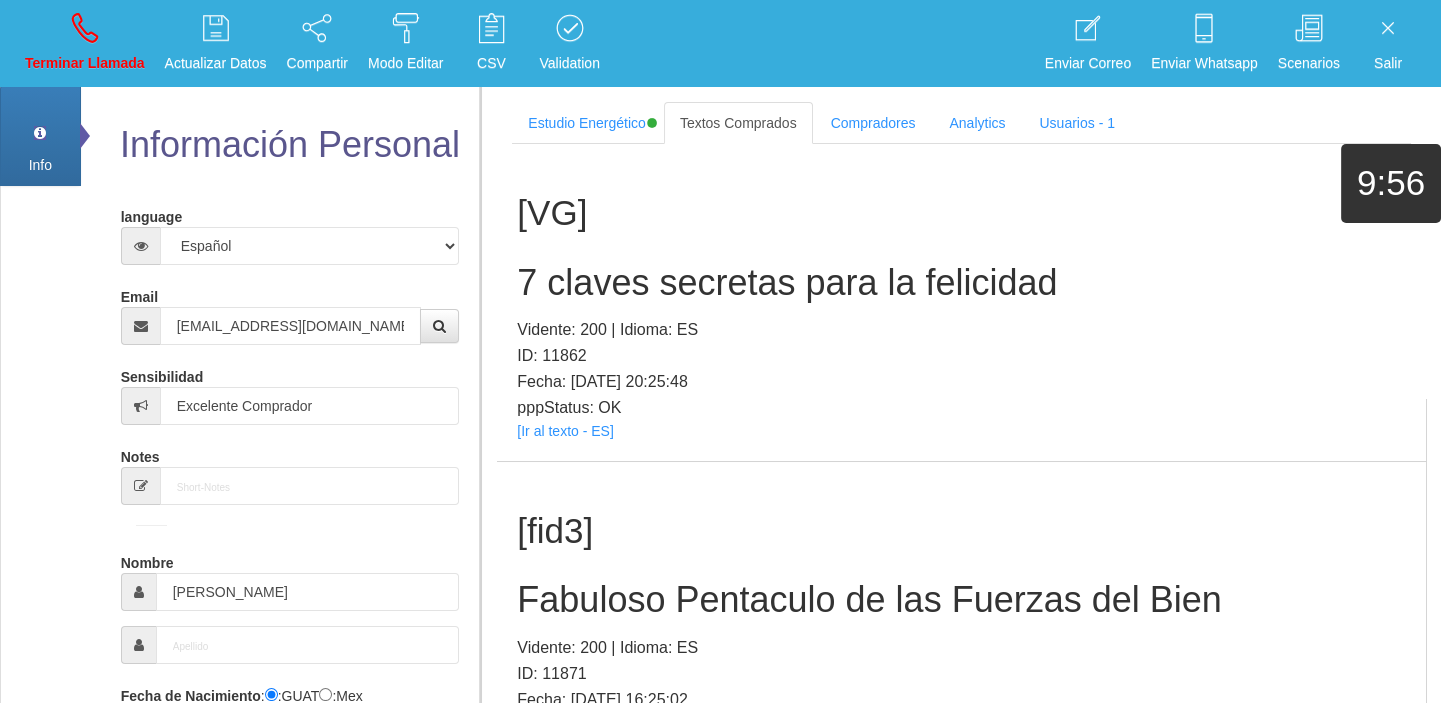 scroll, scrollTop: 1489, scrollLeft: 0, axis: vertical 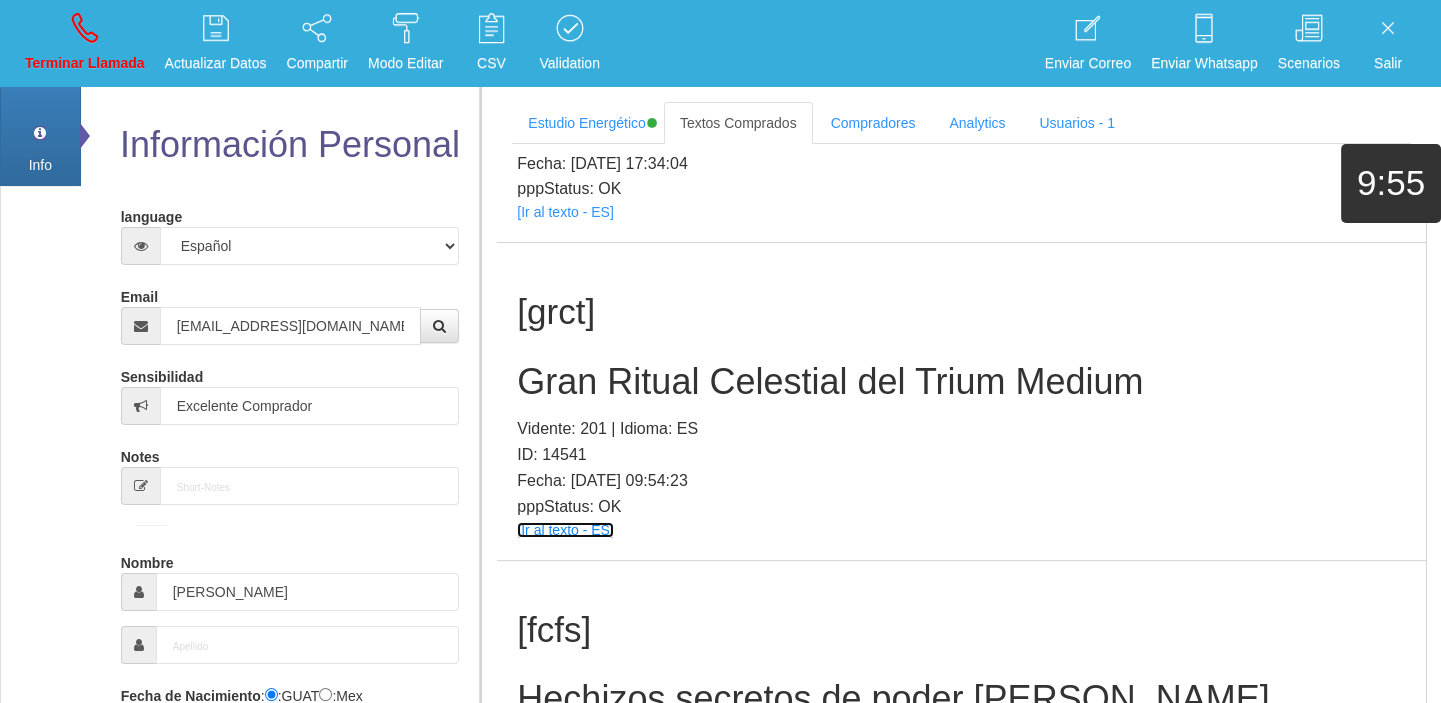 click on "[Ir al texto - ES]" at bounding box center (565, 530) 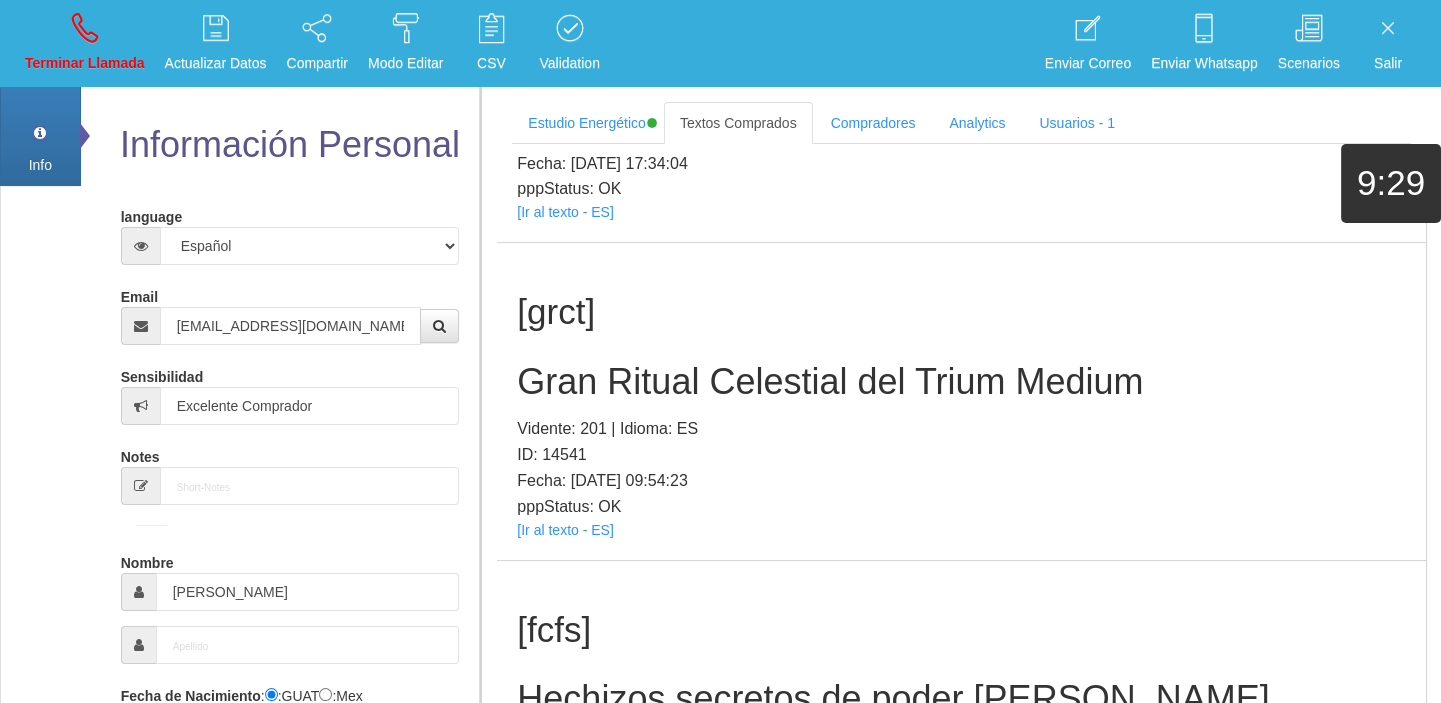 click on "Gran Ritual Celestial del Trium Medium" at bounding box center (961, 382) 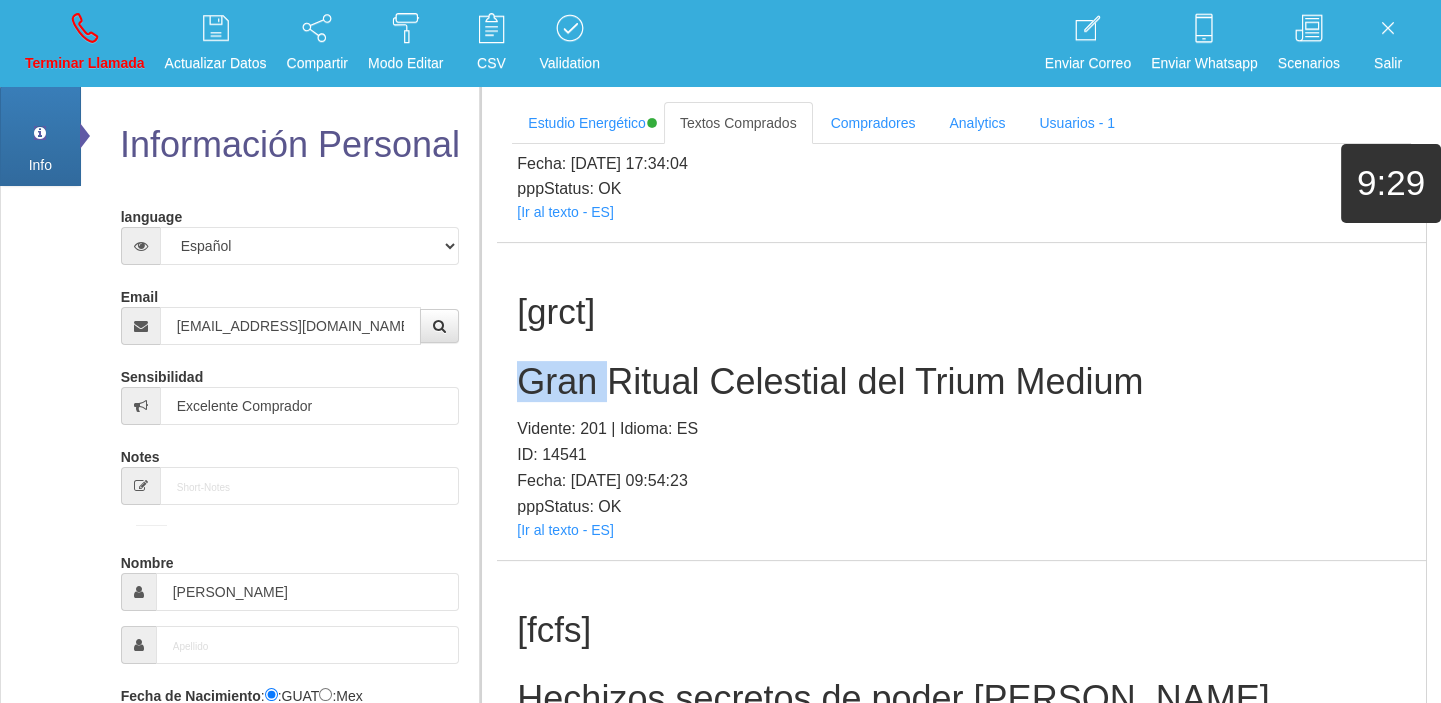 click on "Gran Ritual Celestial del Trium Medium" at bounding box center (961, 382) 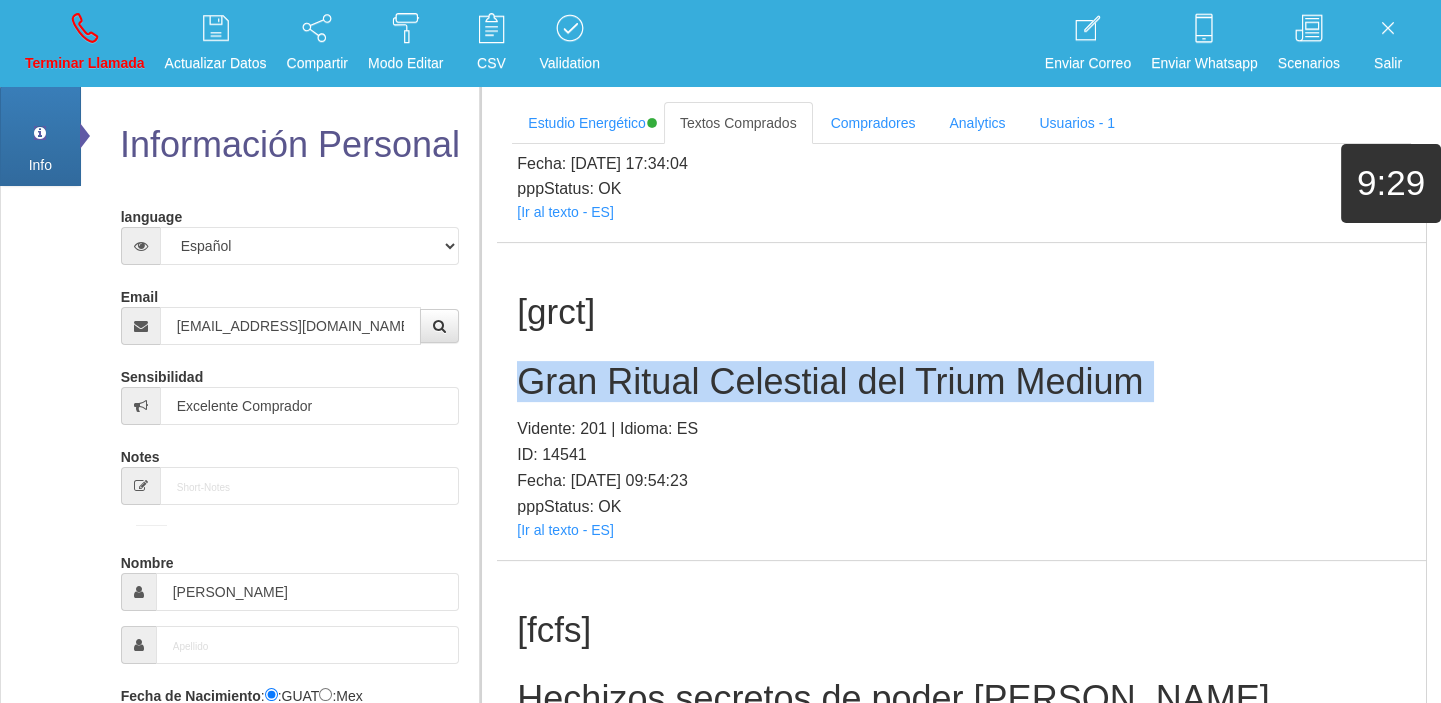 click on "Gran Ritual Celestial del Trium Medium" at bounding box center (961, 382) 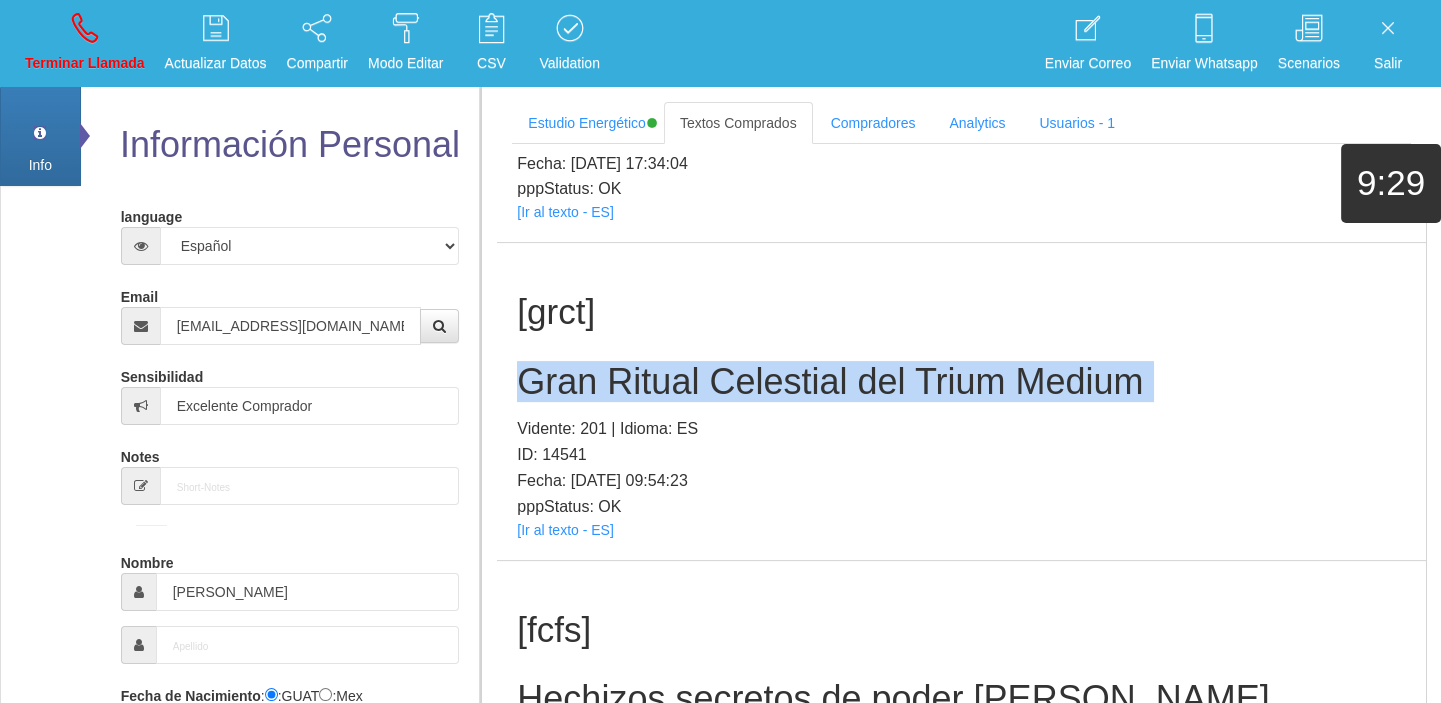 copy on "Gran Ritual Celestial del Trium Medium" 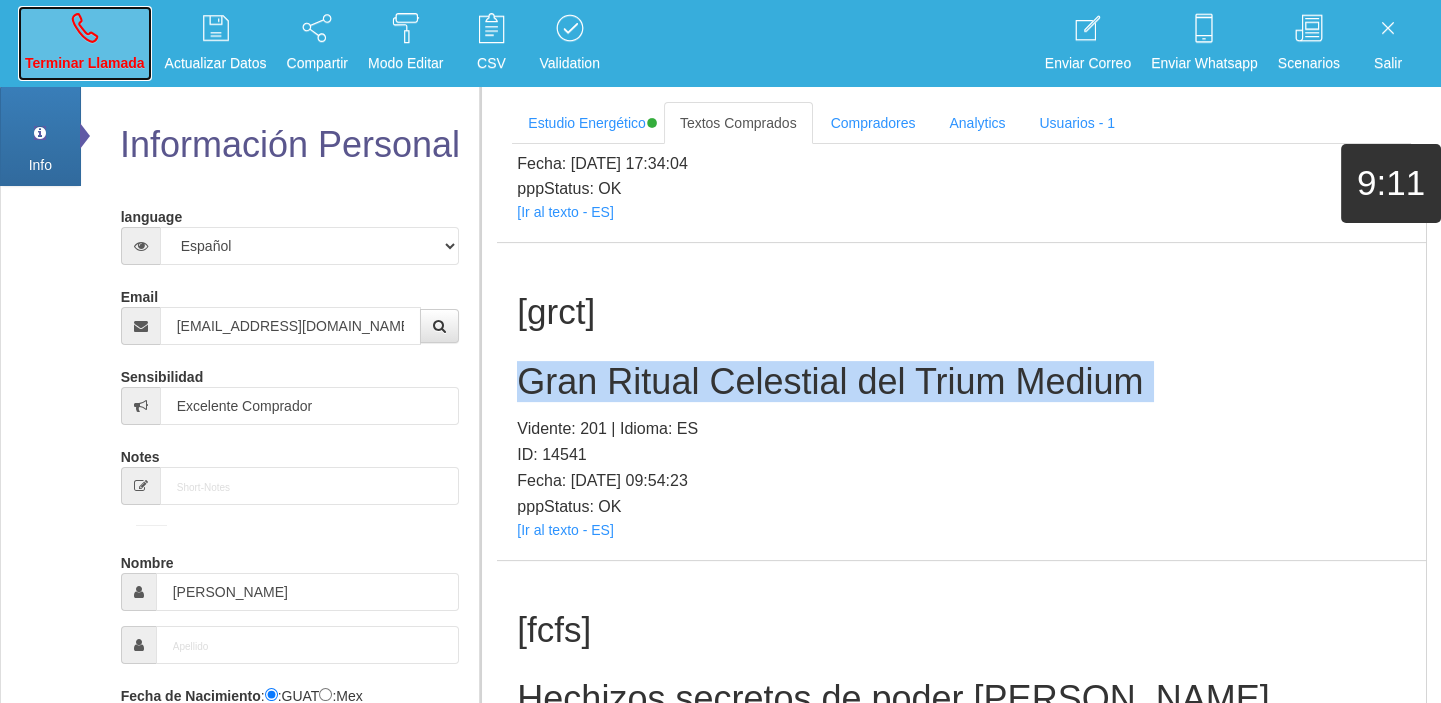 drag, startPoint x: 121, startPoint y: 24, endPoint x: 780, endPoint y: 98, distance: 663.1418 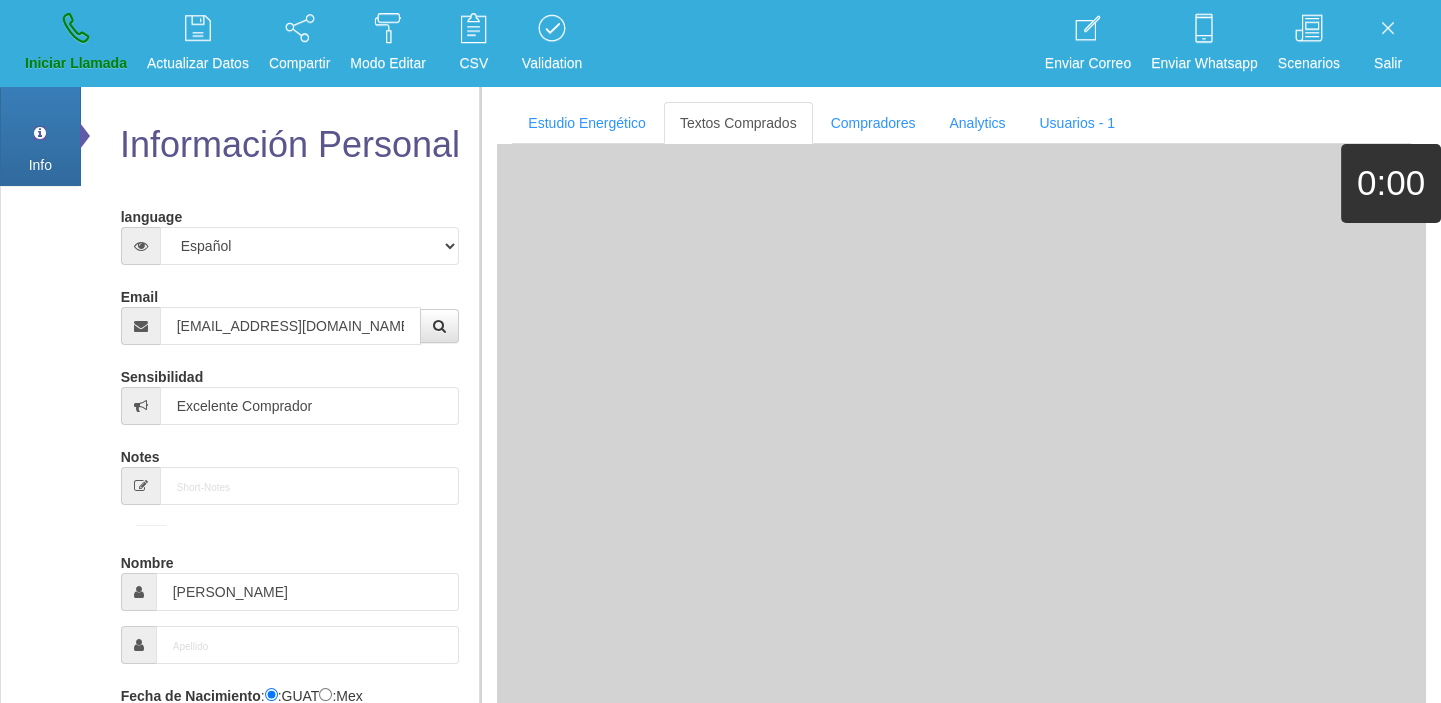 type 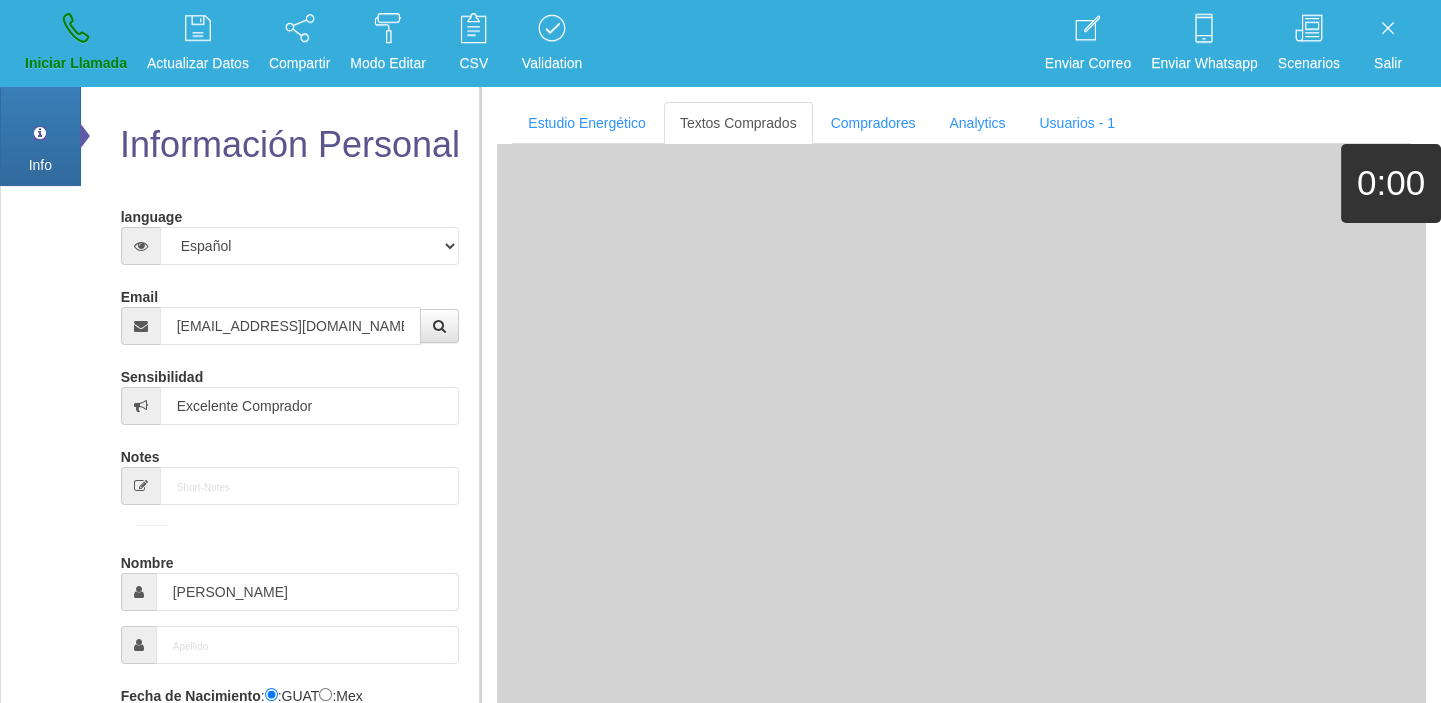 type 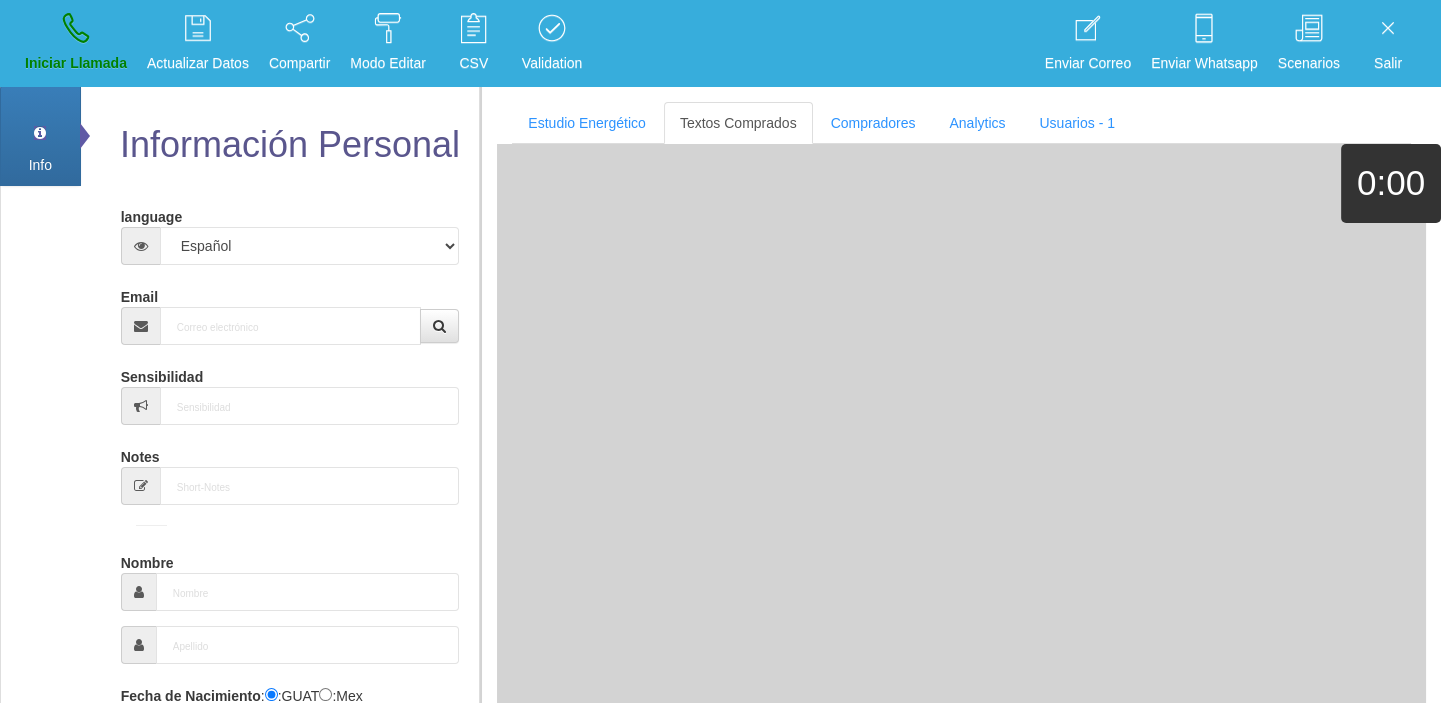 scroll, scrollTop: 0, scrollLeft: 0, axis: both 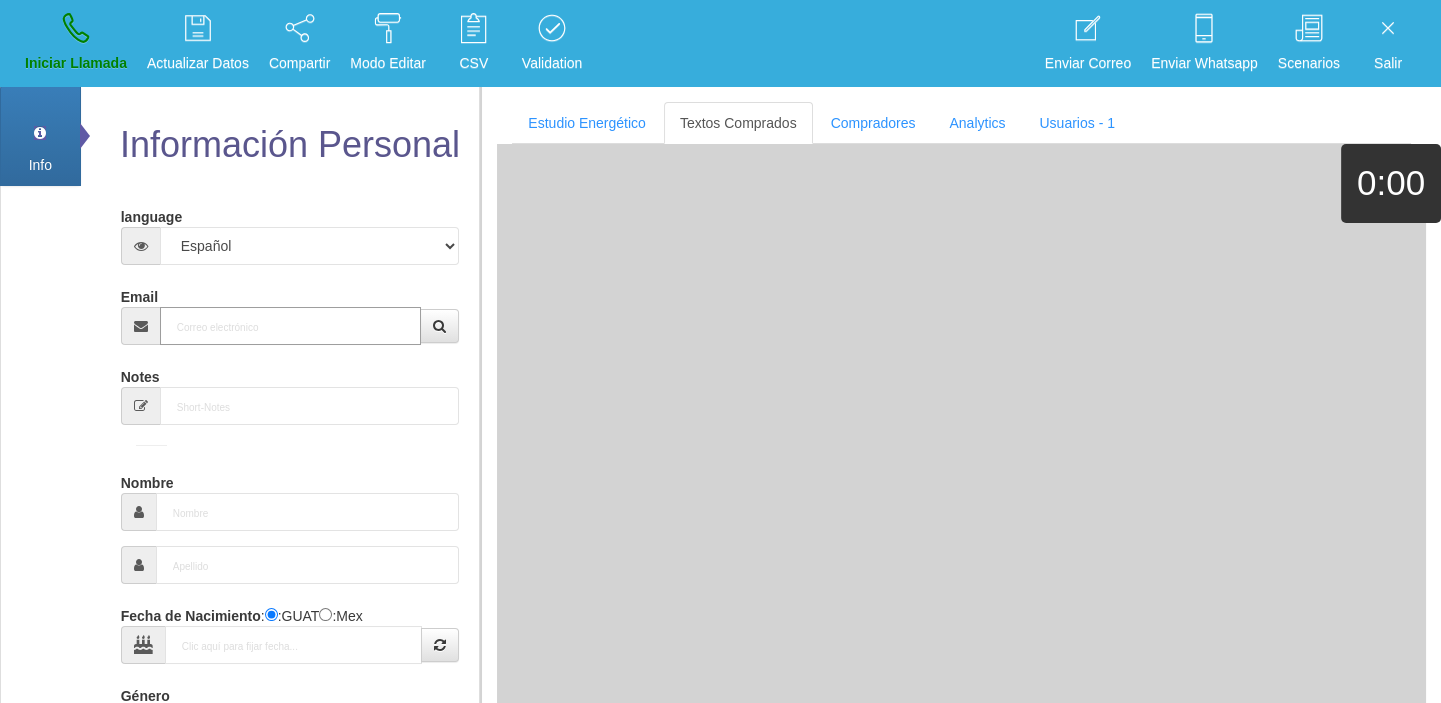 paste on "[EMAIL_ADDRESS][DOMAIN_NAME]" 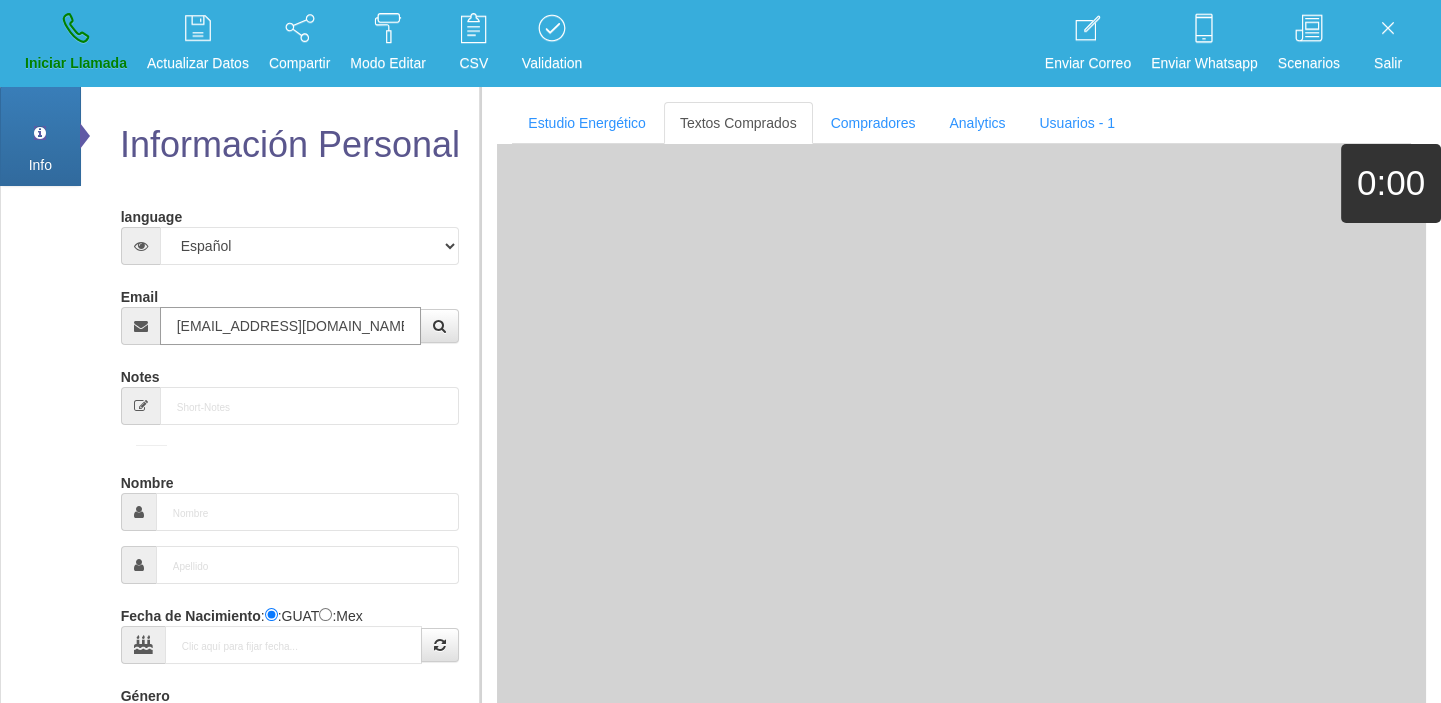 click on "[EMAIL_ADDRESS][DOMAIN_NAME]" at bounding box center (291, 326) 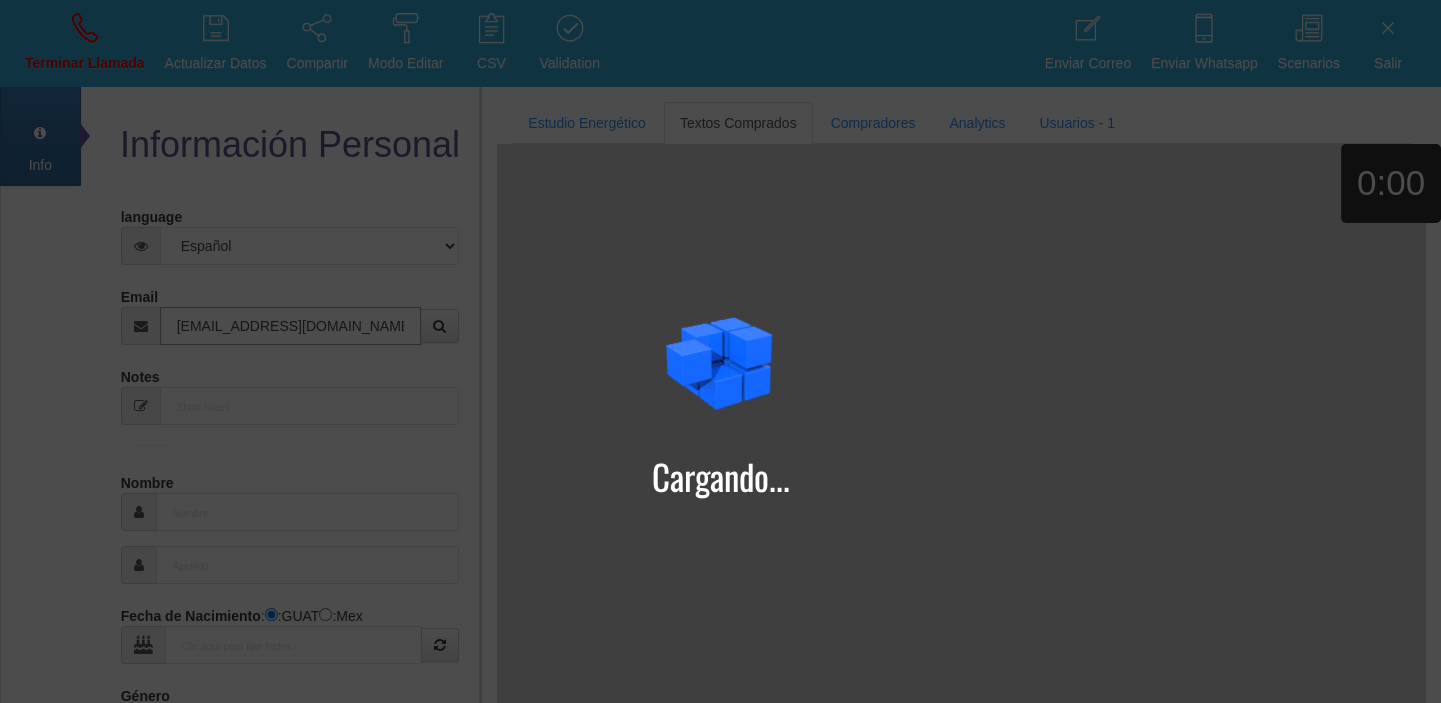 type on "[EMAIL_ADDRESS][DOMAIN_NAME]" 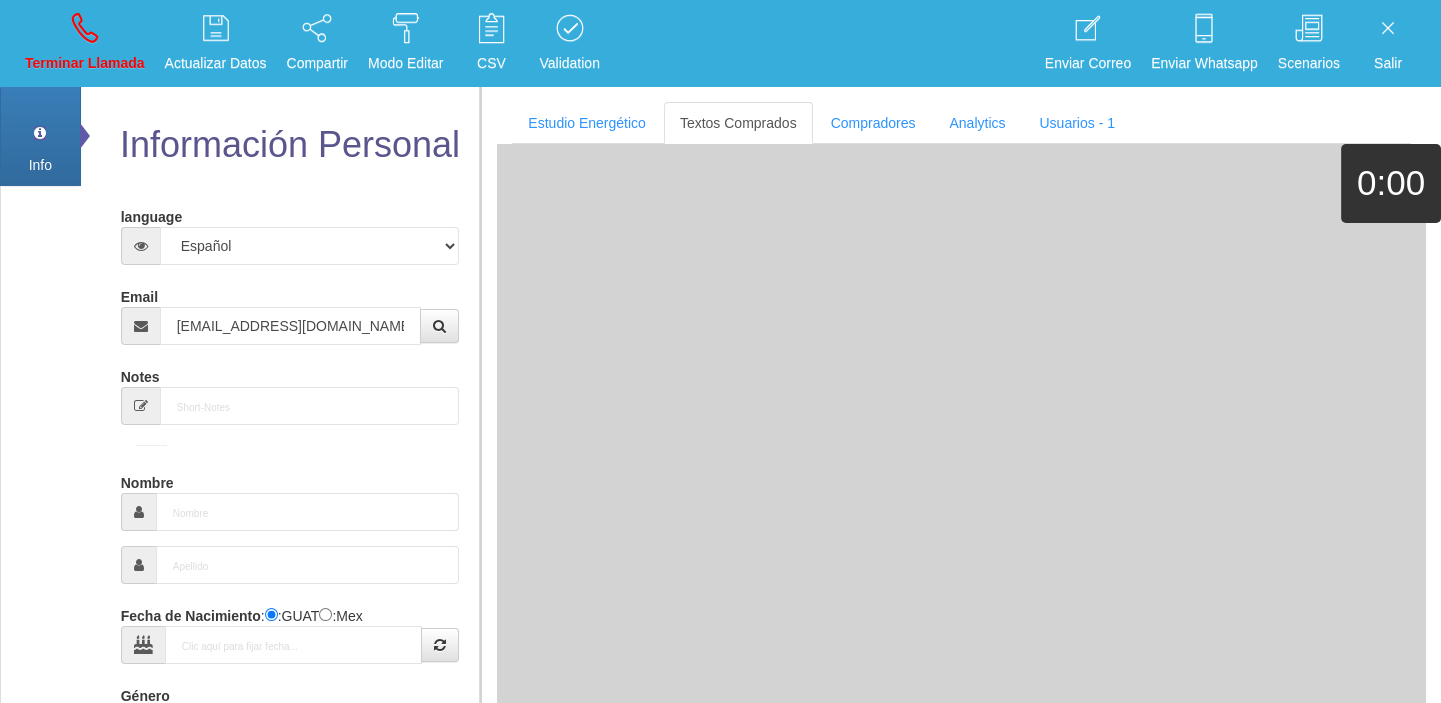 type on "25 Dic 1959" 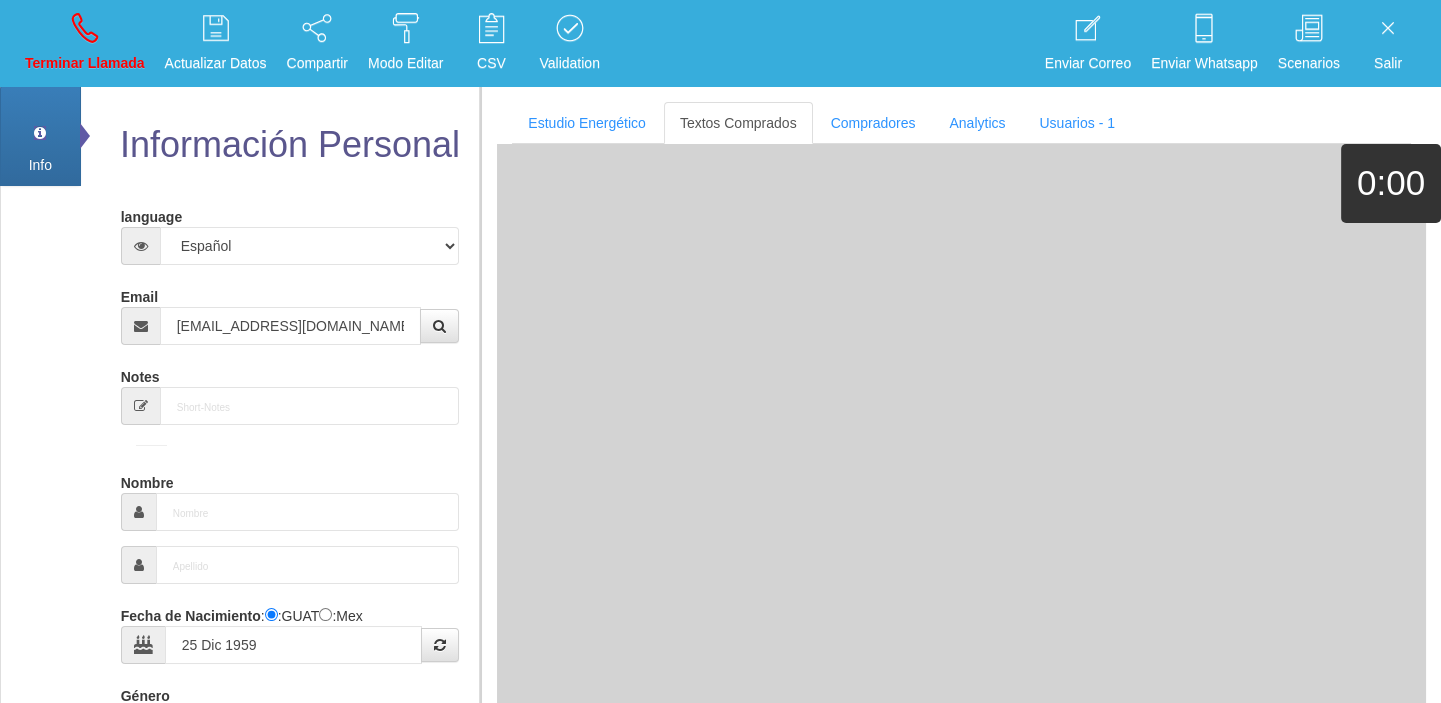 select on "4" 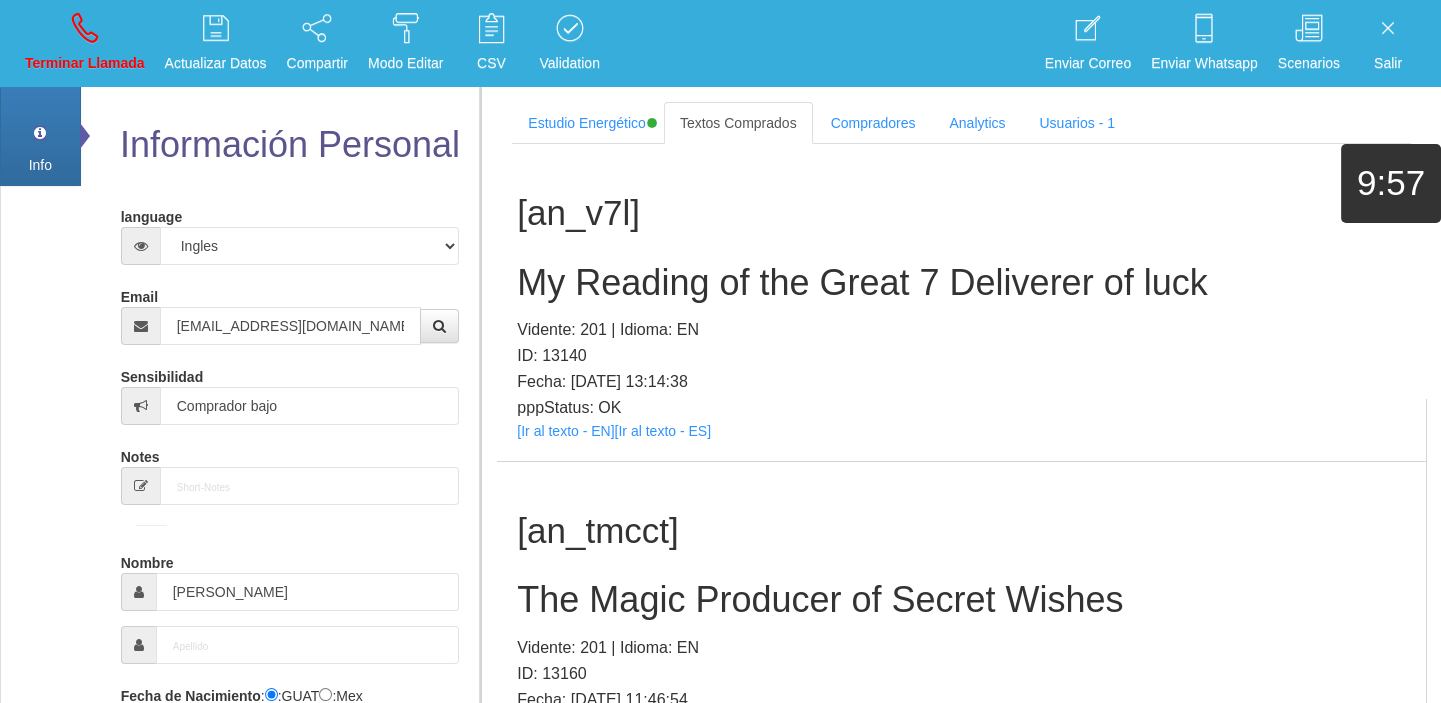 scroll, scrollTop: 853, scrollLeft: 0, axis: vertical 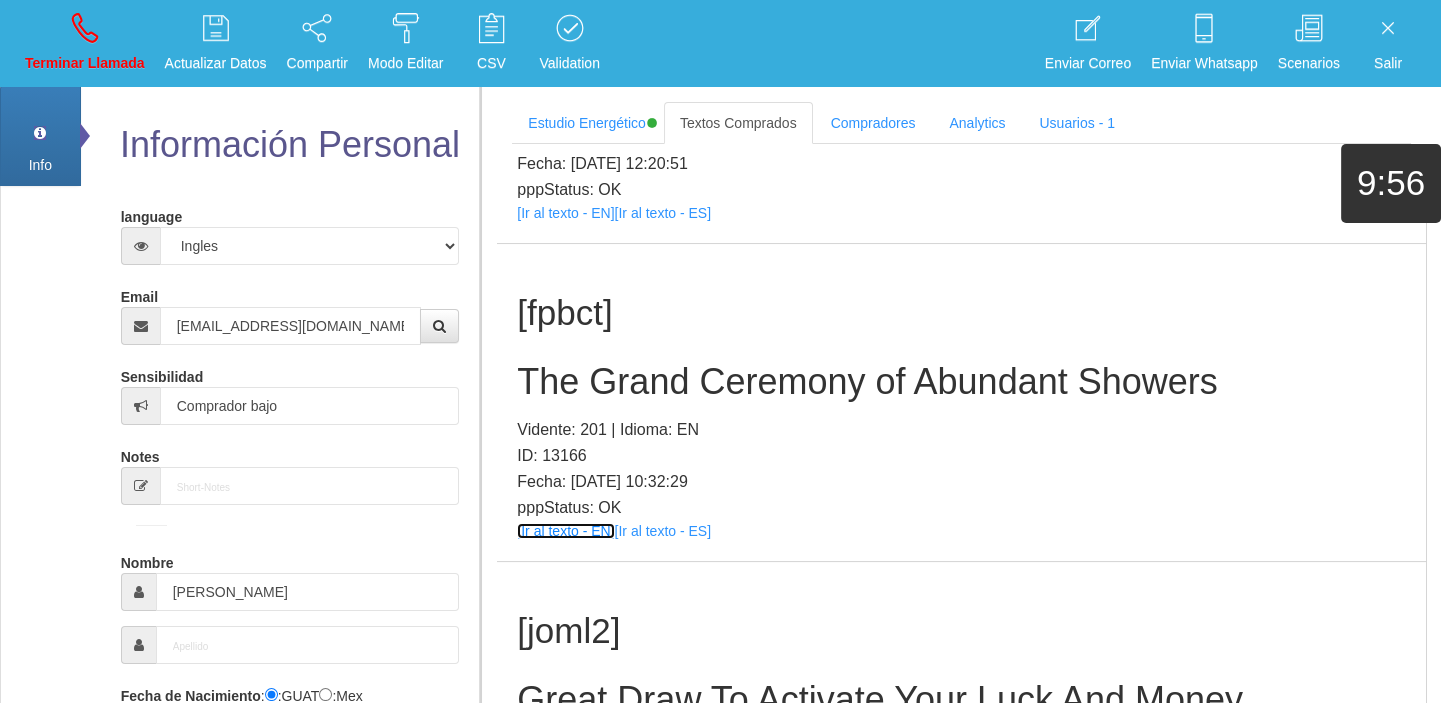 click on "[Ir al texto - EN]" at bounding box center (565, 531) 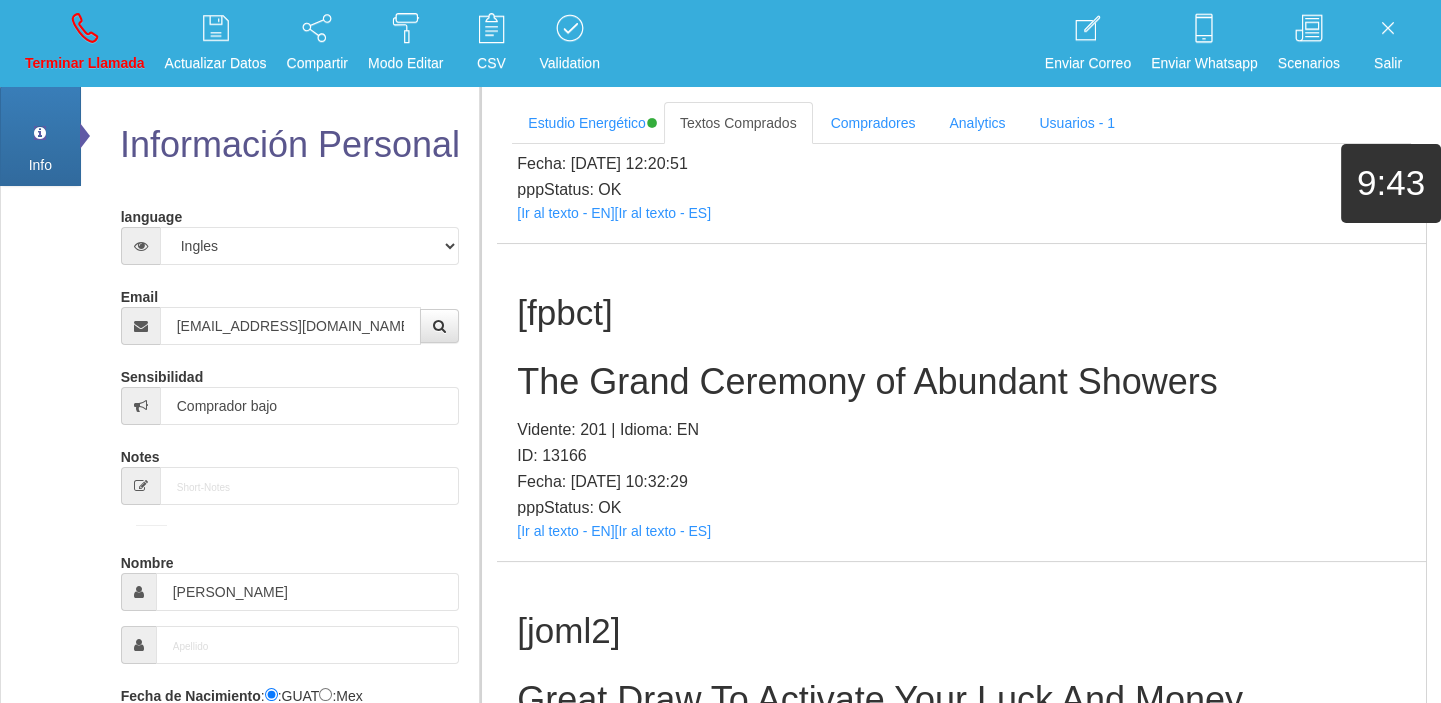 click on "The Grand Ceremony of Abundant Showers" at bounding box center (961, 382) 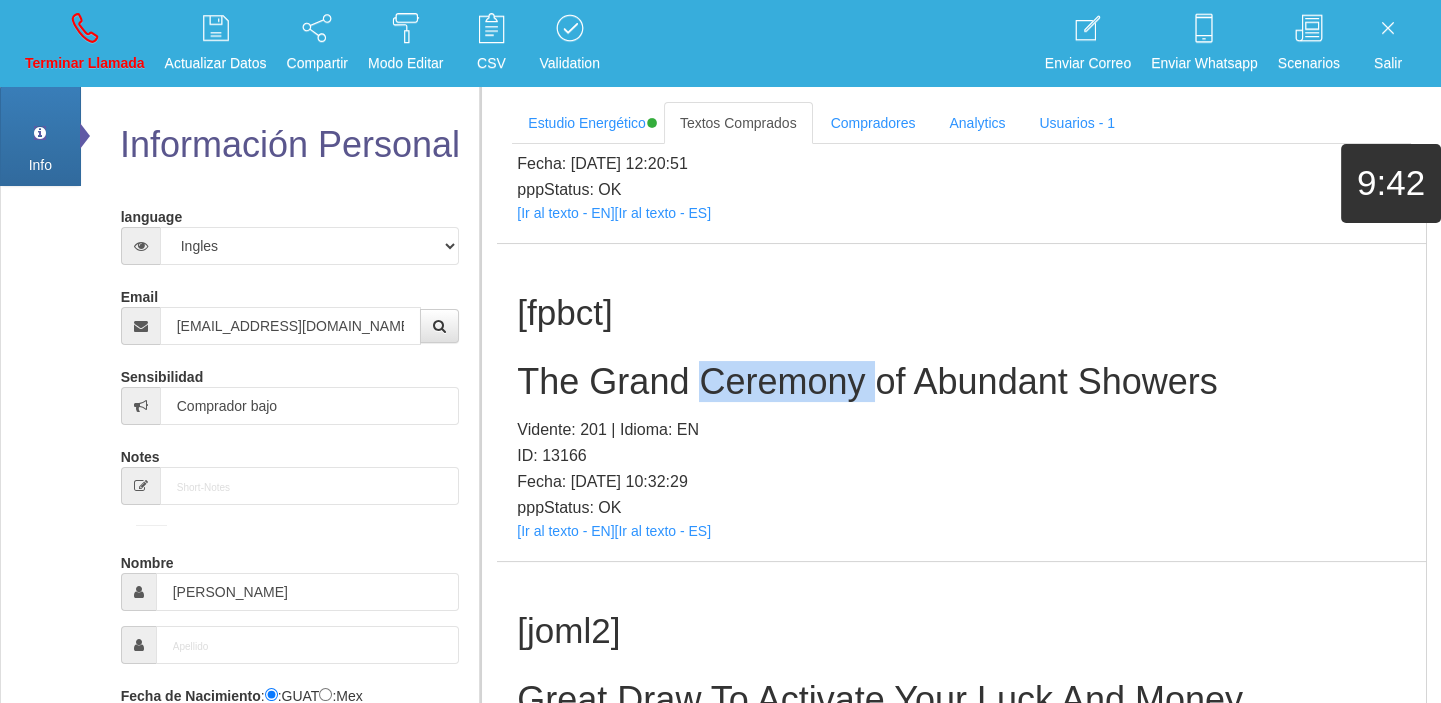 click on "The Grand Ceremony of Abundant Showers" at bounding box center (961, 382) 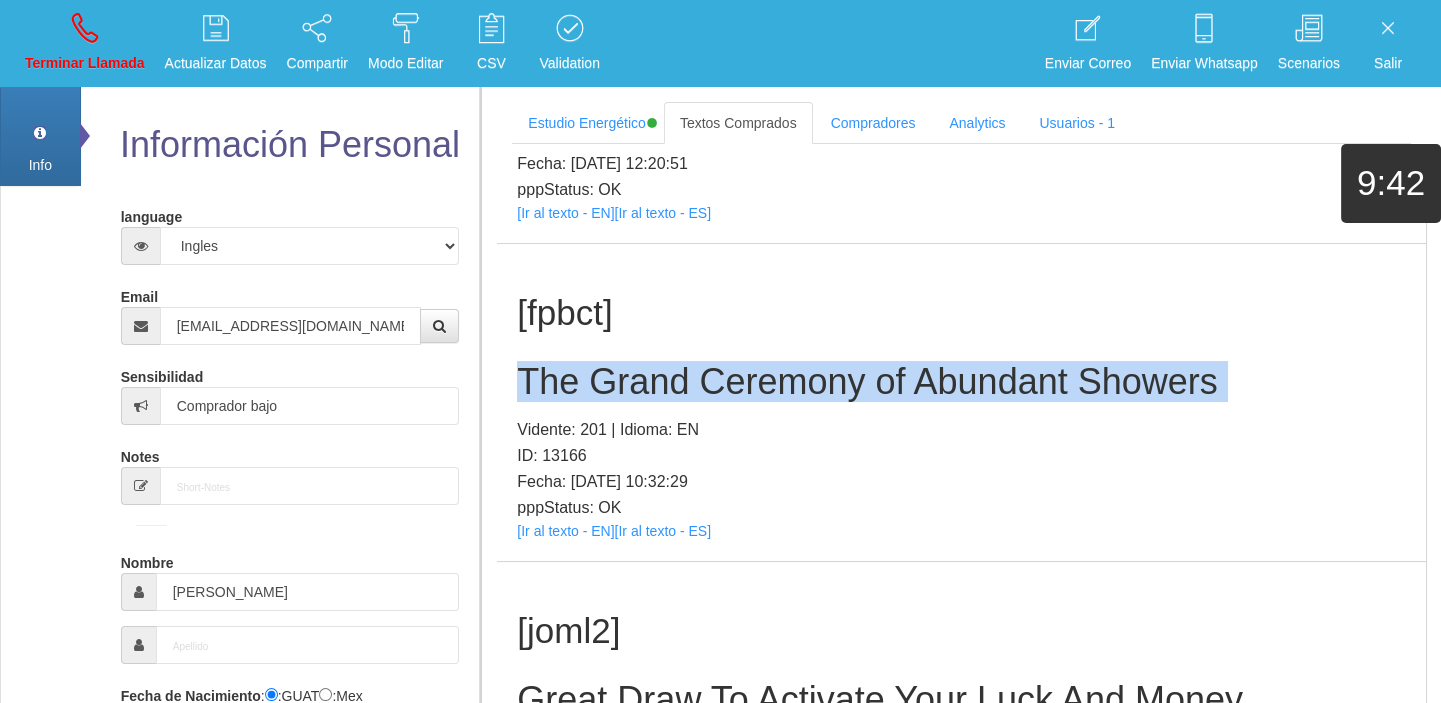 drag, startPoint x: 727, startPoint y: 389, endPoint x: 664, endPoint y: 402, distance: 64.327286 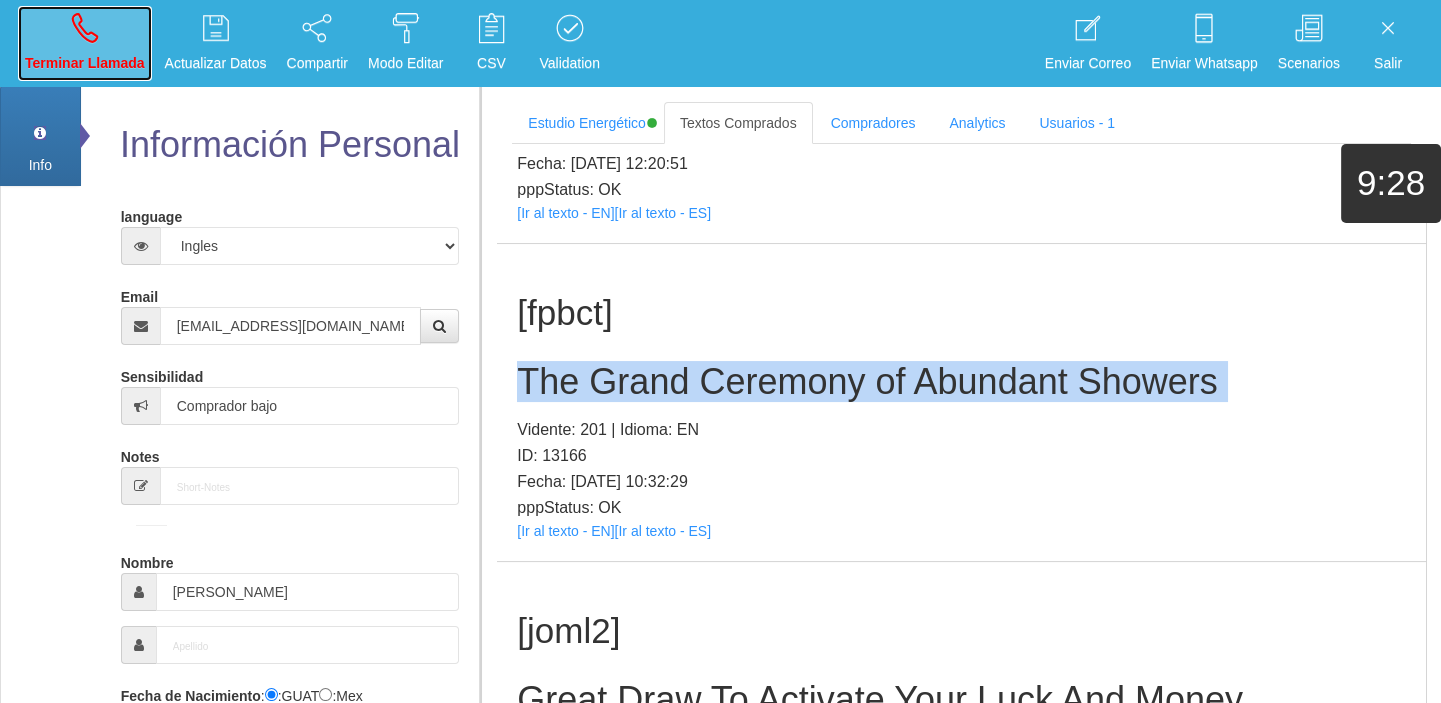 click at bounding box center (85, 28) 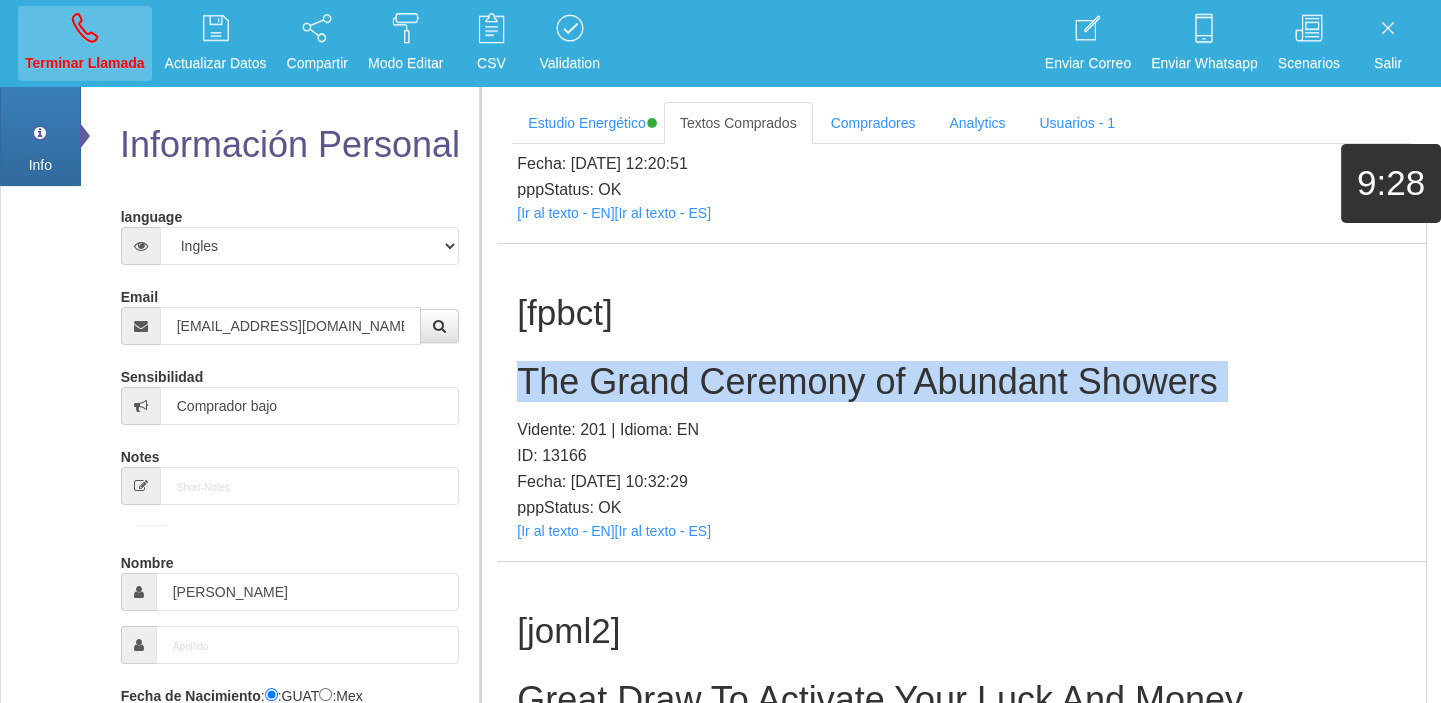type 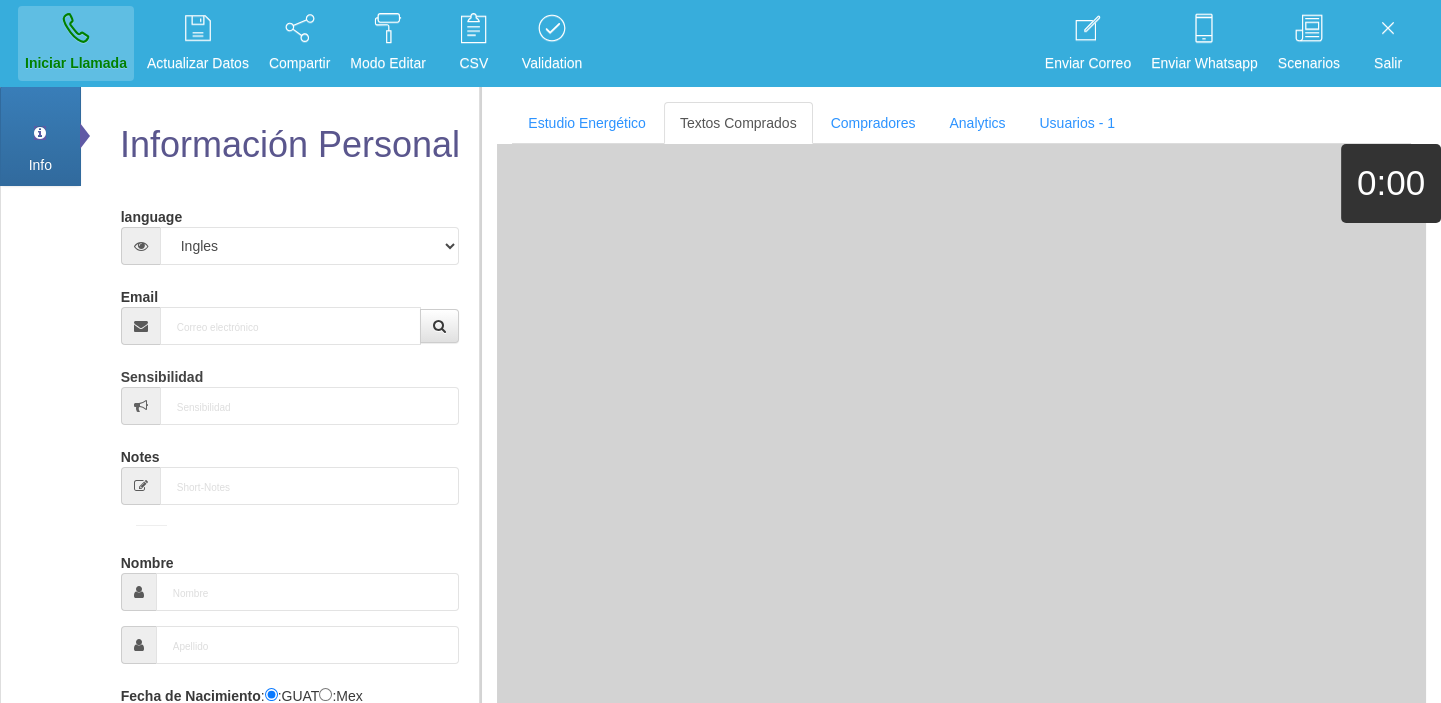 scroll, scrollTop: 0, scrollLeft: 0, axis: both 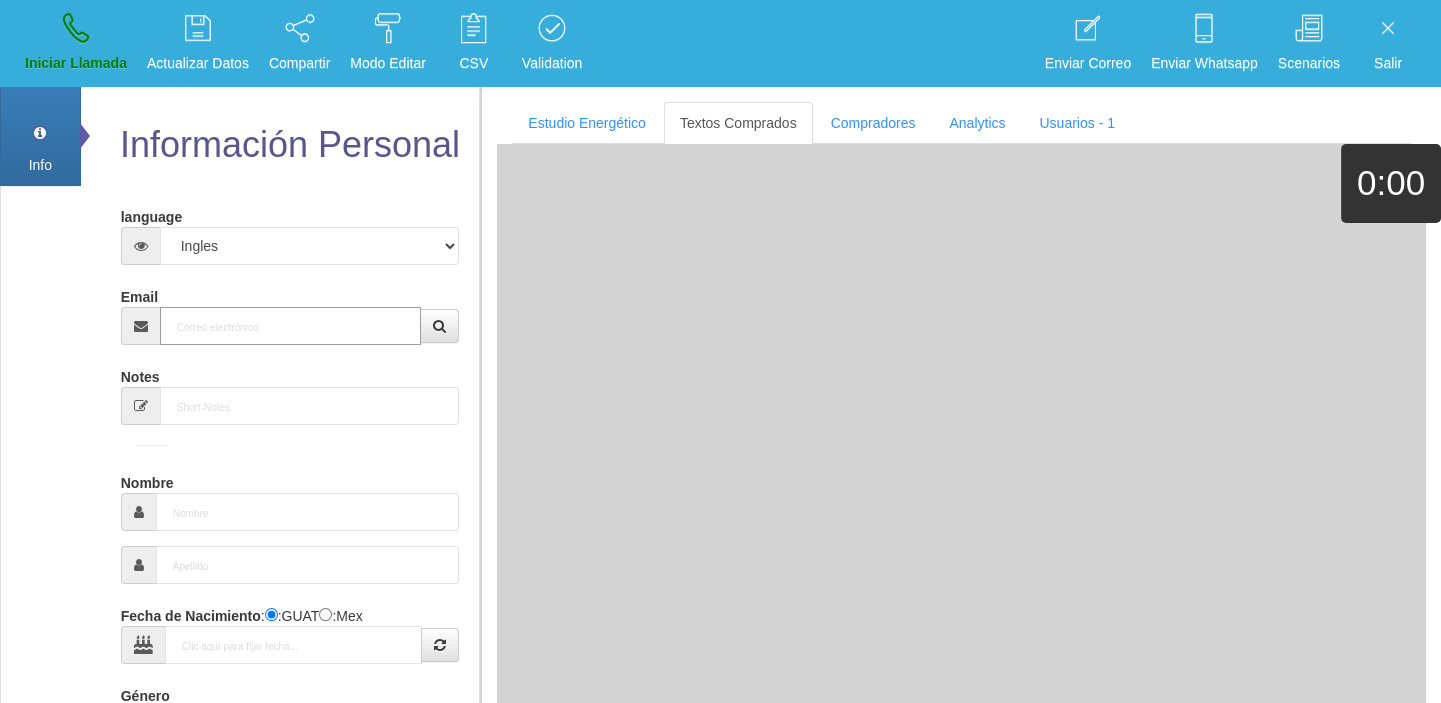 click on "Email" at bounding box center [291, 326] 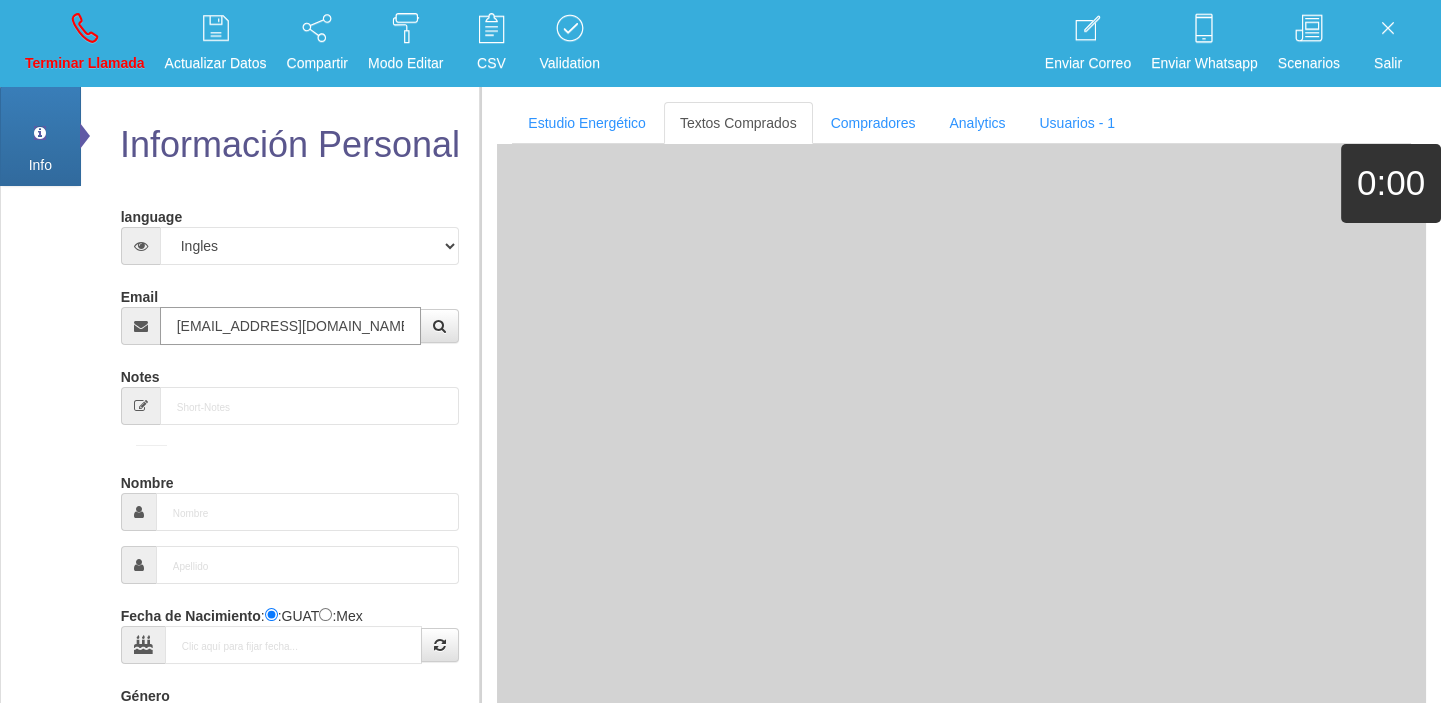 type on "[EMAIL_ADDRESS][DOMAIN_NAME]" 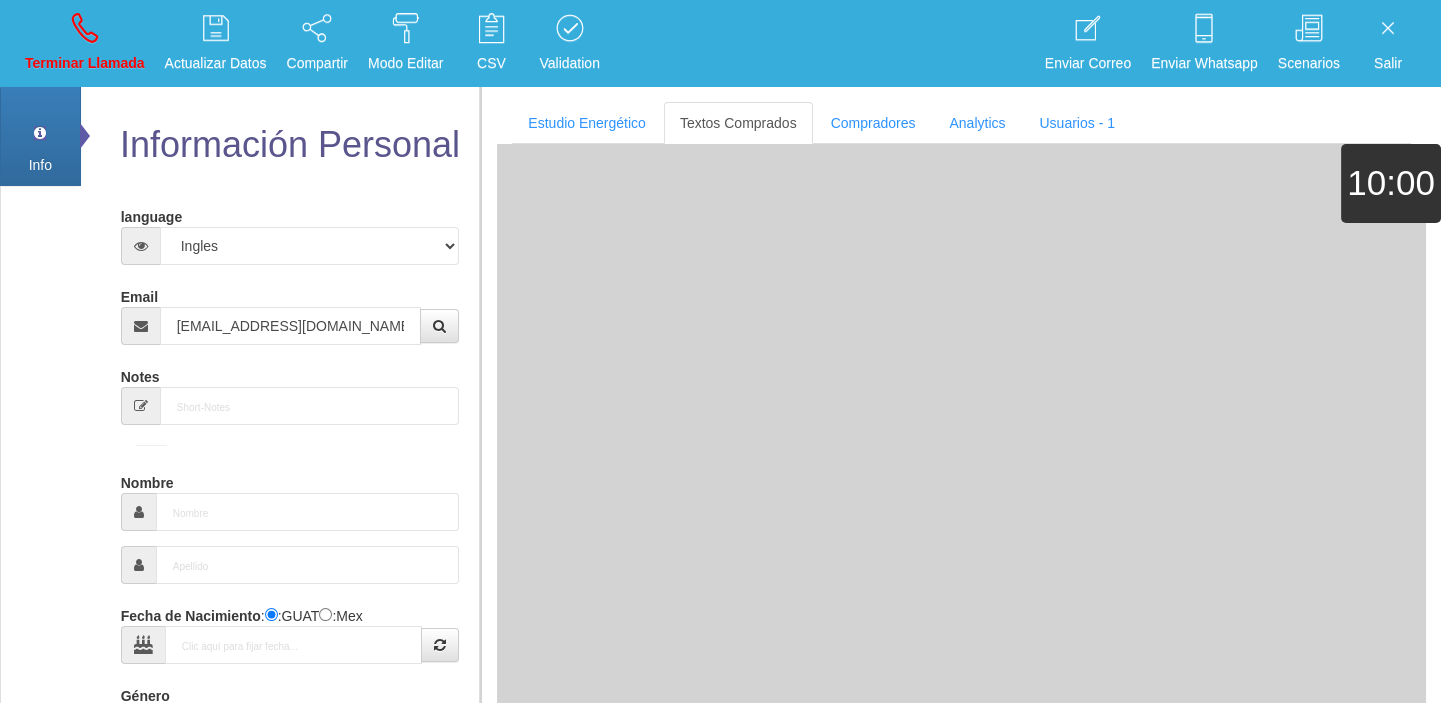 type on "[DATE]" 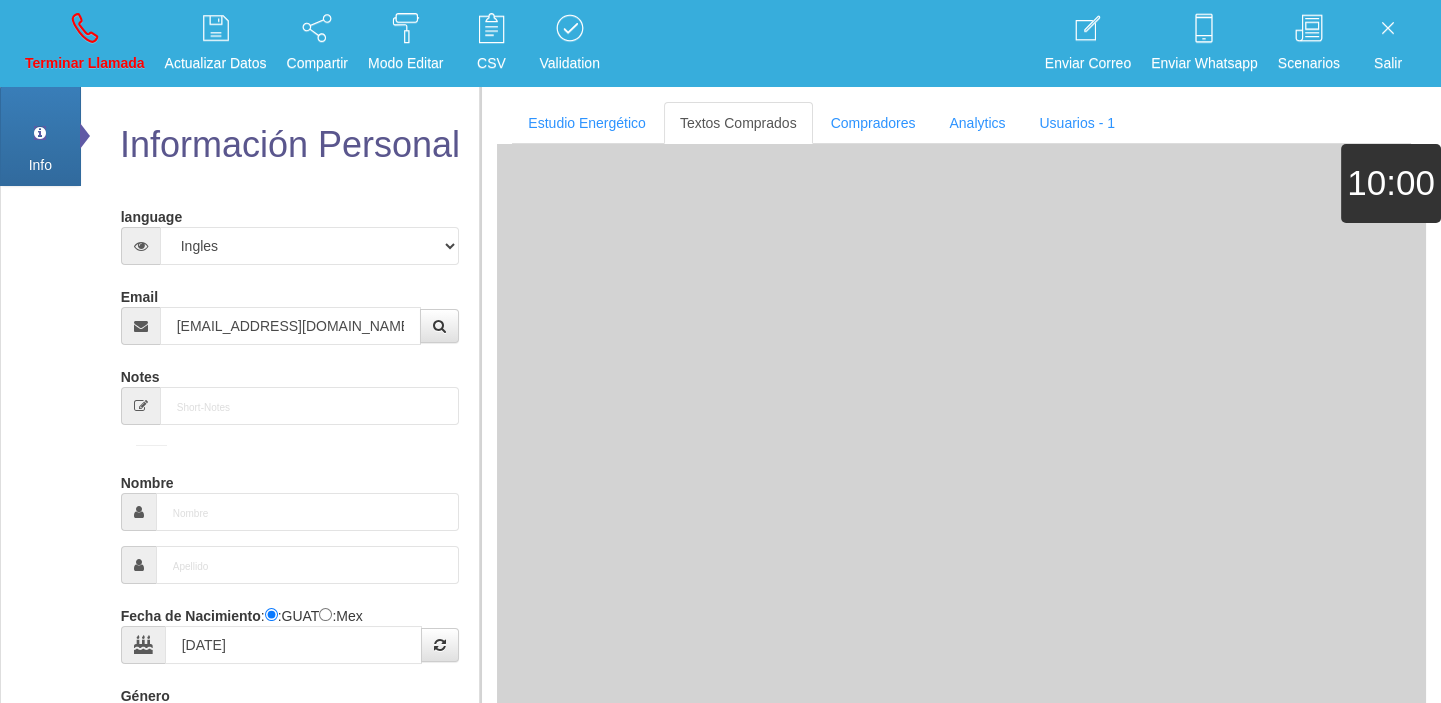 type on "Excelente Comprador" 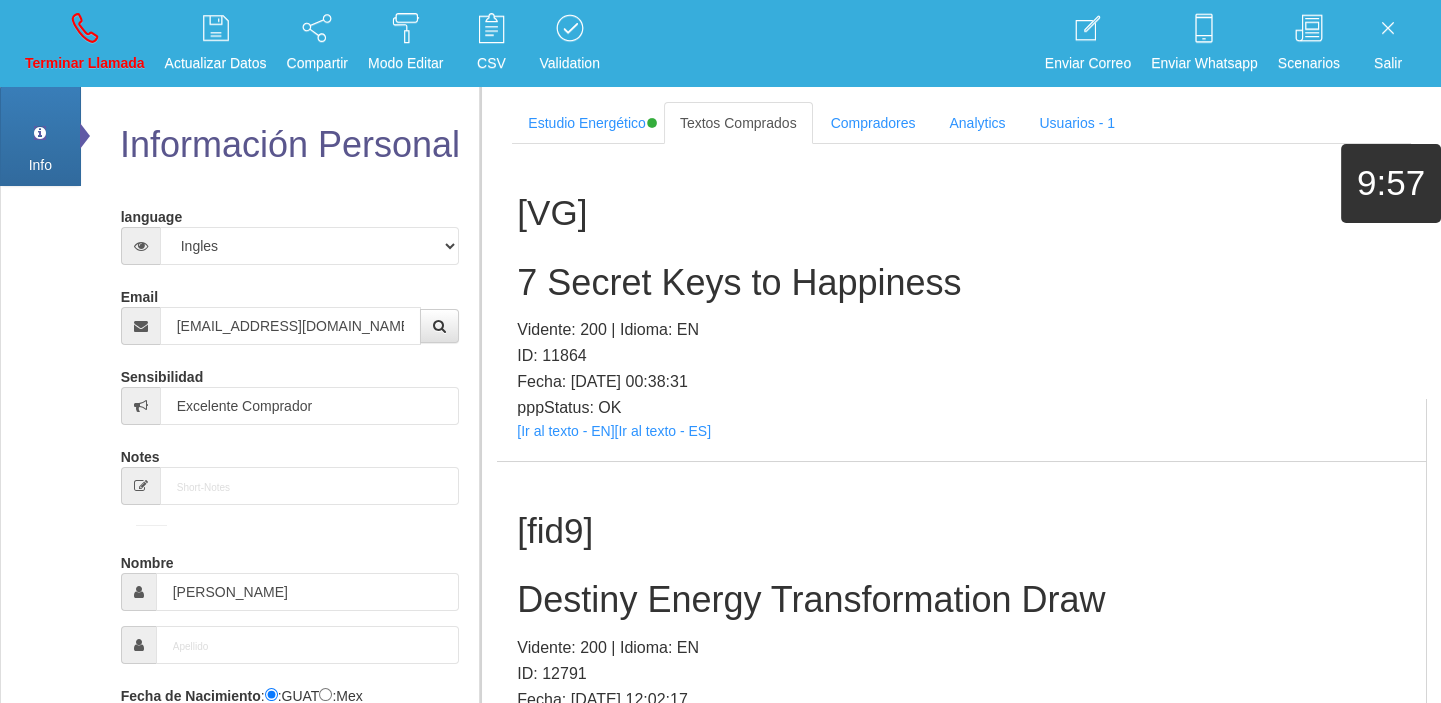 scroll, scrollTop: 3395, scrollLeft: 0, axis: vertical 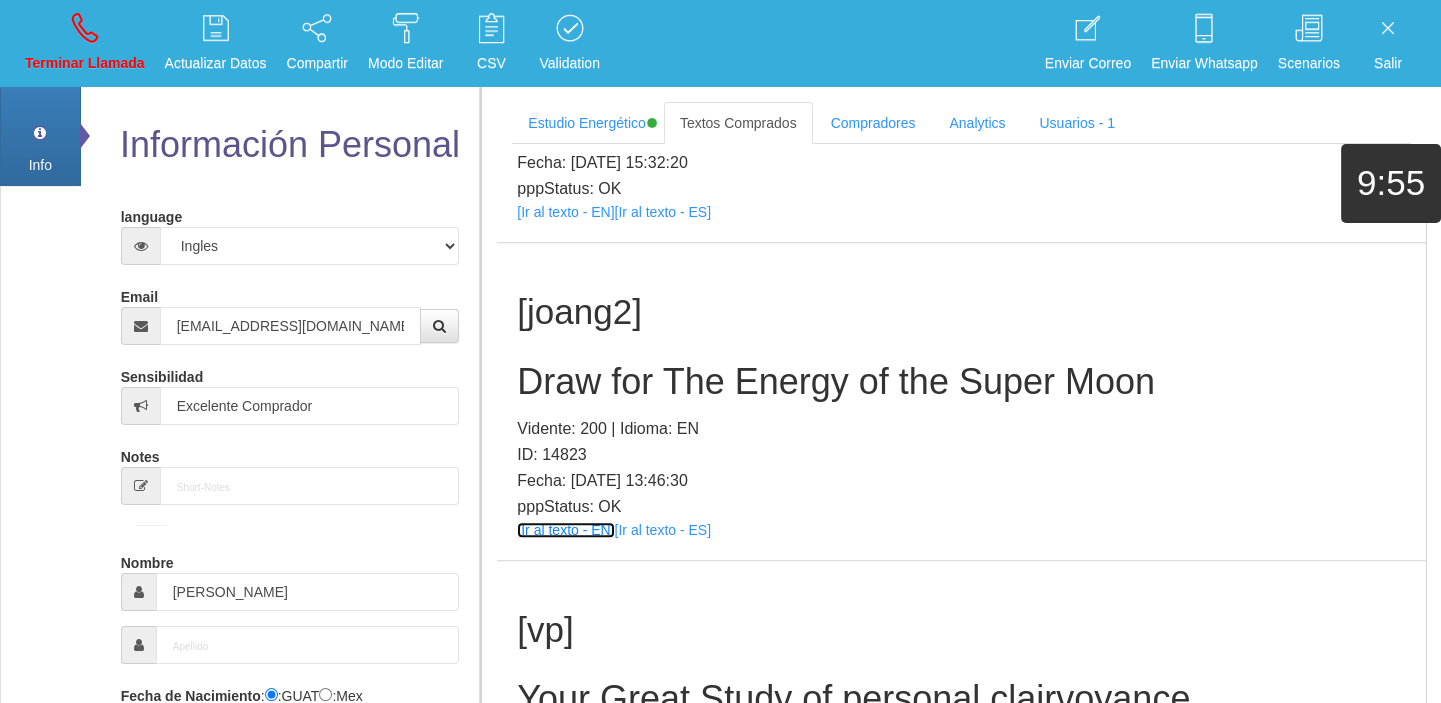 click on "[Ir al texto - EN]" at bounding box center (565, 530) 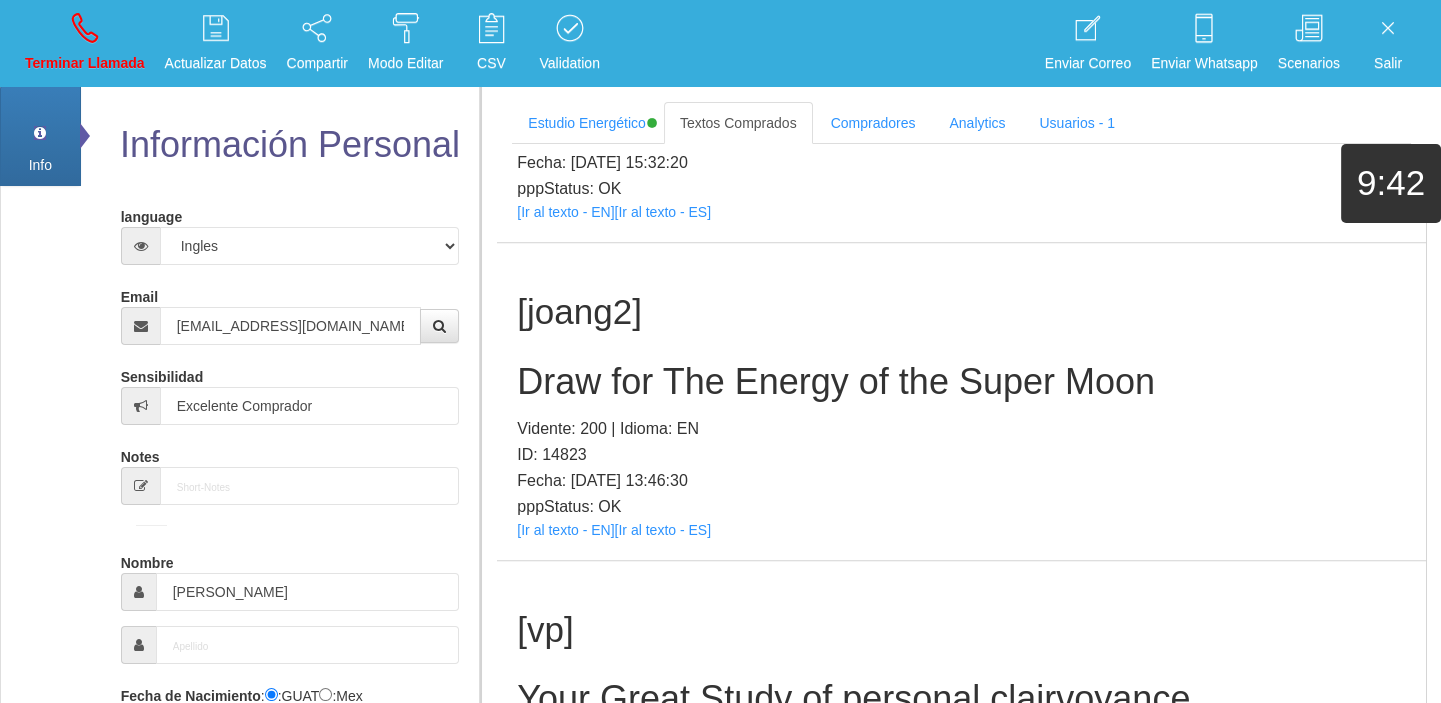 click on "Draw for The Energy of the Super Moon" at bounding box center [961, 382] 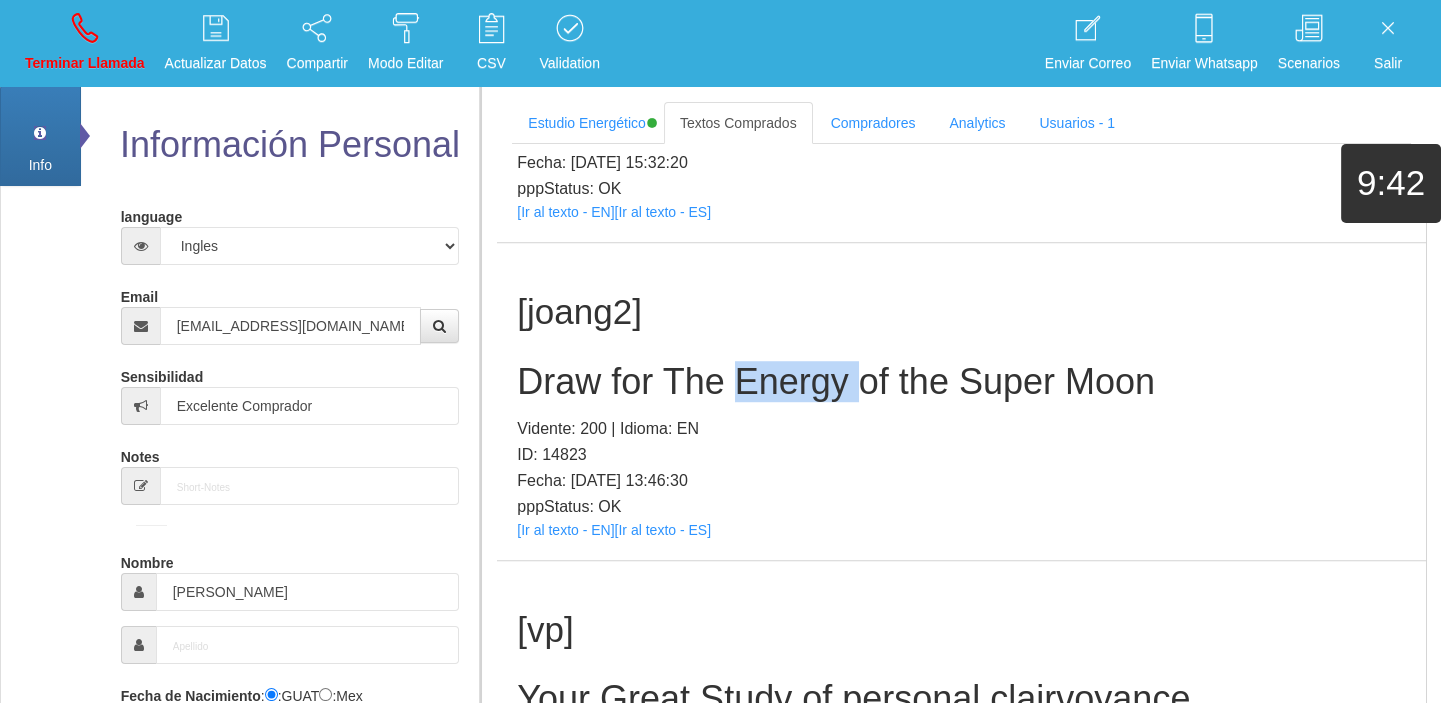 click on "Draw for The Energy of the Super Moon" at bounding box center (961, 382) 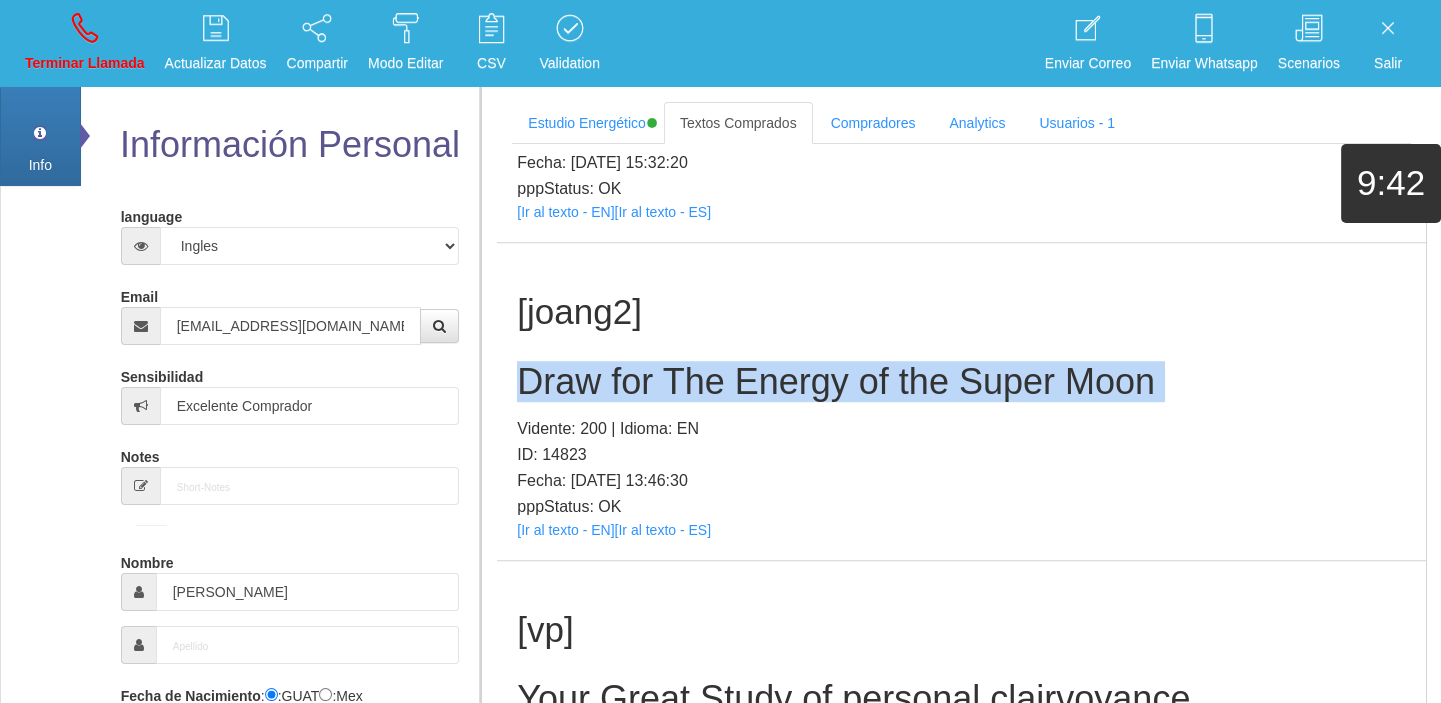 click on "Draw for The Energy of the Super Moon" at bounding box center (961, 382) 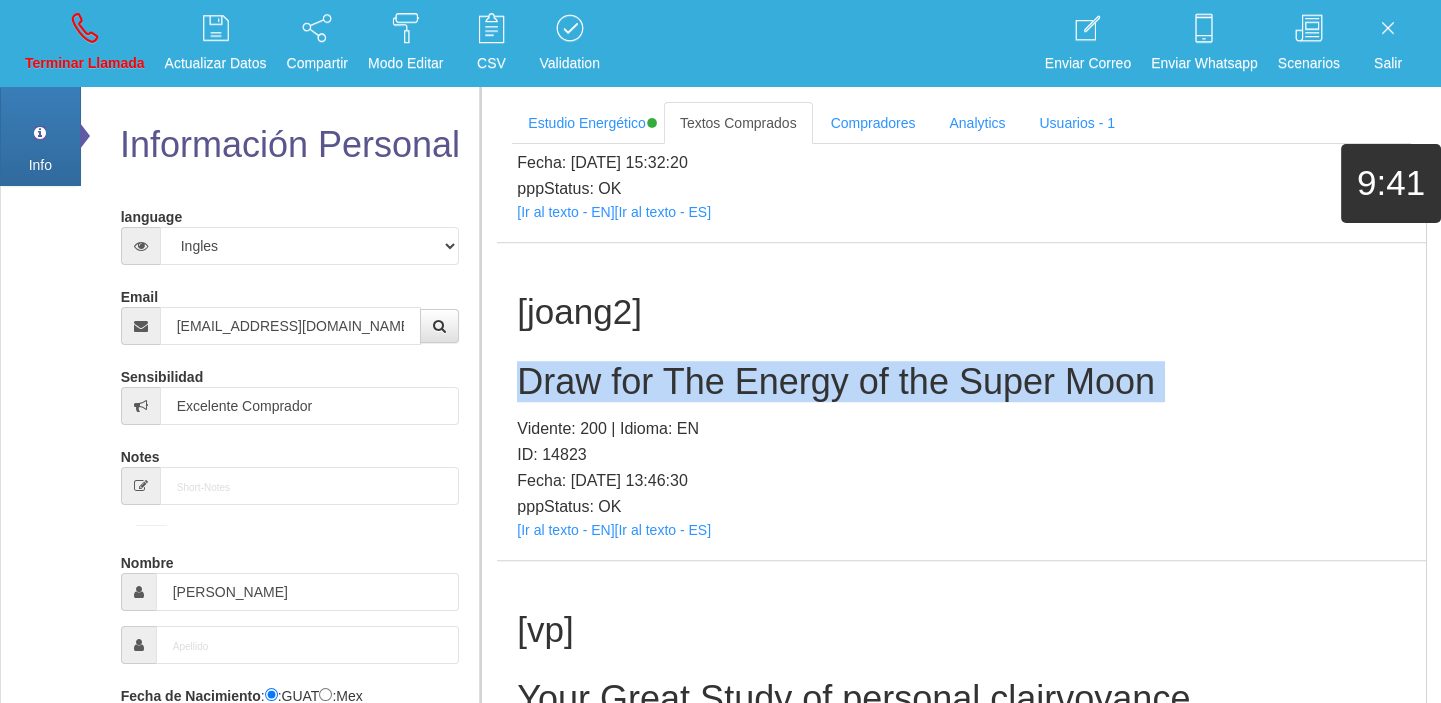 copy on "Draw for The Energy of the Super Moon" 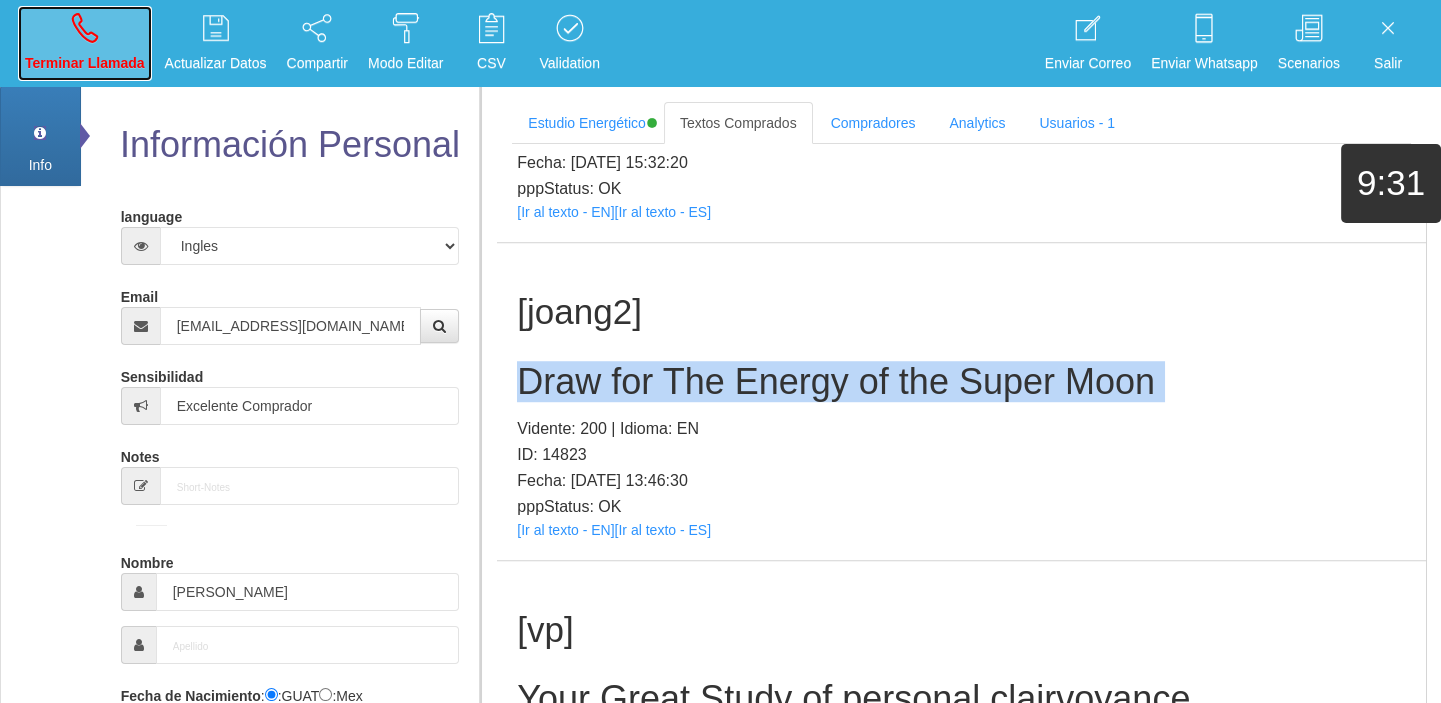 click on "Terminar Llamada" at bounding box center [85, 63] 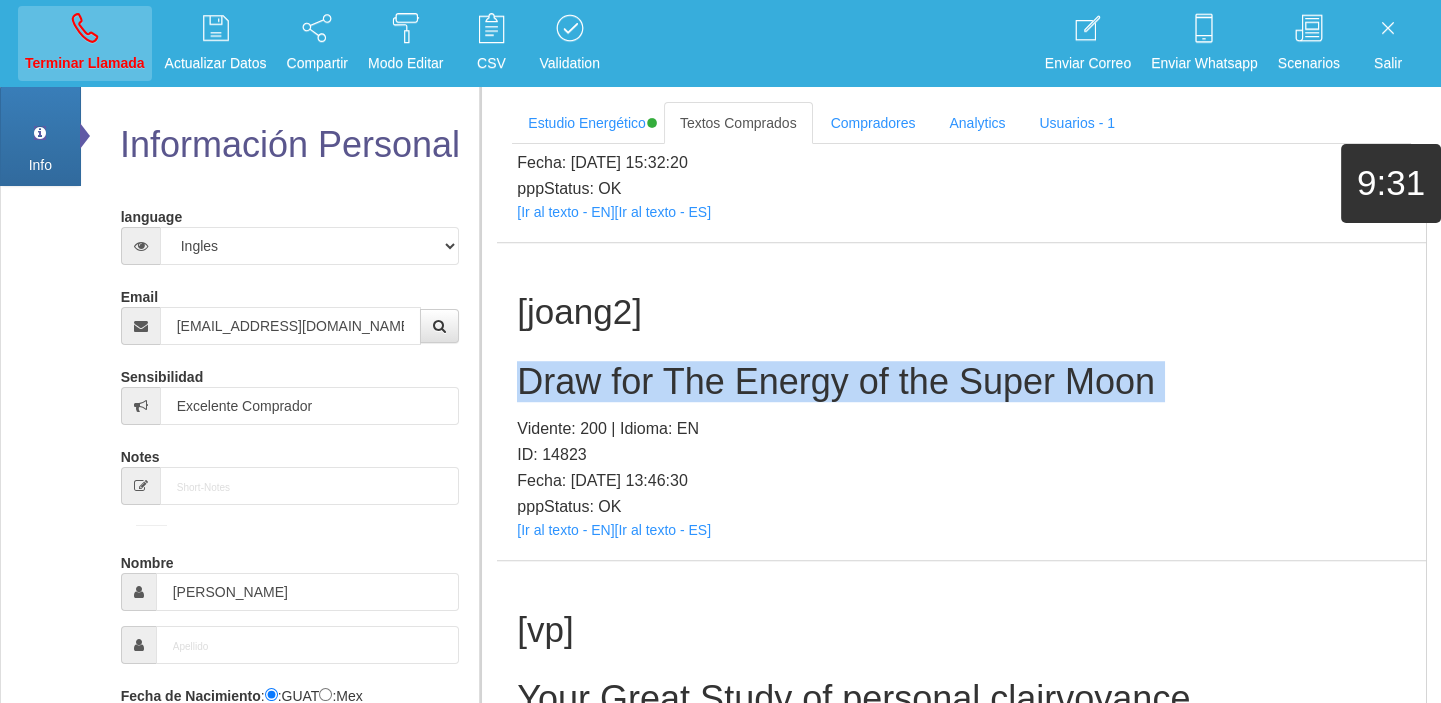 type 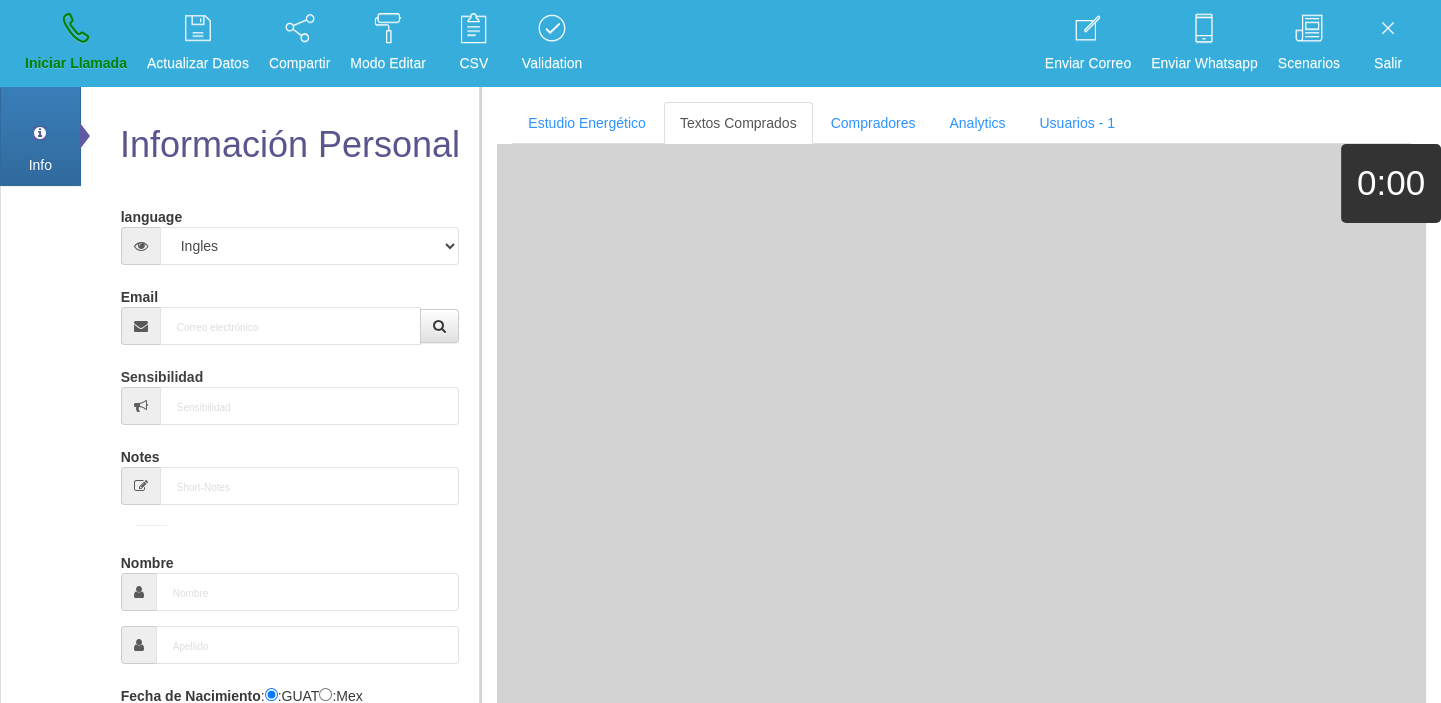 scroll, scrollTop: 0, scrollLeft: 0, axis: both 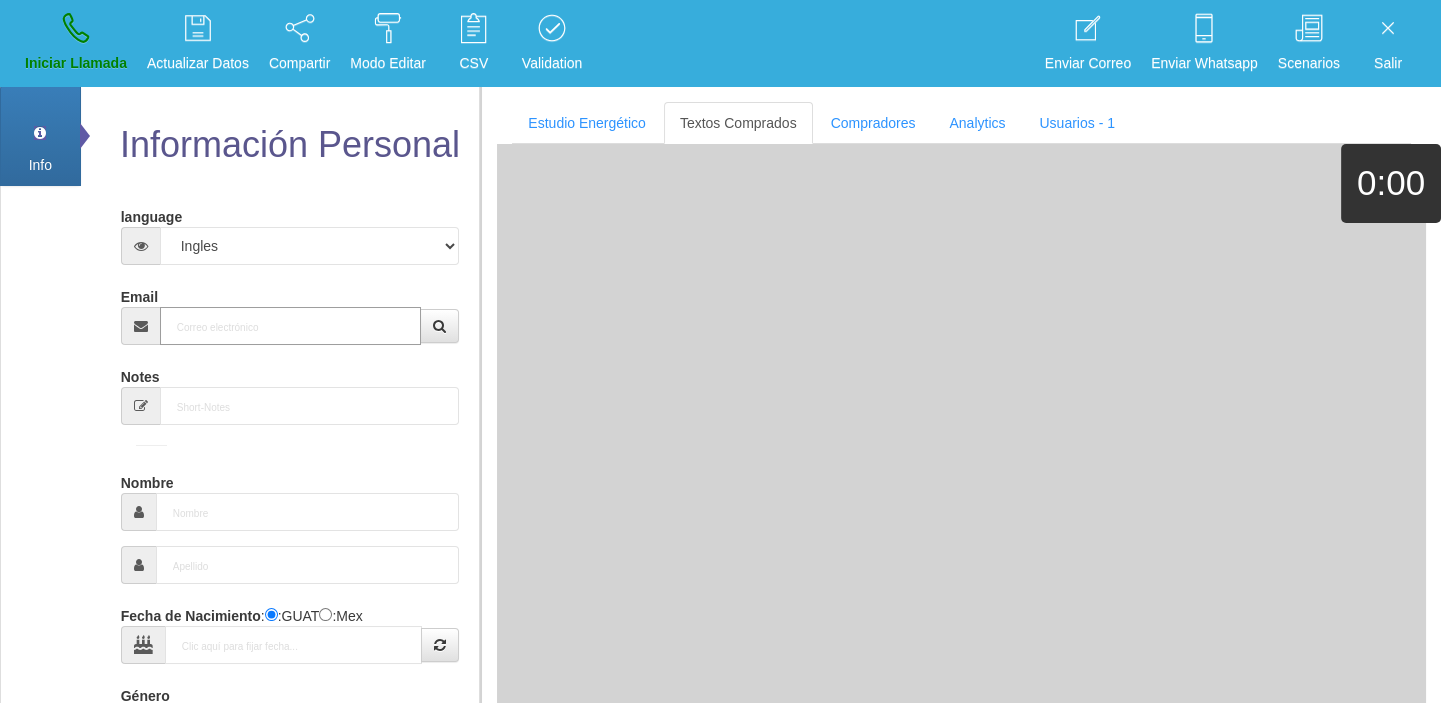 click on "Email" at bounding box center [291, 326] 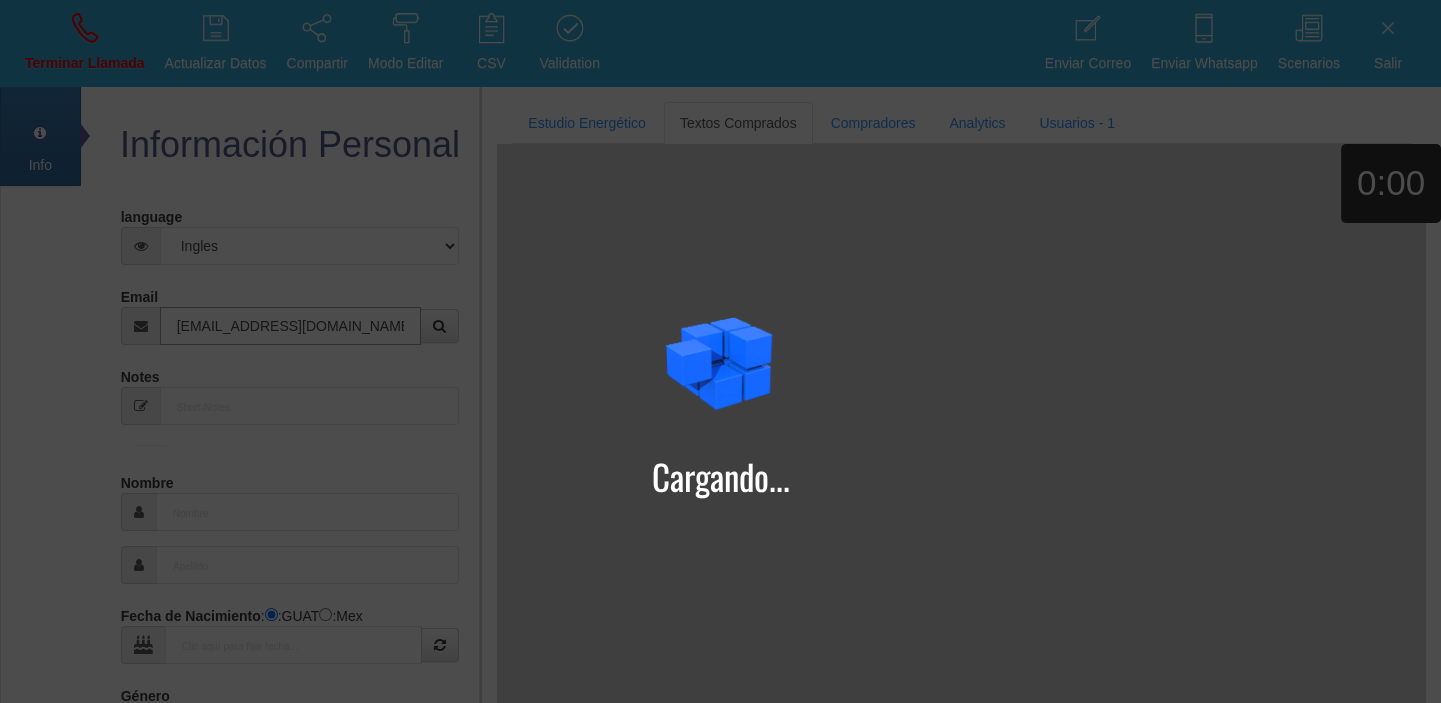 type on "[EMAIL_ADDRESS][DOMAIN_NAME]" 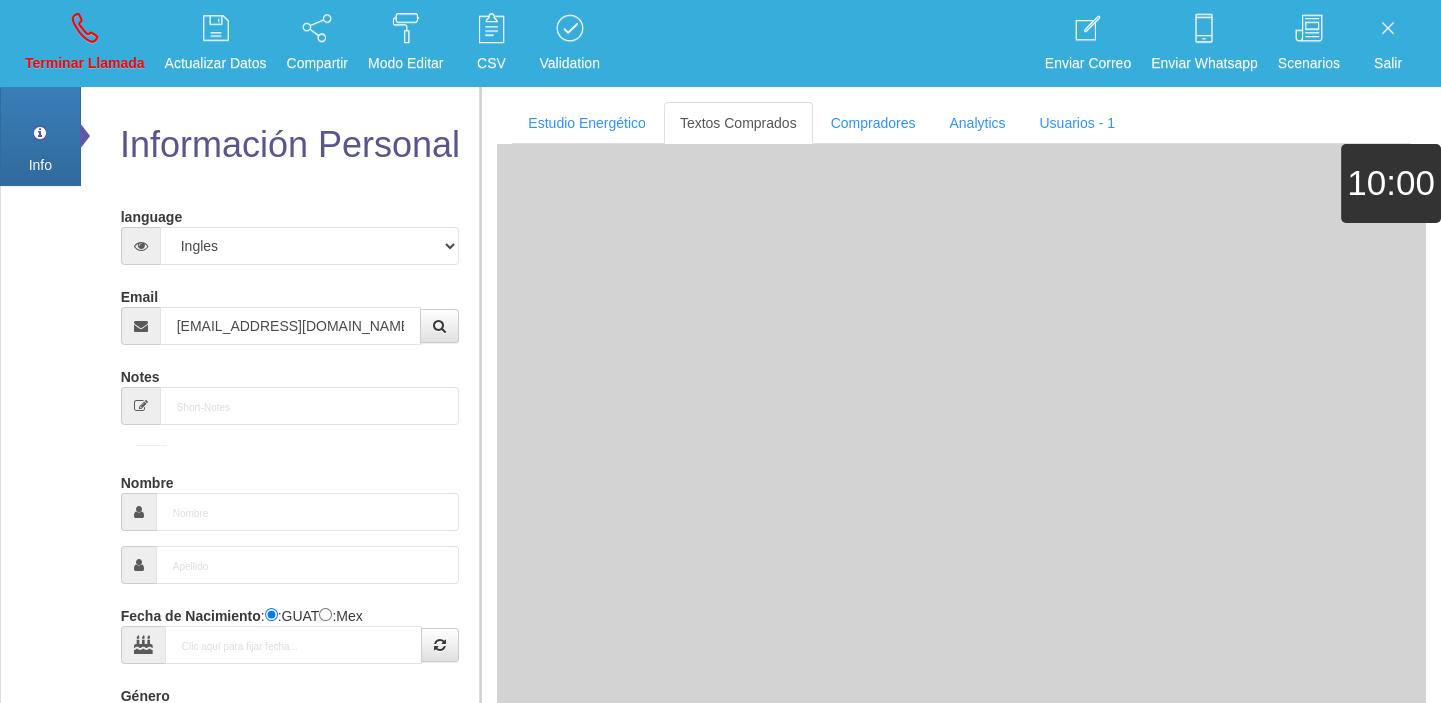 type on "[DATE]" 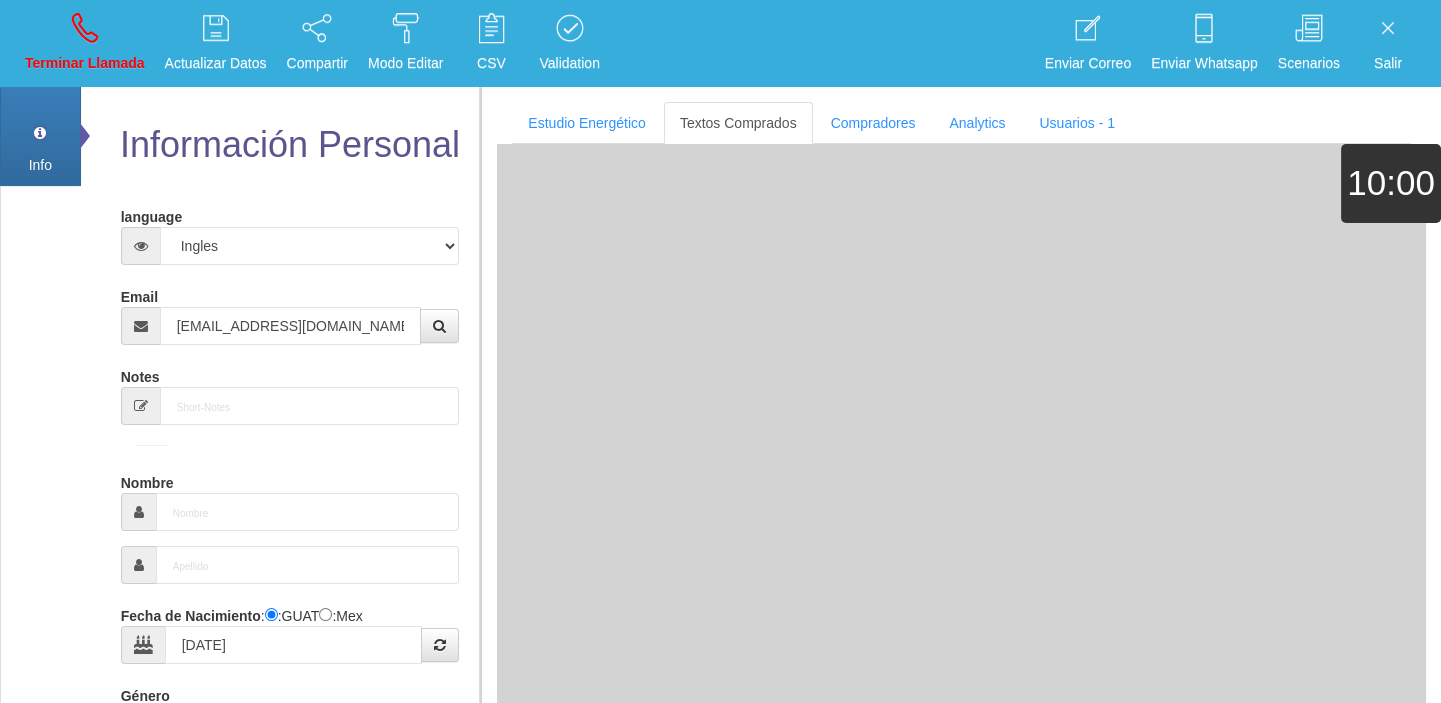 select on "1" 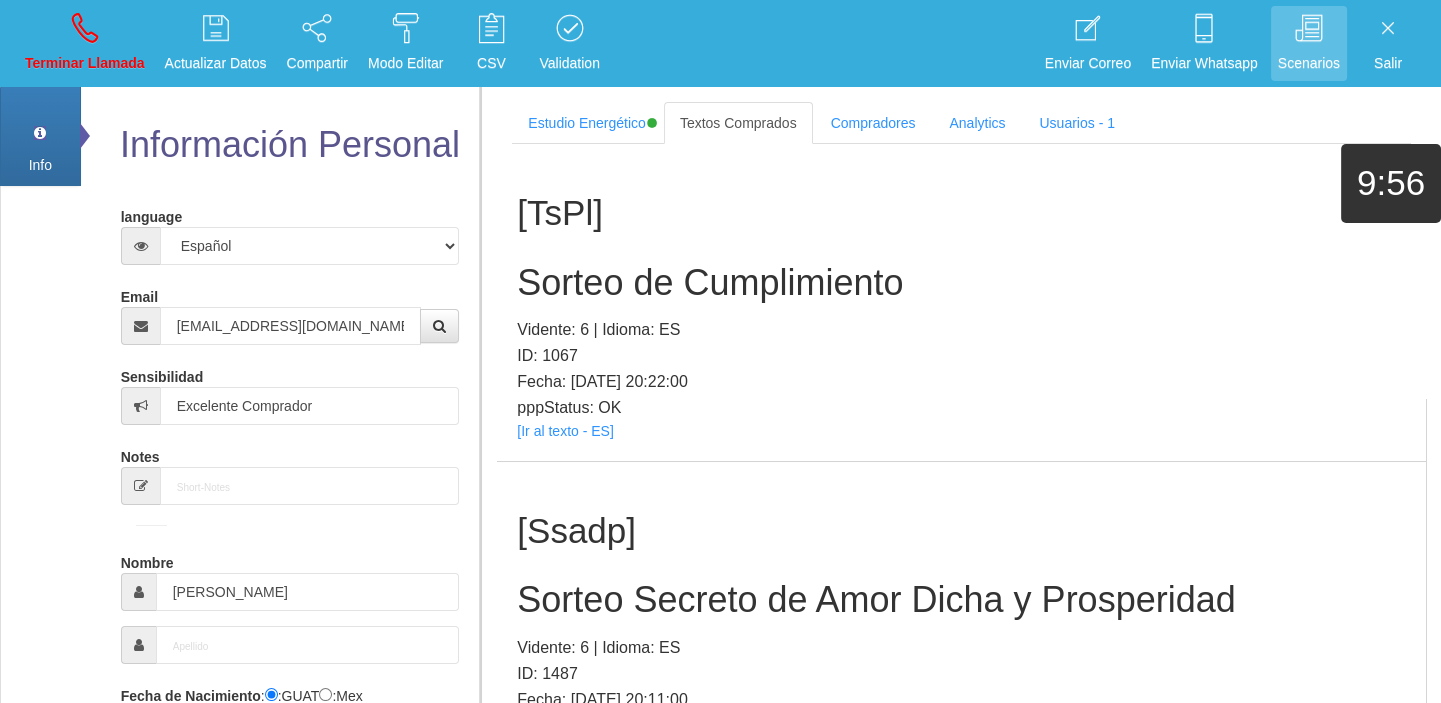 scroll, scrollTop: 4665, scrollLeft: 0, axis: vertical 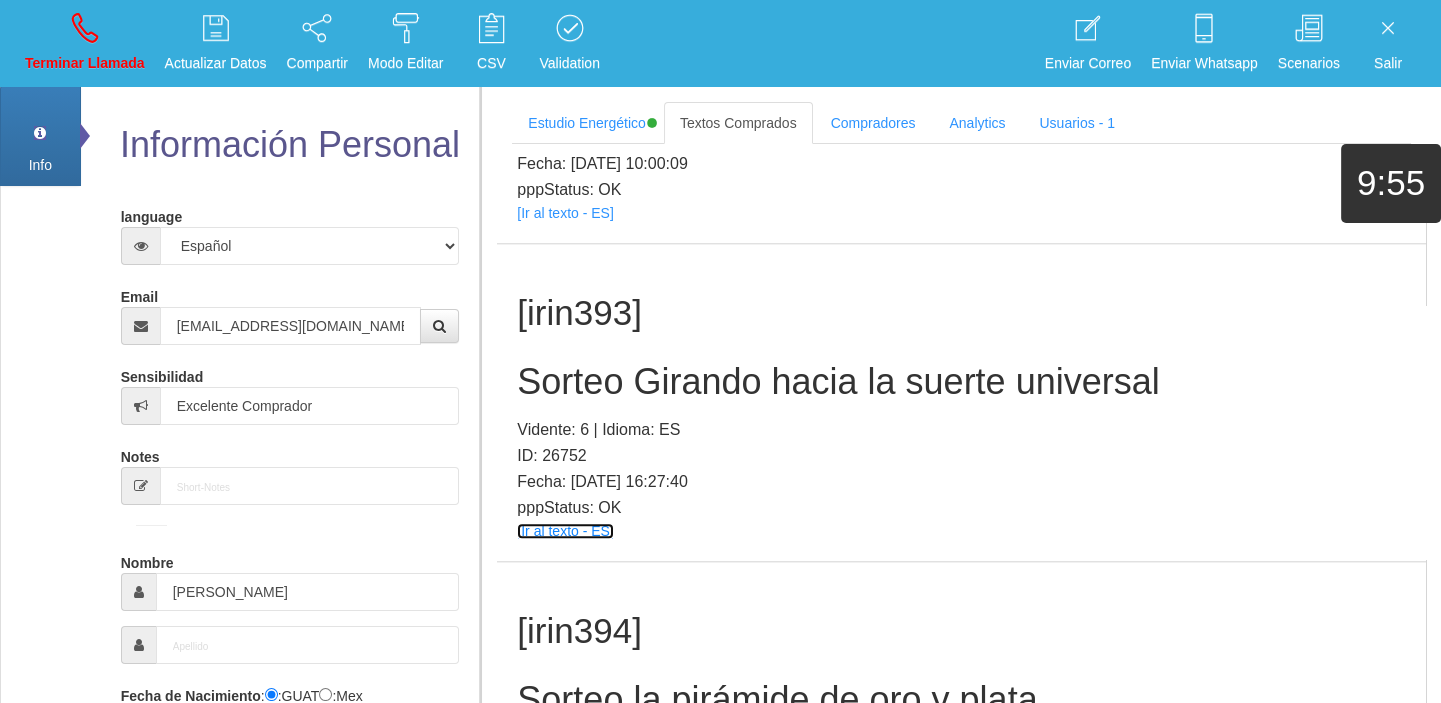 click on "[Ir al texto - ES]" at bounding box center [565, 531] 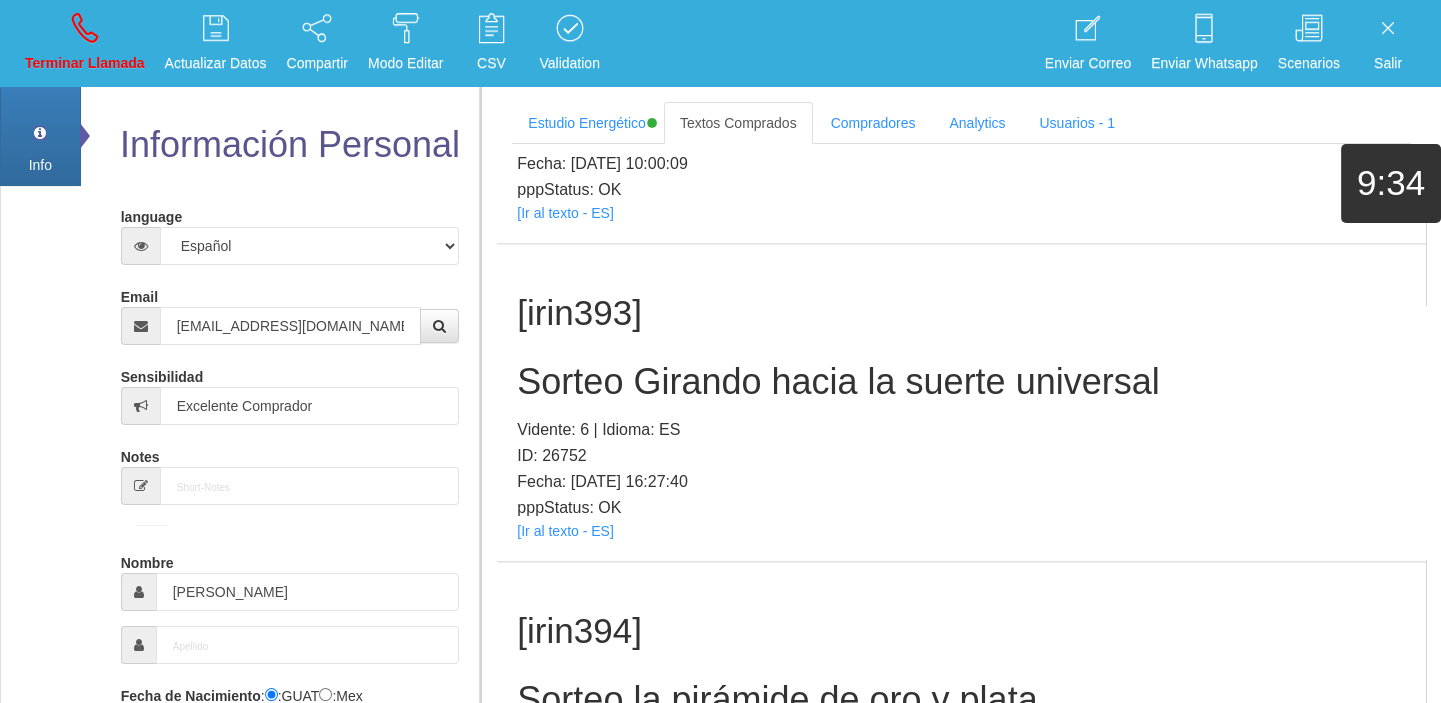 click on "[irin393] Sorteo Girando hacia la suerte universal Vidente: 6 | Idioma: ES ID: 26752 Fecha: [DATE] 16:27:40 pppStatus: OK [Ir al texto - ES]" at bounding box center (961, 402) 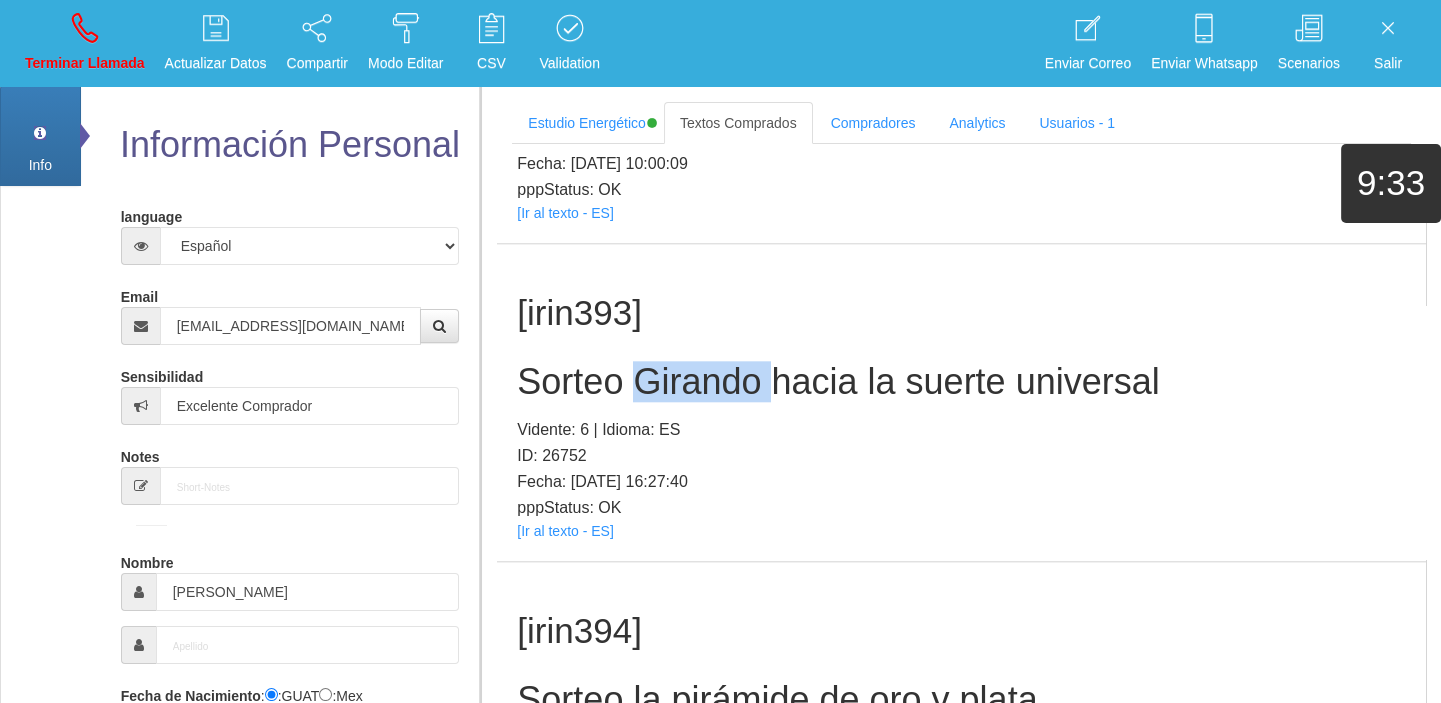 click on "Sorteo Girando hacia la suerte universal" at bounding box center [961, 382] 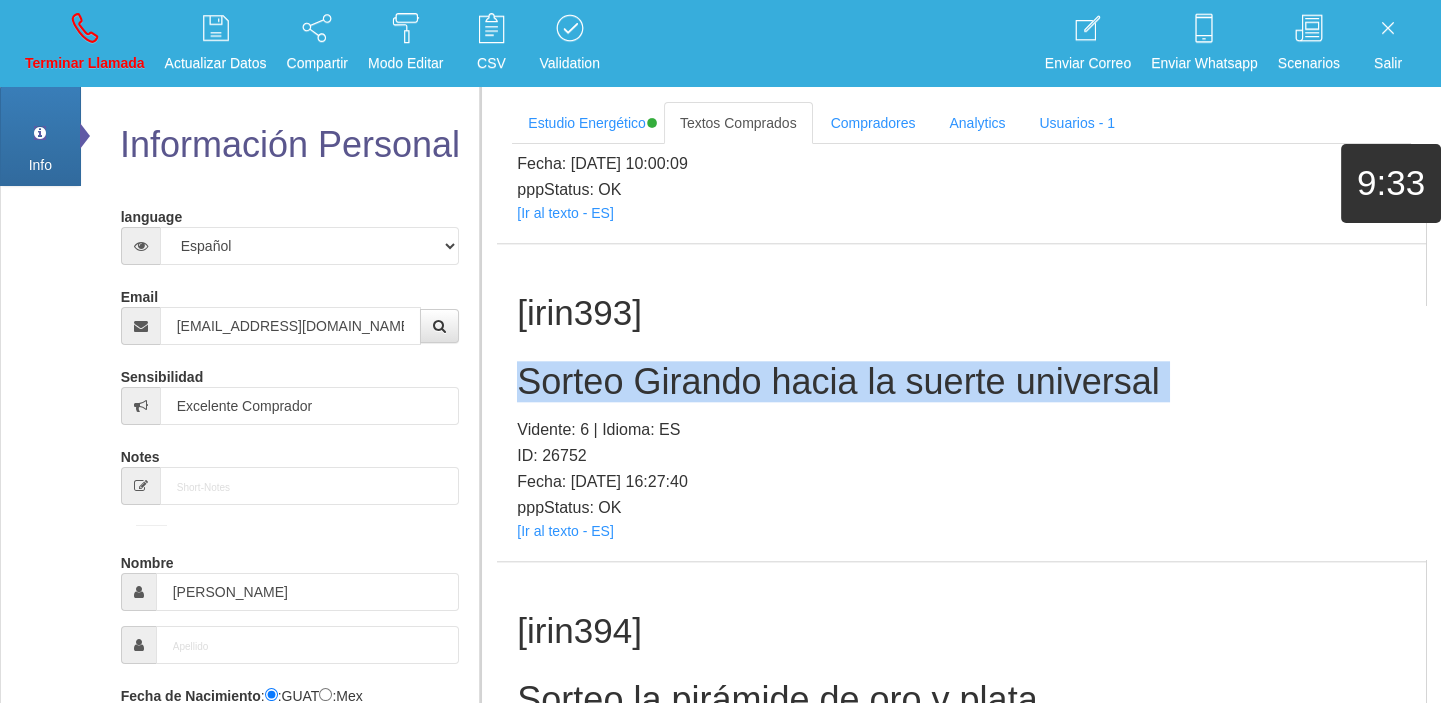 click on "Sorteo Girando hacia la suerte universal" at bounding box center (961, 382) 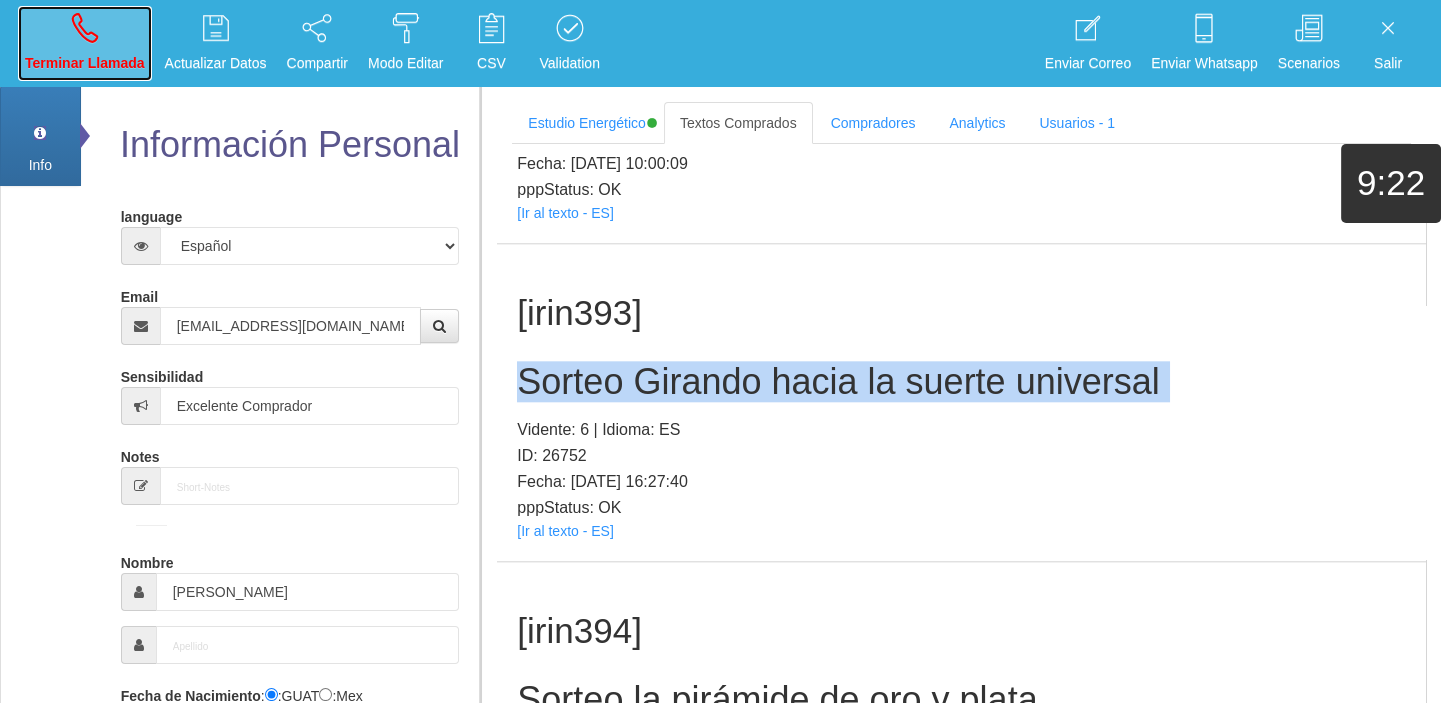 click on "Terminar Llamada" at bounding box center [85, 43] 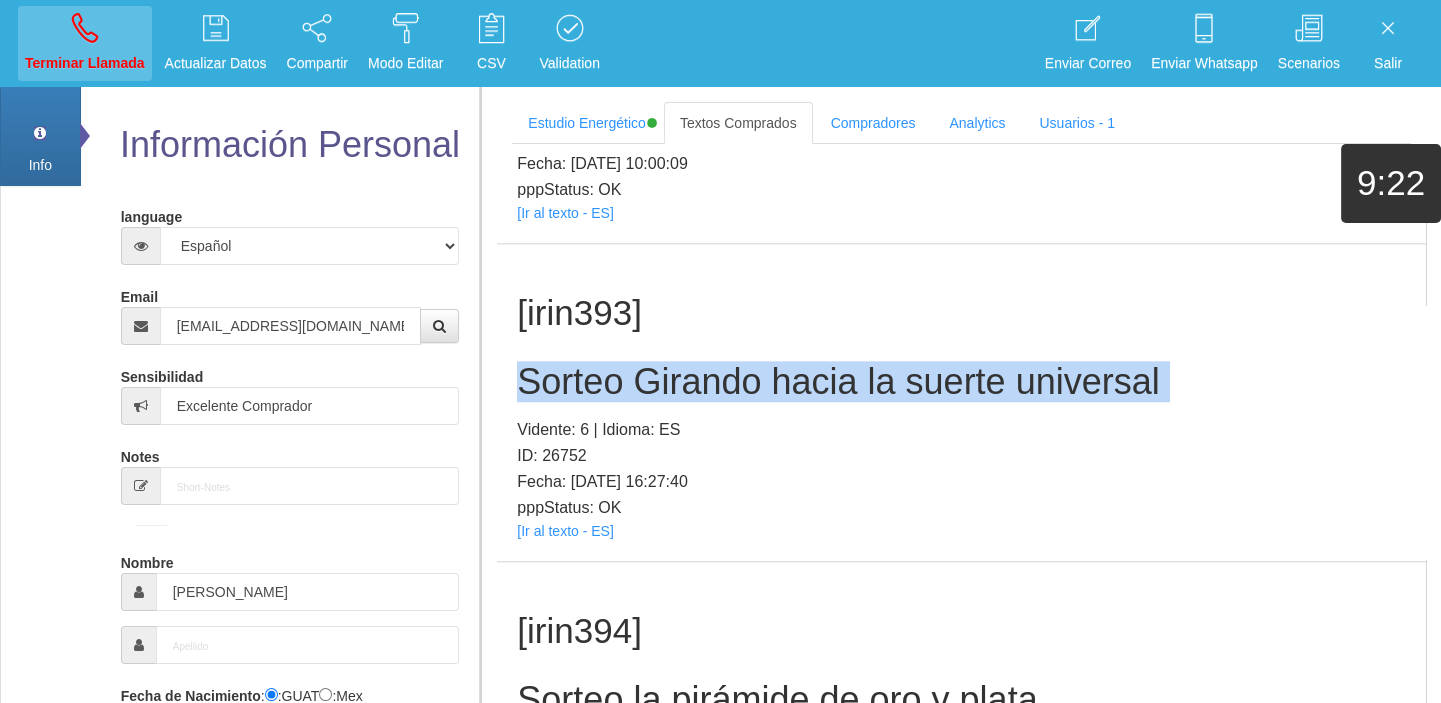 type 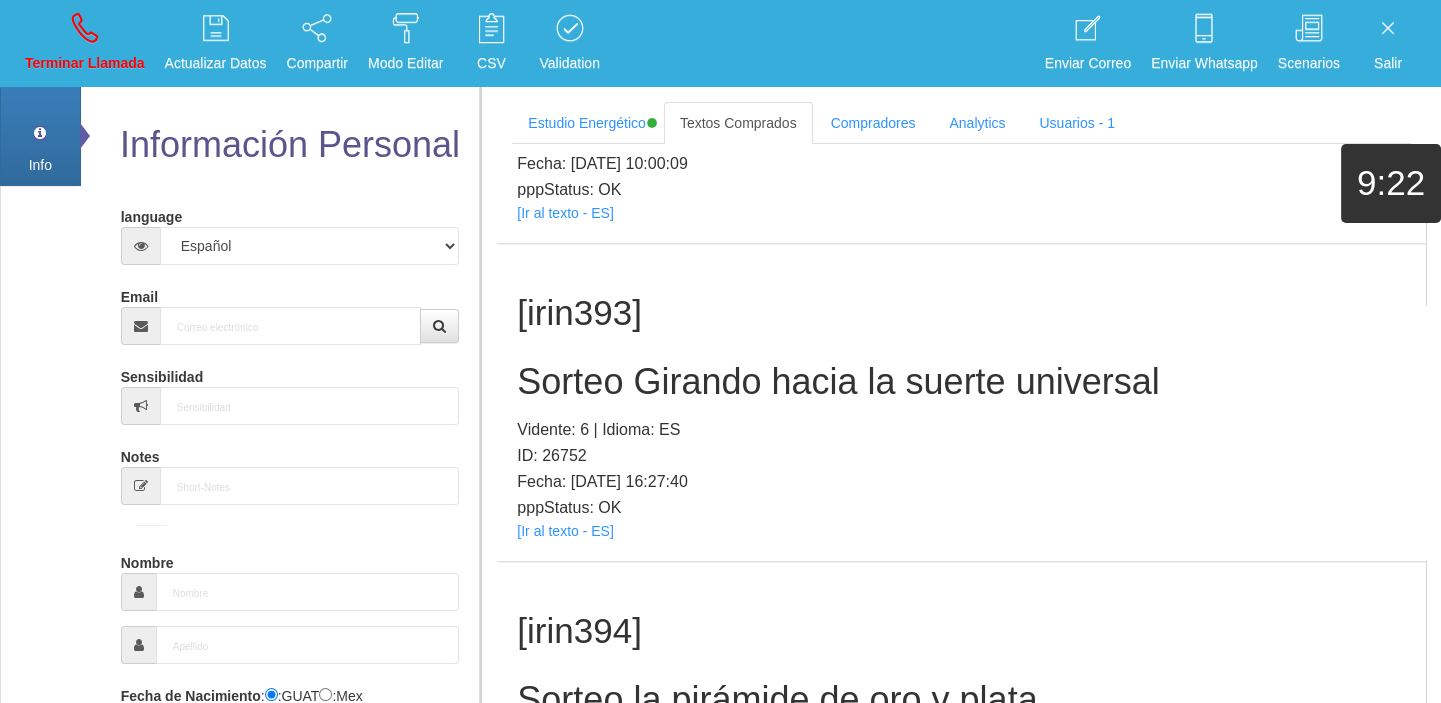 scroll, scrollTop: 0, scrollLeft: 0, axis: both 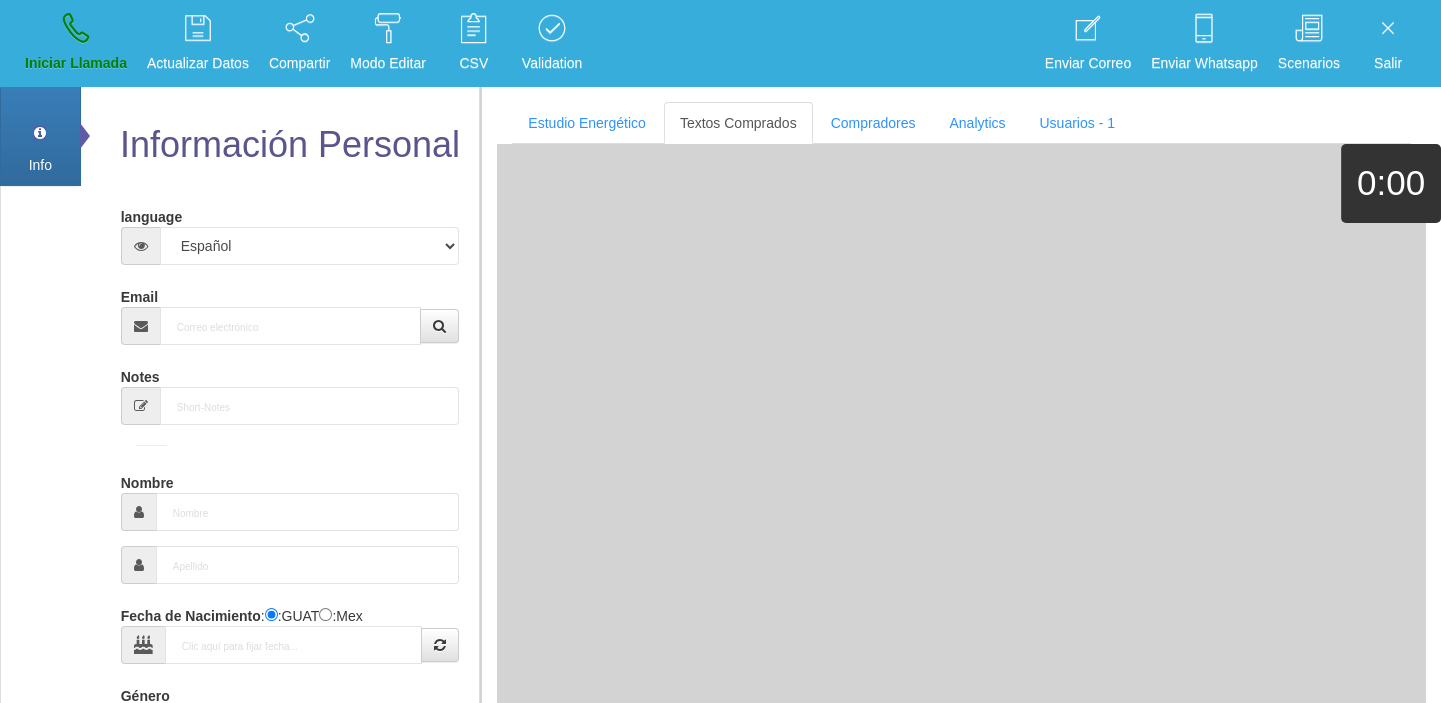 click on "Email" at bounding box center (290, 312) 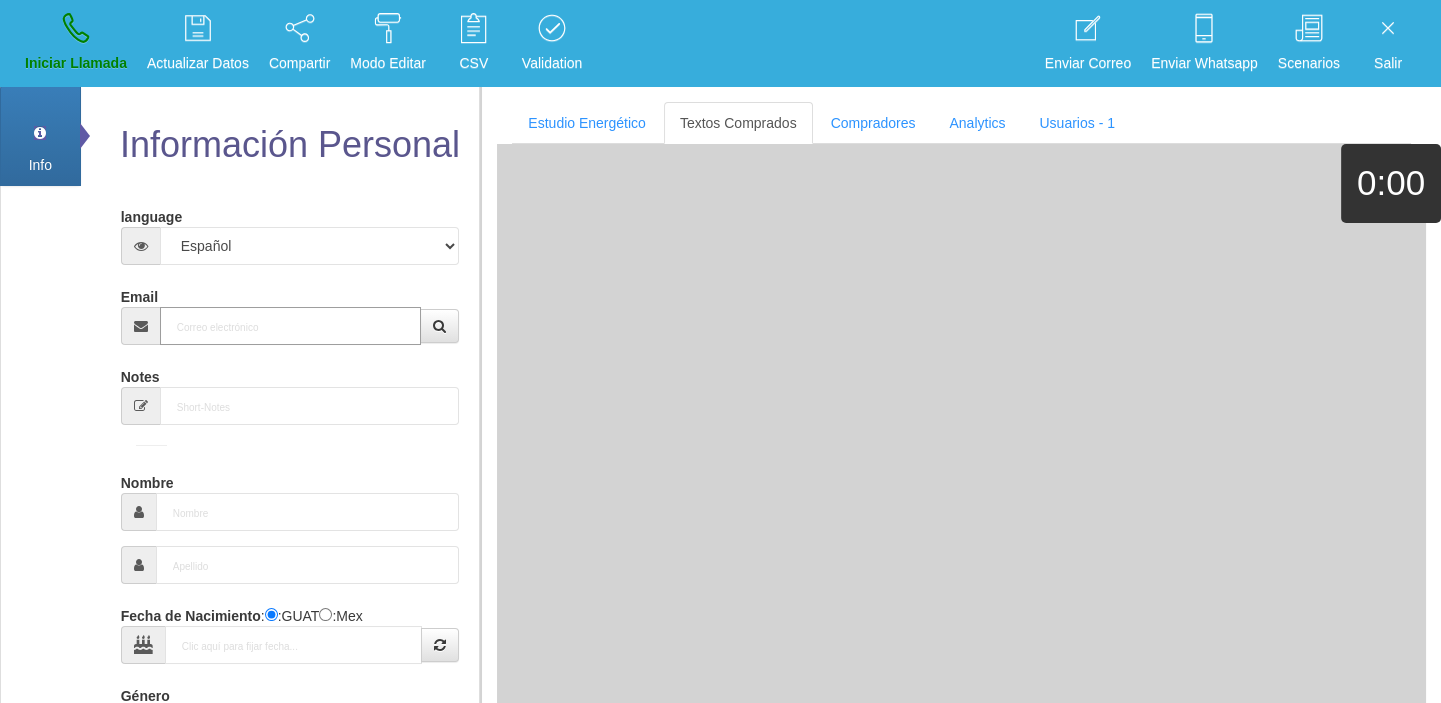 paste on "[EMAIL_ADDRESS][DOMAIN_NAME]" 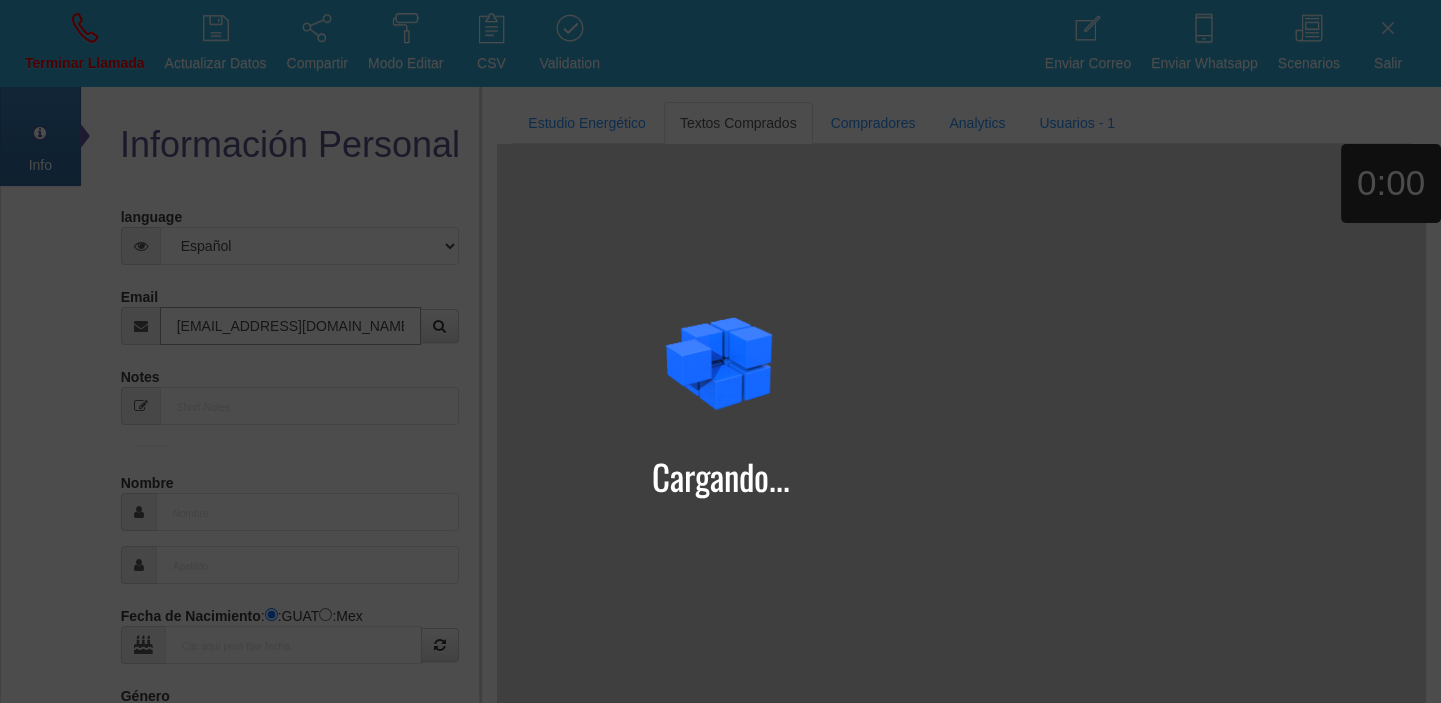 type on "[EMAIL_ADDRESS][DOMAIN_NAME]" 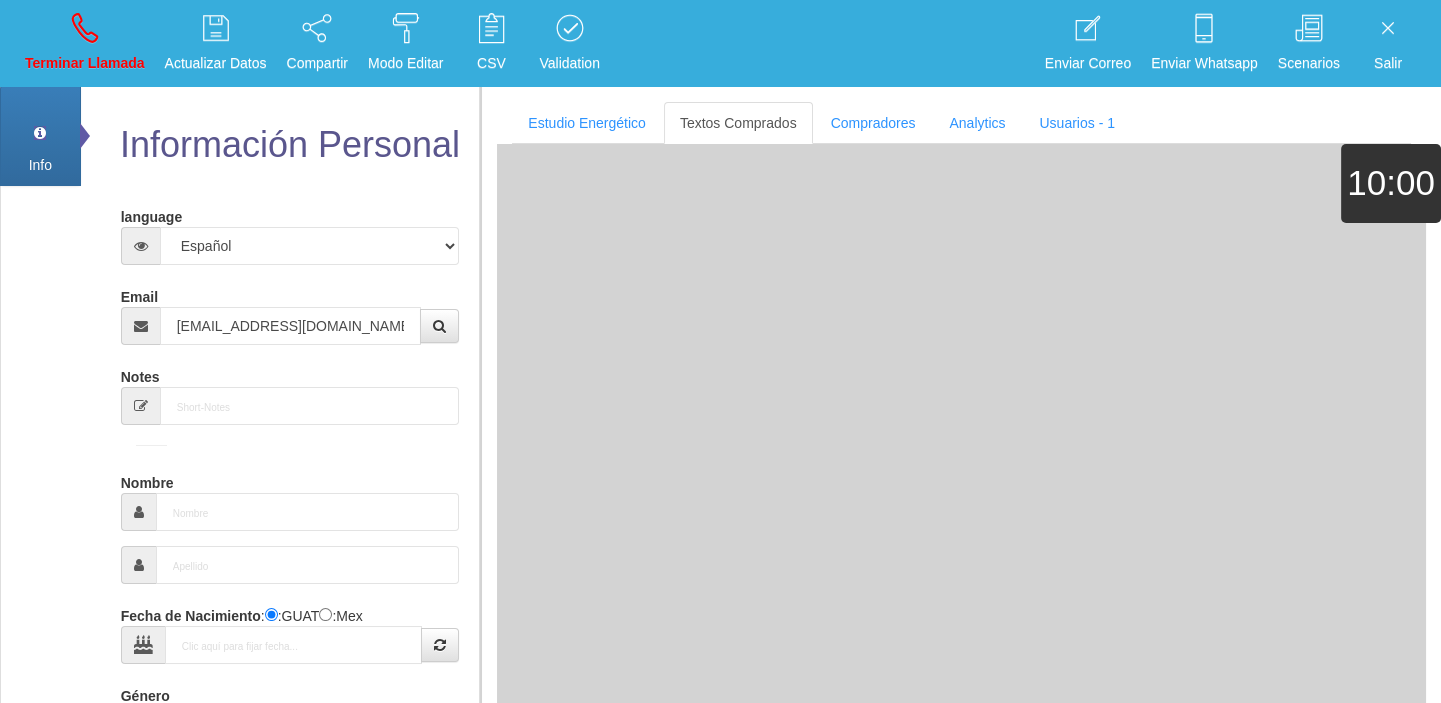 type on "[DATE]" 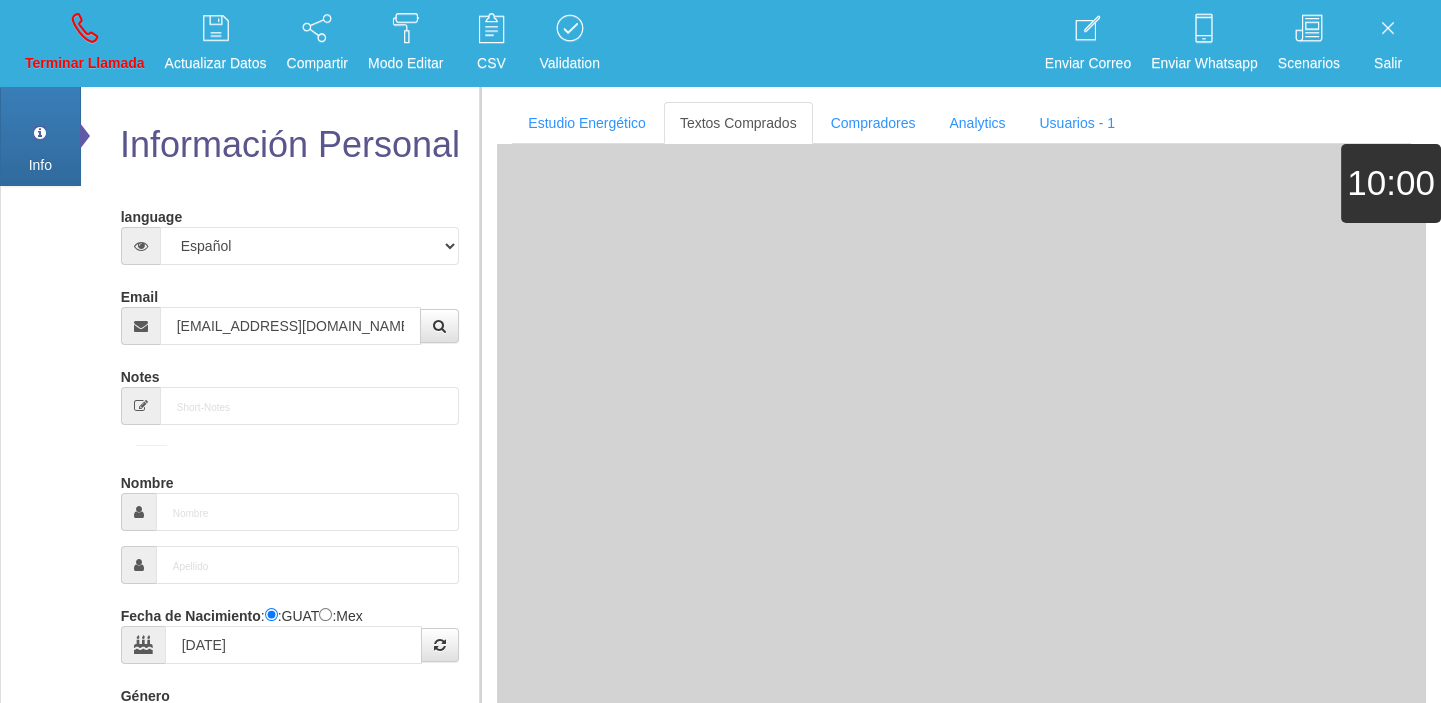 type on "Excelente Comprador" 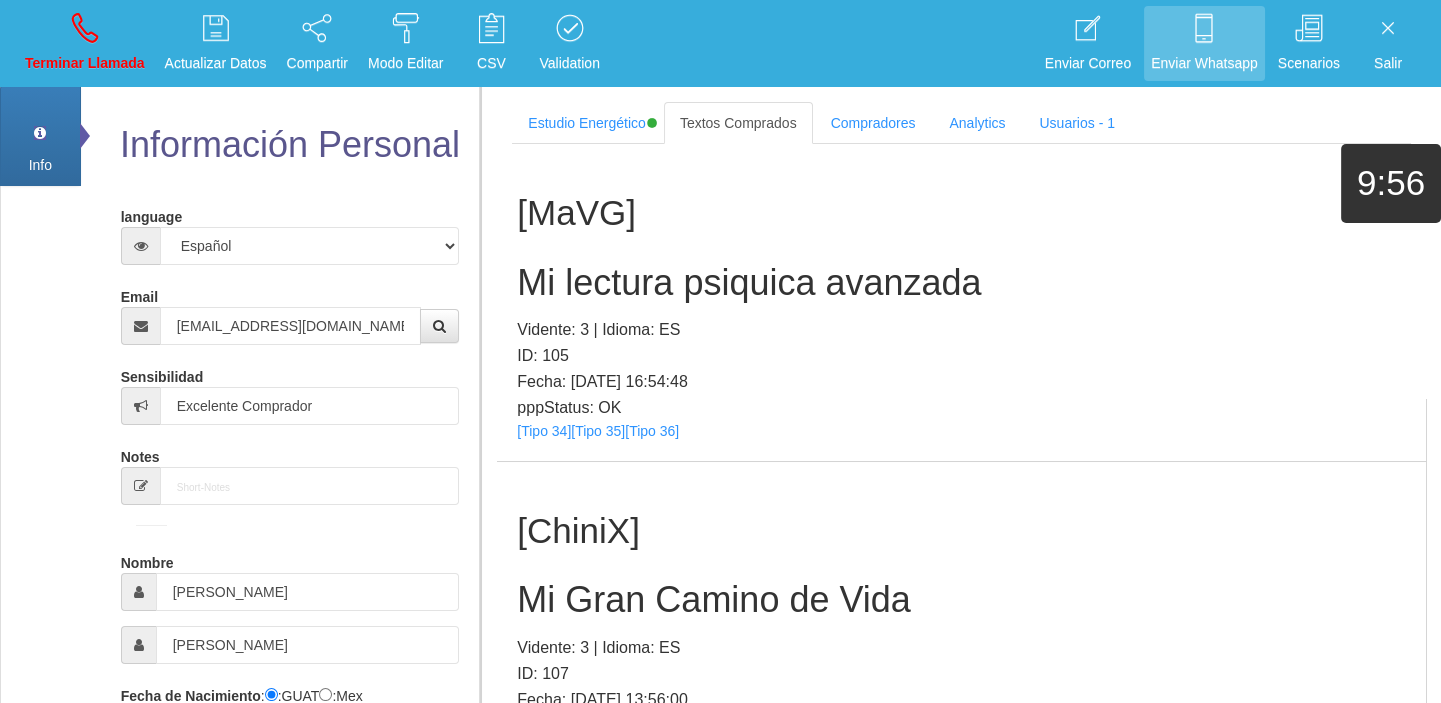 scroll, scrollTop: 114892, scrollLeft: 0, axis: vertical 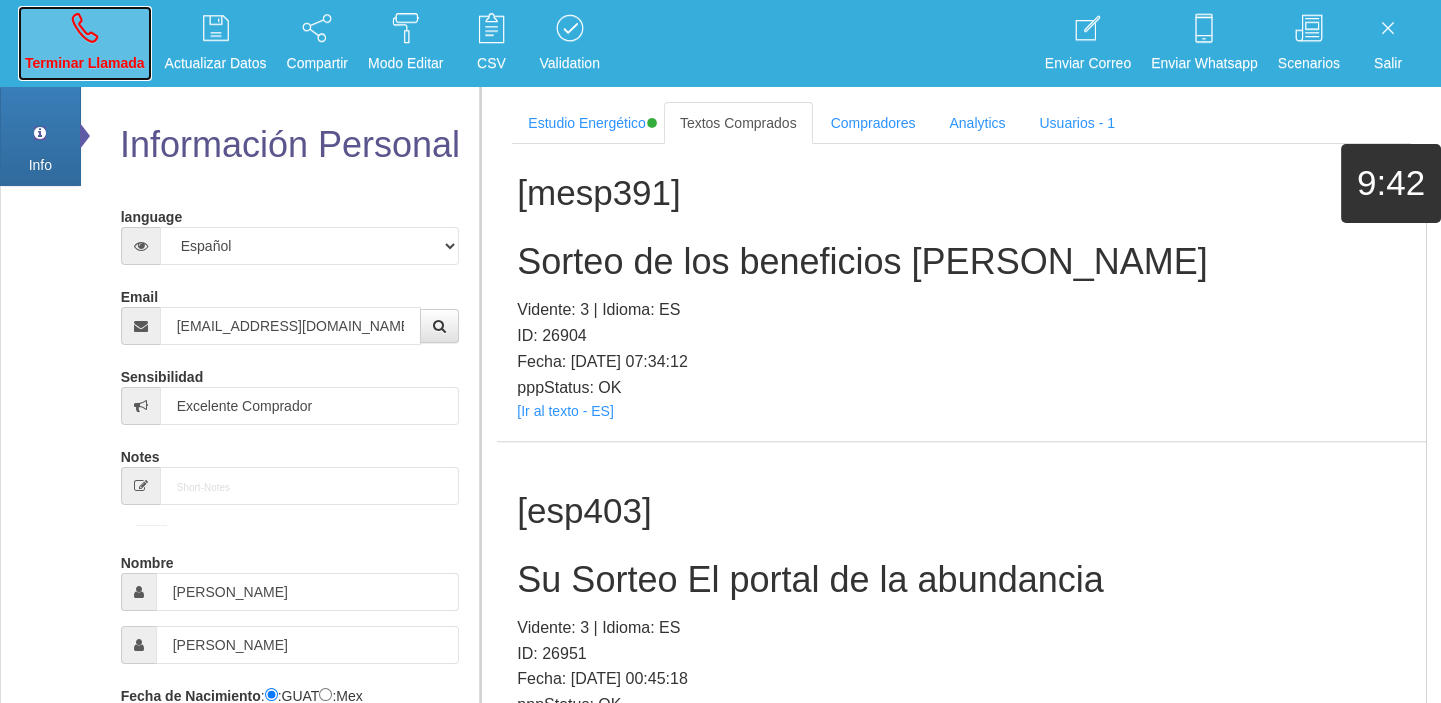 drag, startPoint x: 93, startPoint y: 24, endPoint x: 705, endPoint y: 141, distance: 623.08344 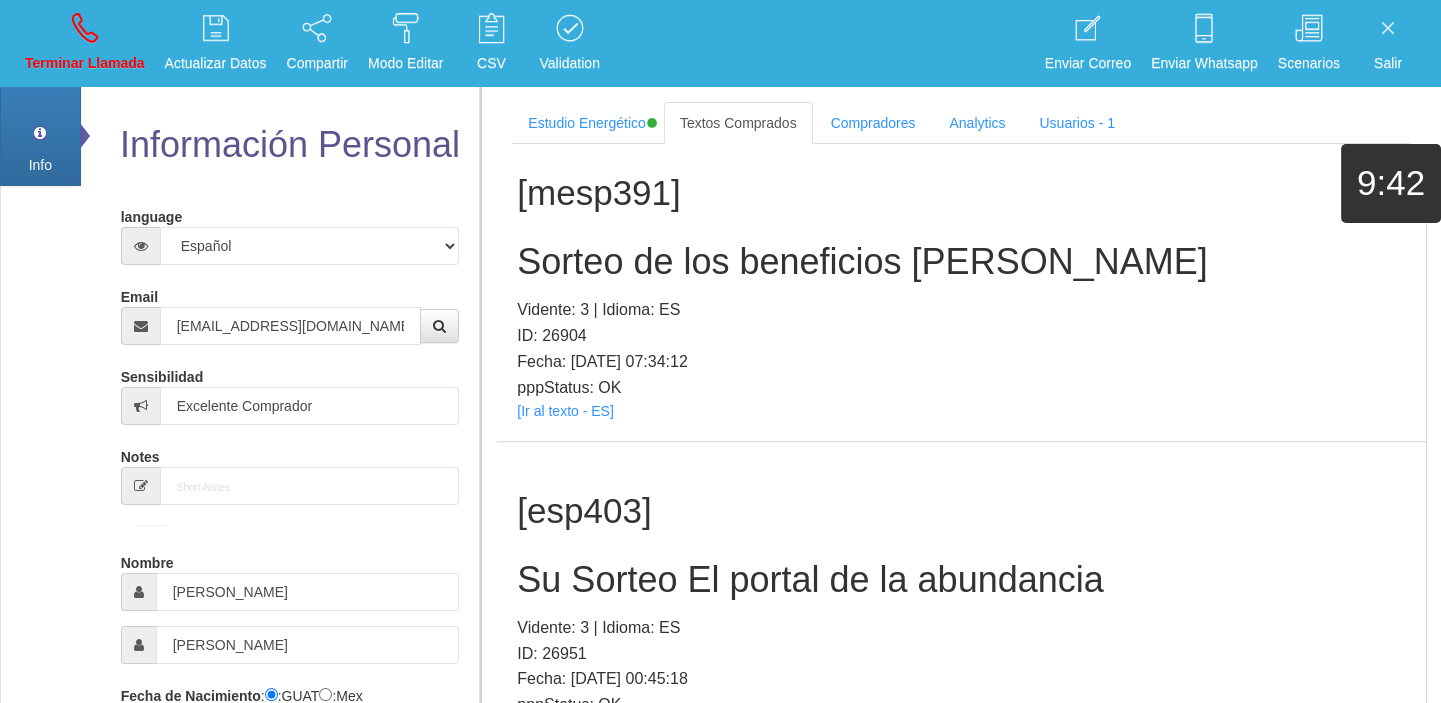 type 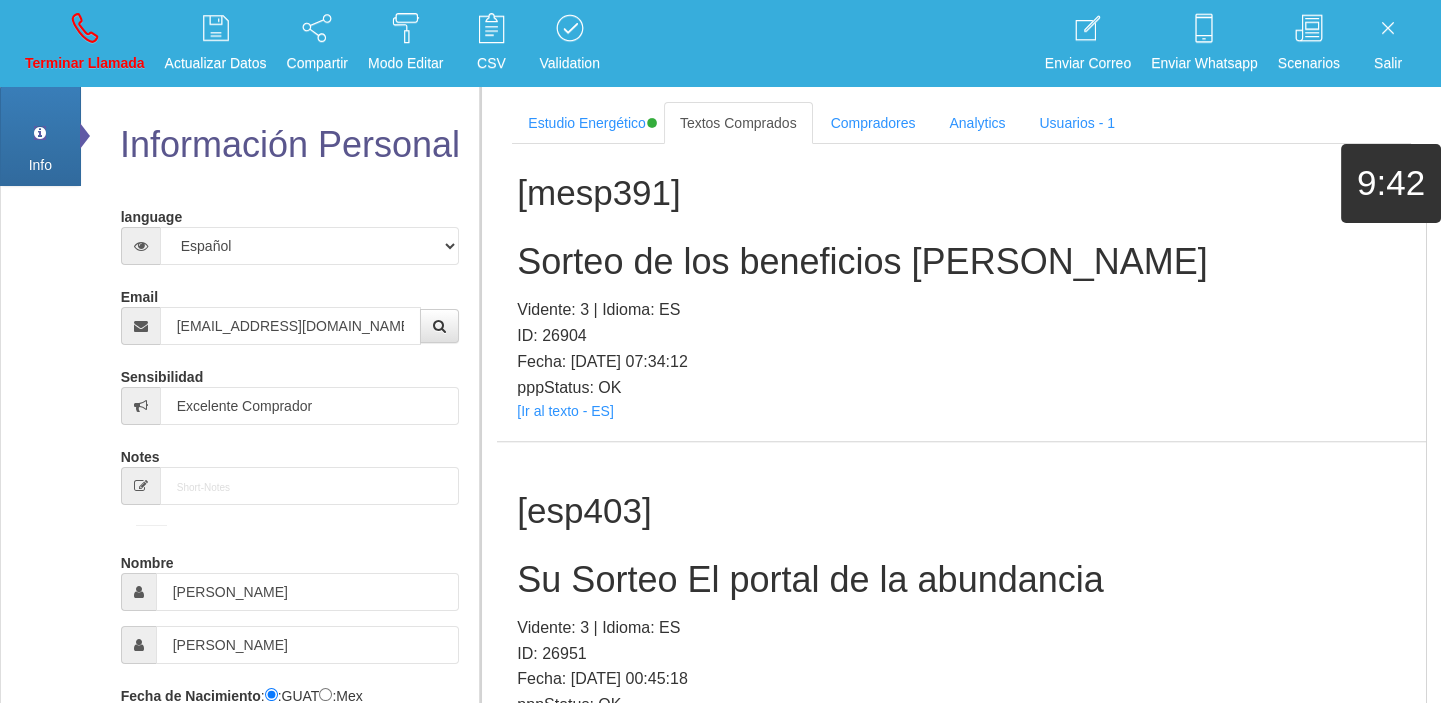 type 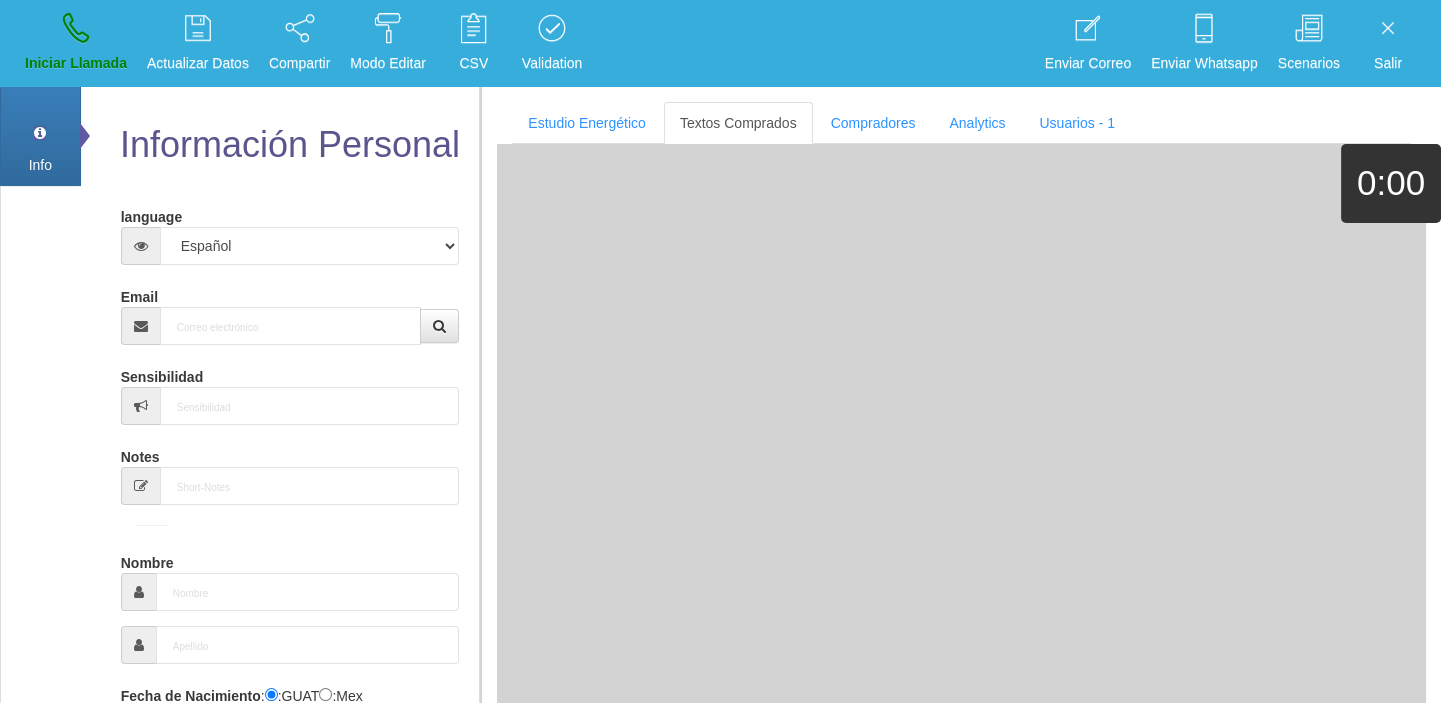 scroll, scrollTop: 0, scrollLeft: 0, axis: both 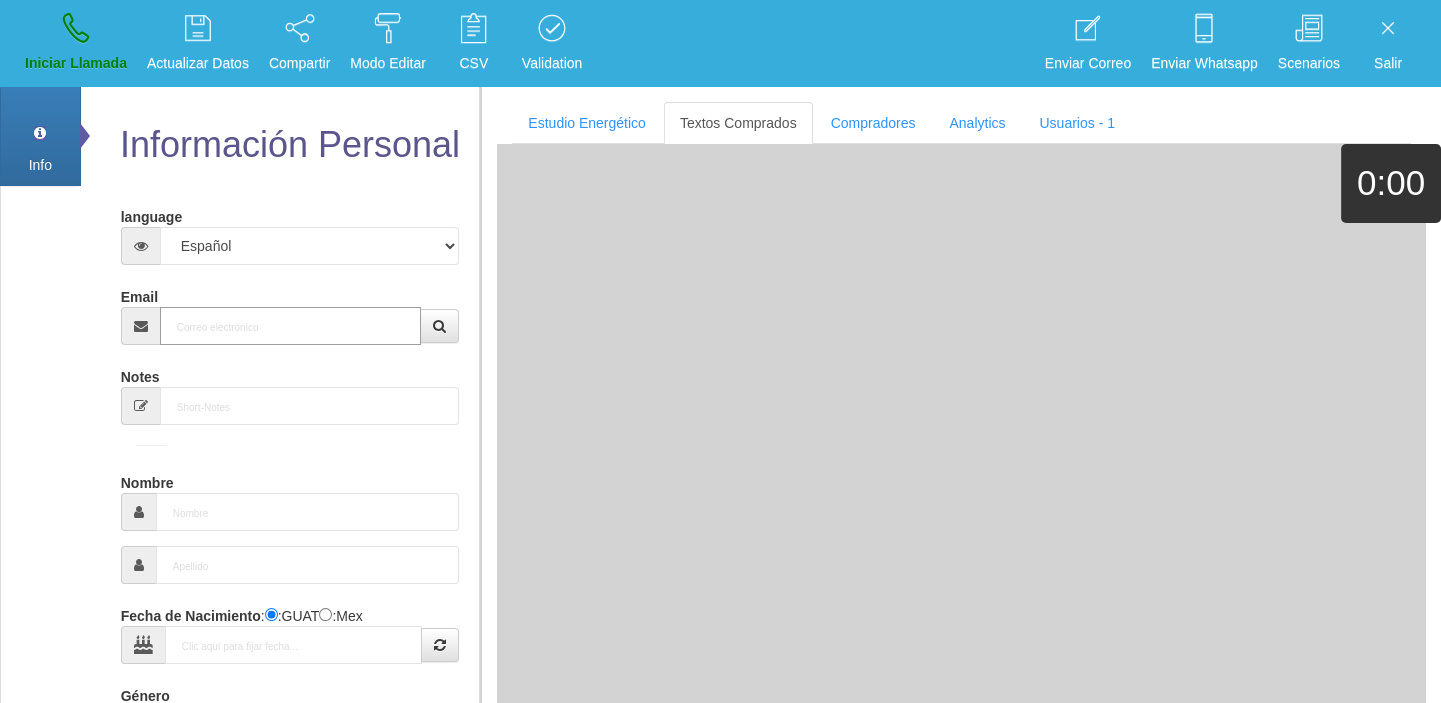 click on "Email" at bounding box center (291, 326) 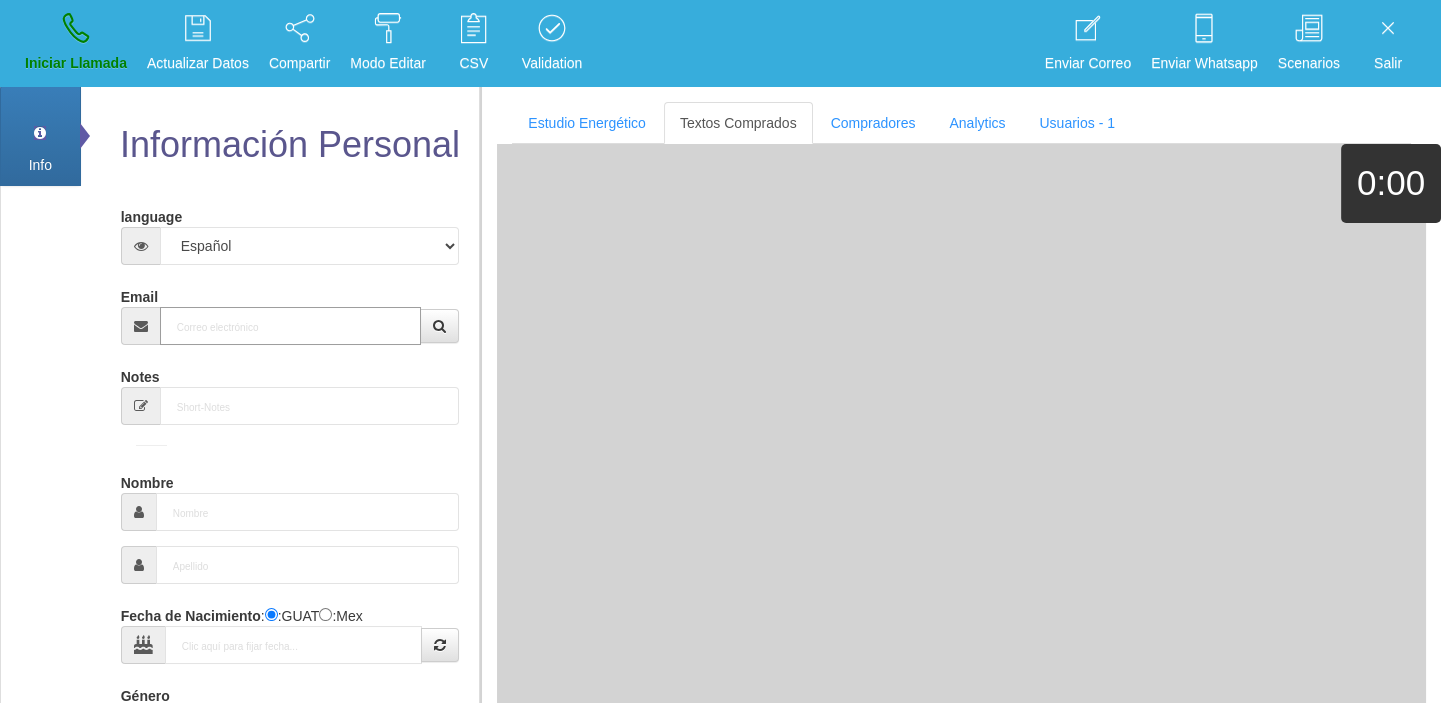 paste on "[EMAIL_ADDRESS][DOMAIN_NAME]" 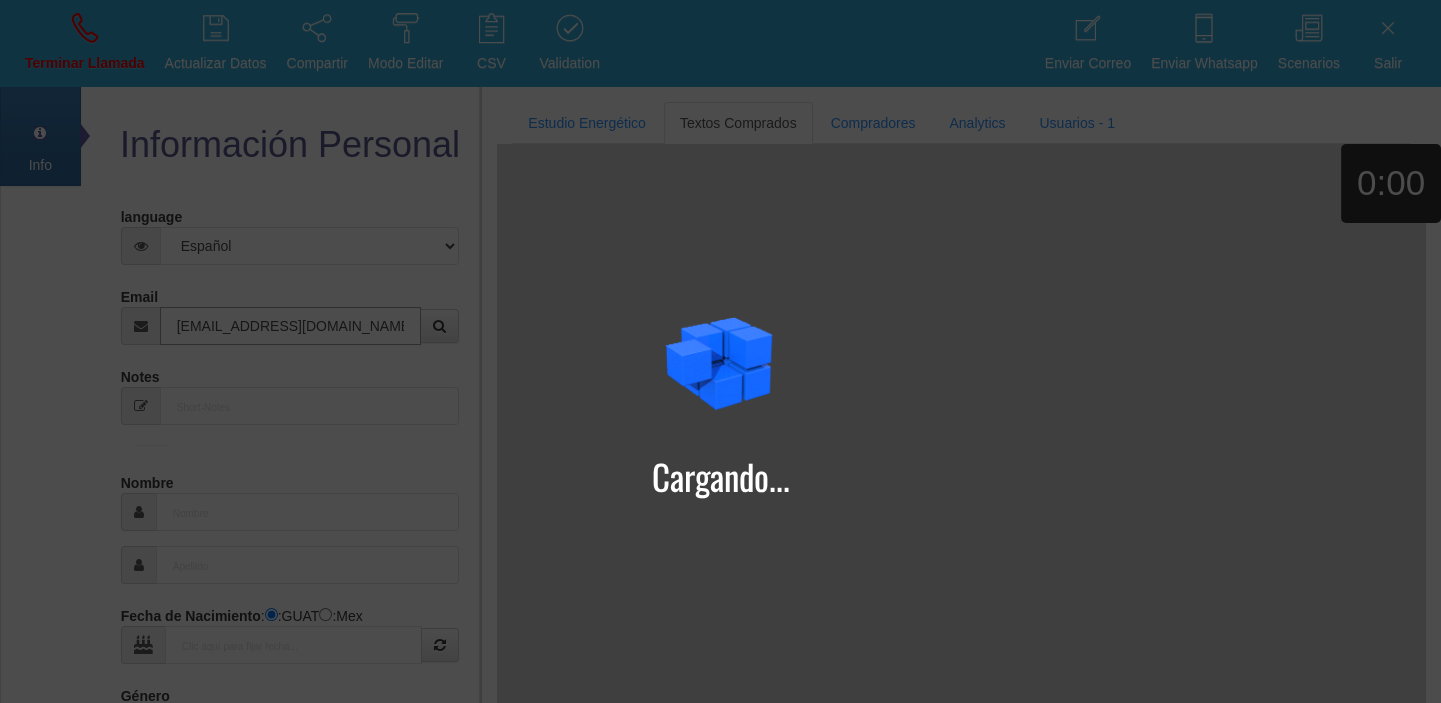 type on "[EMAIL_ADDRESS][DOMAIN_NAME]" 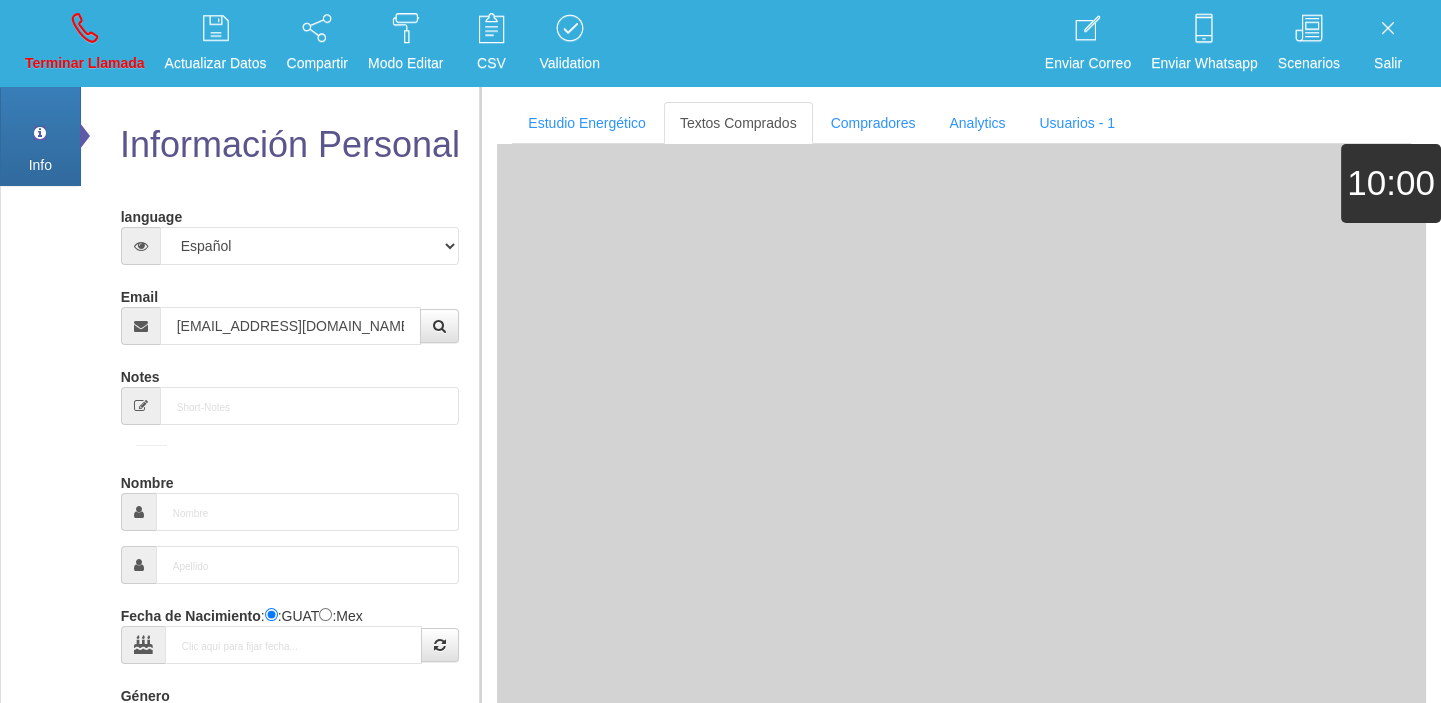 type on "[DATE]" 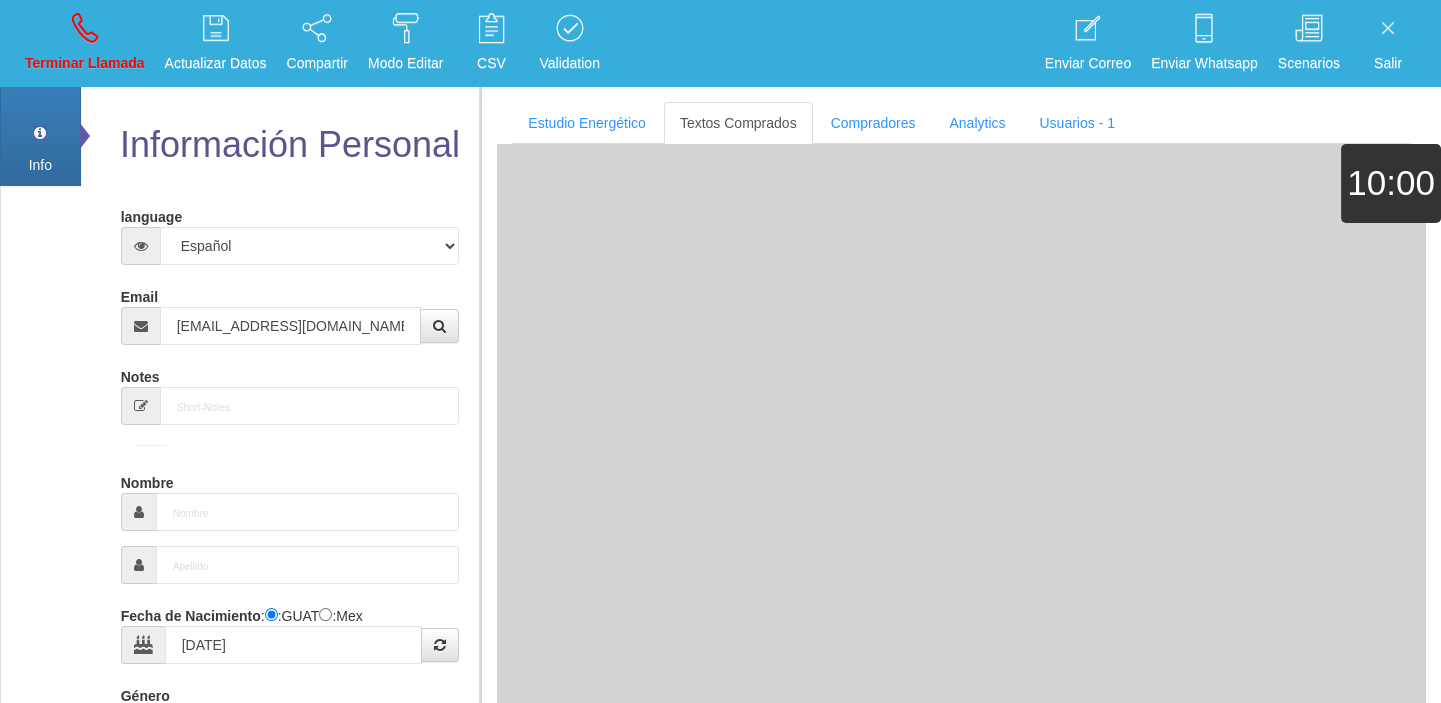 type on "Excelente Comprador" 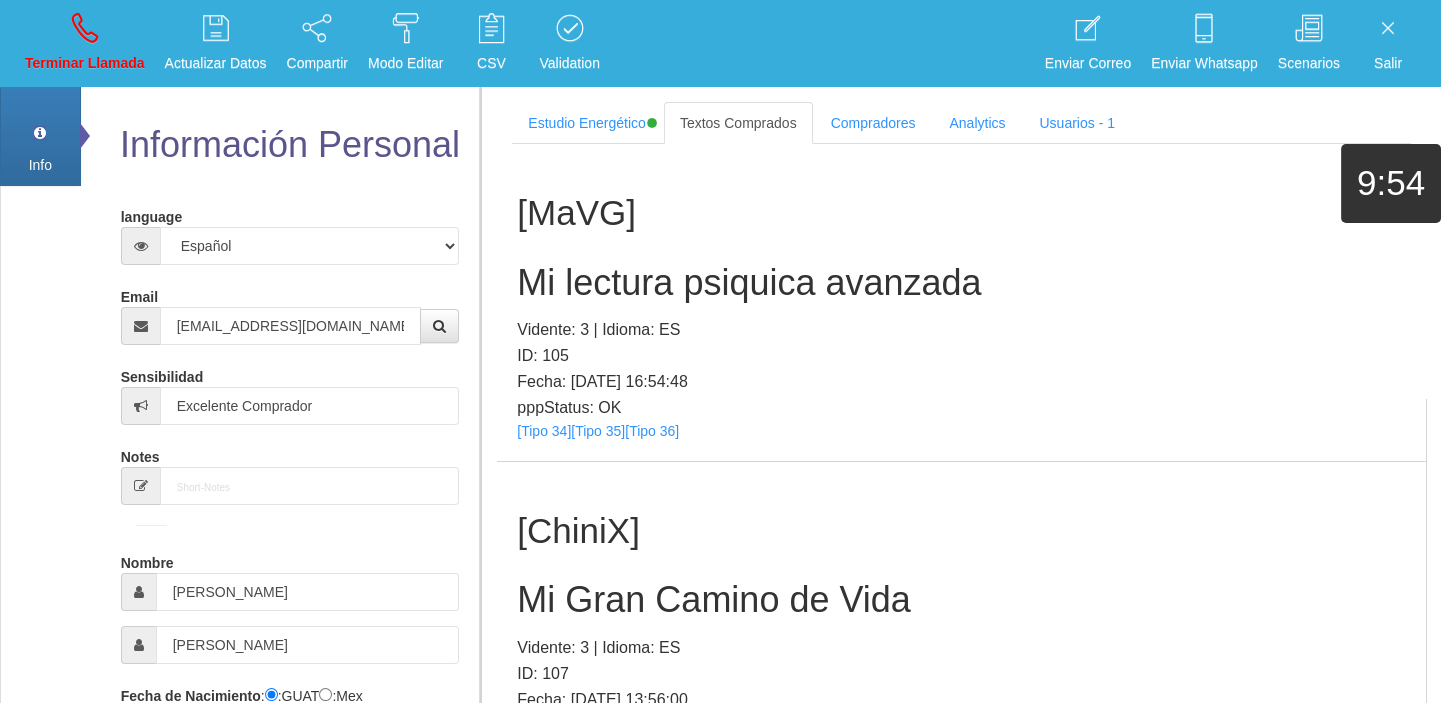 scroll, scrollTop: 114892, scrollLeft: 0, axis: vertical 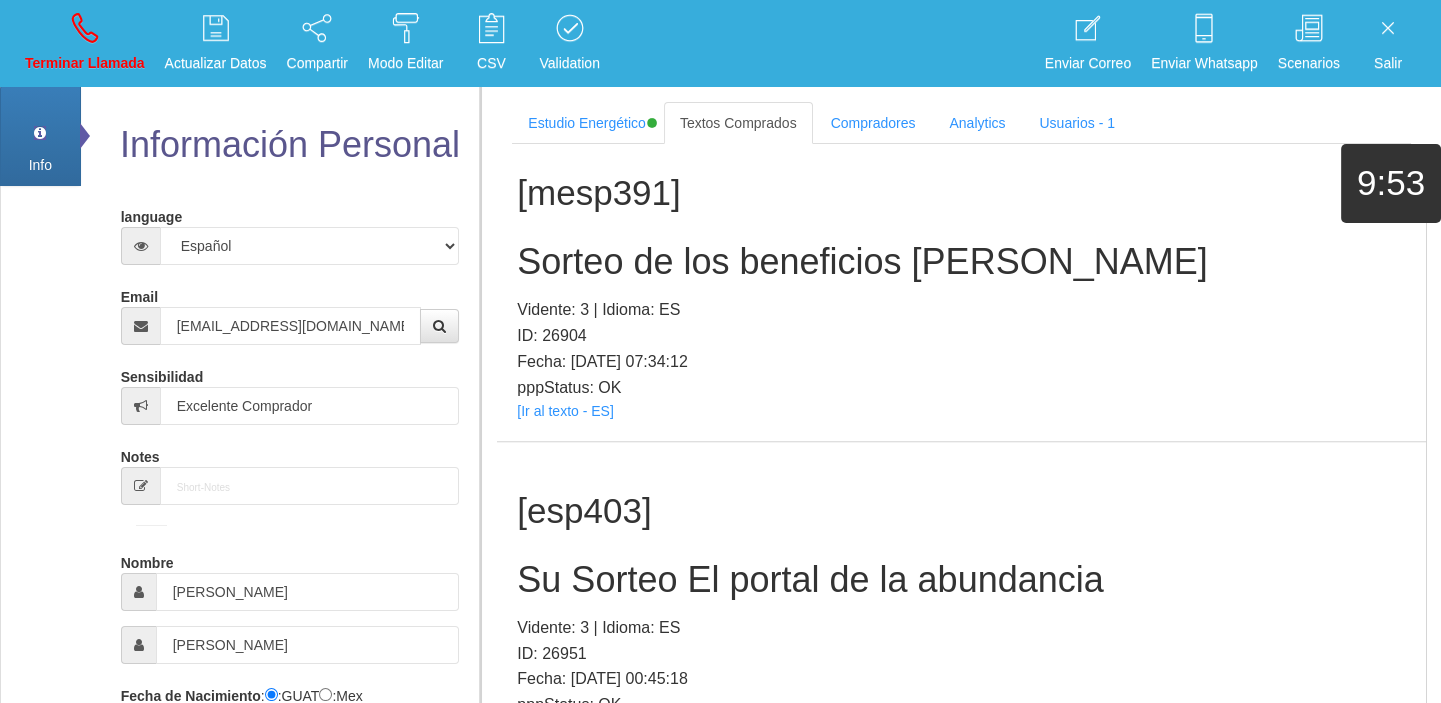 click on "[Ir al texto - ES]" at bounding box center [565, 728] 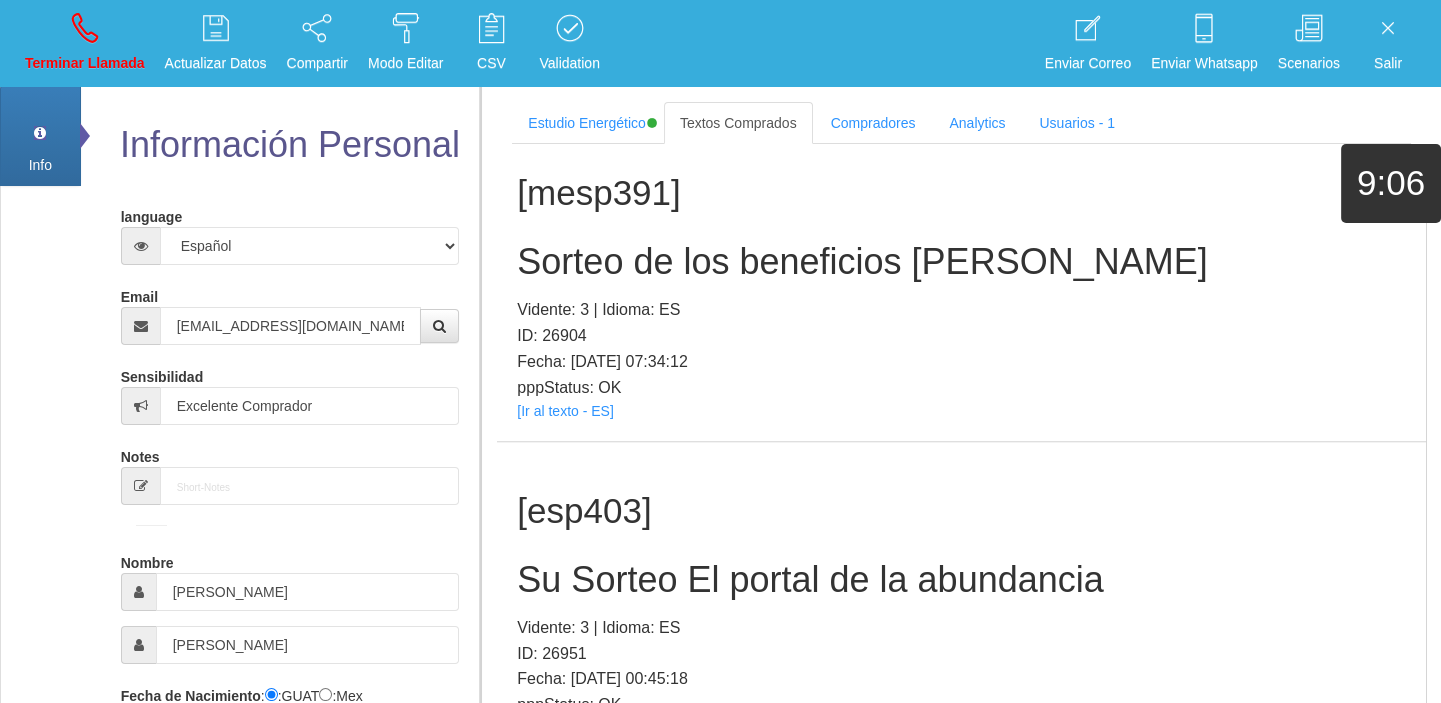 click on "[esp403] Su Sorteo El portal de la abundancia Vidente: 3 | Idioma: ES ID: 26951 Fecha: [DATE] 00:45:18 pppStatus: OK [Ir al texto - ES]" at bounding box center [961, 600] 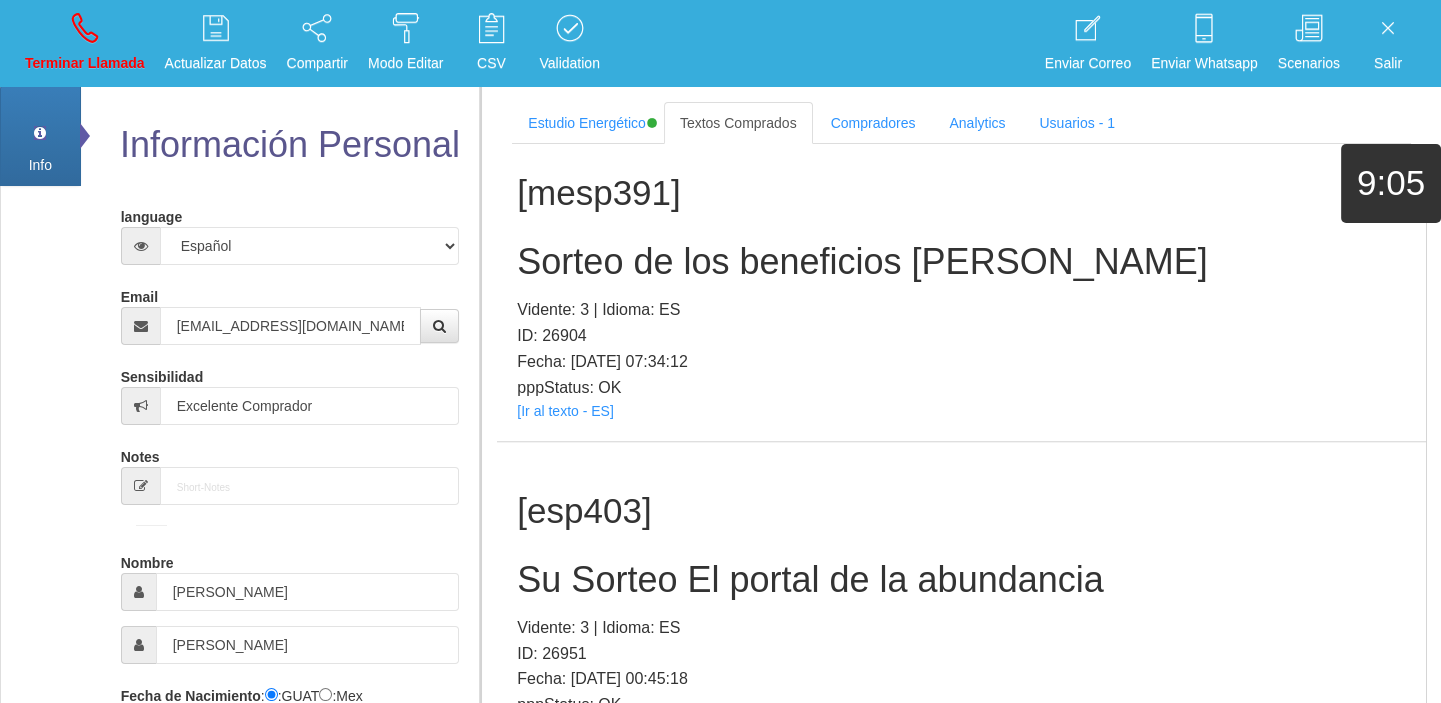 click on "Su Sorteo El portal de la abundancia" at bounding box center [961, 580] 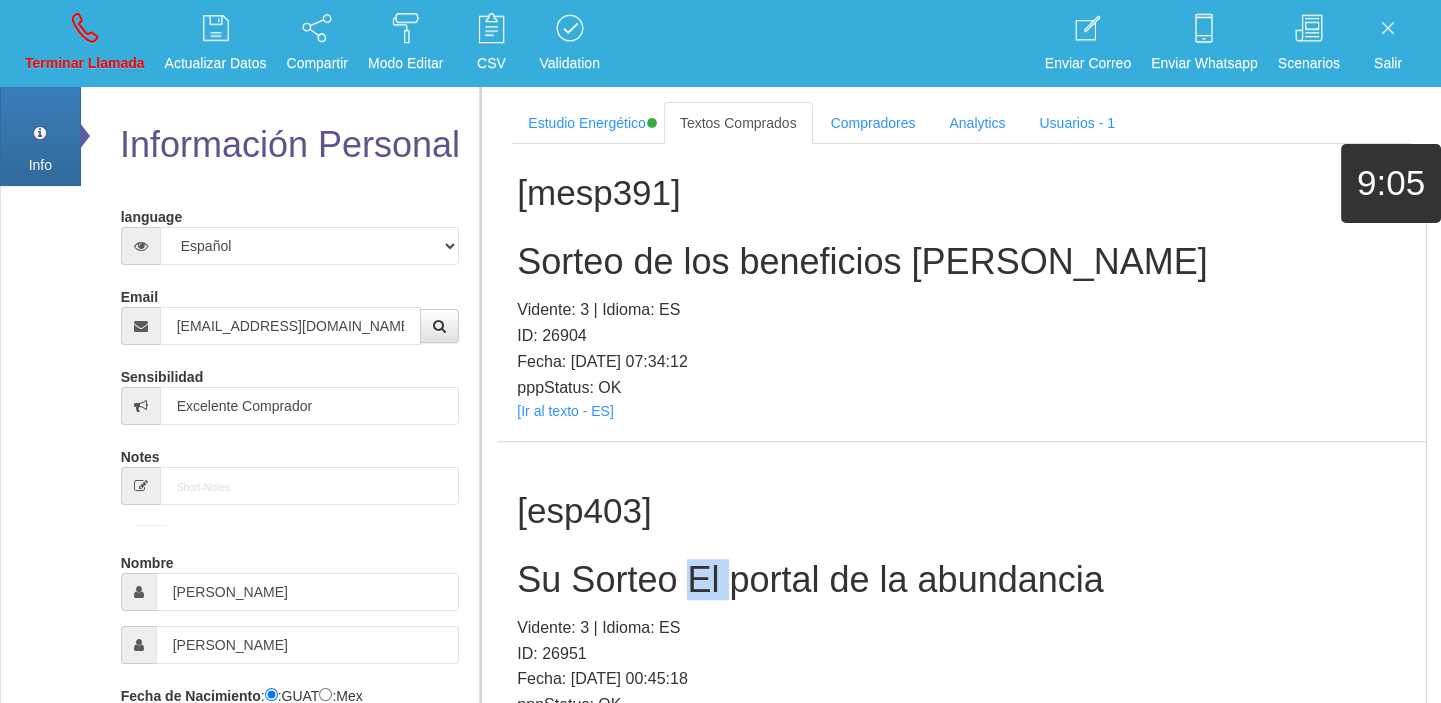 click on "Su Sorteo El portal de la abundancia" at bounding box center [961, 580] 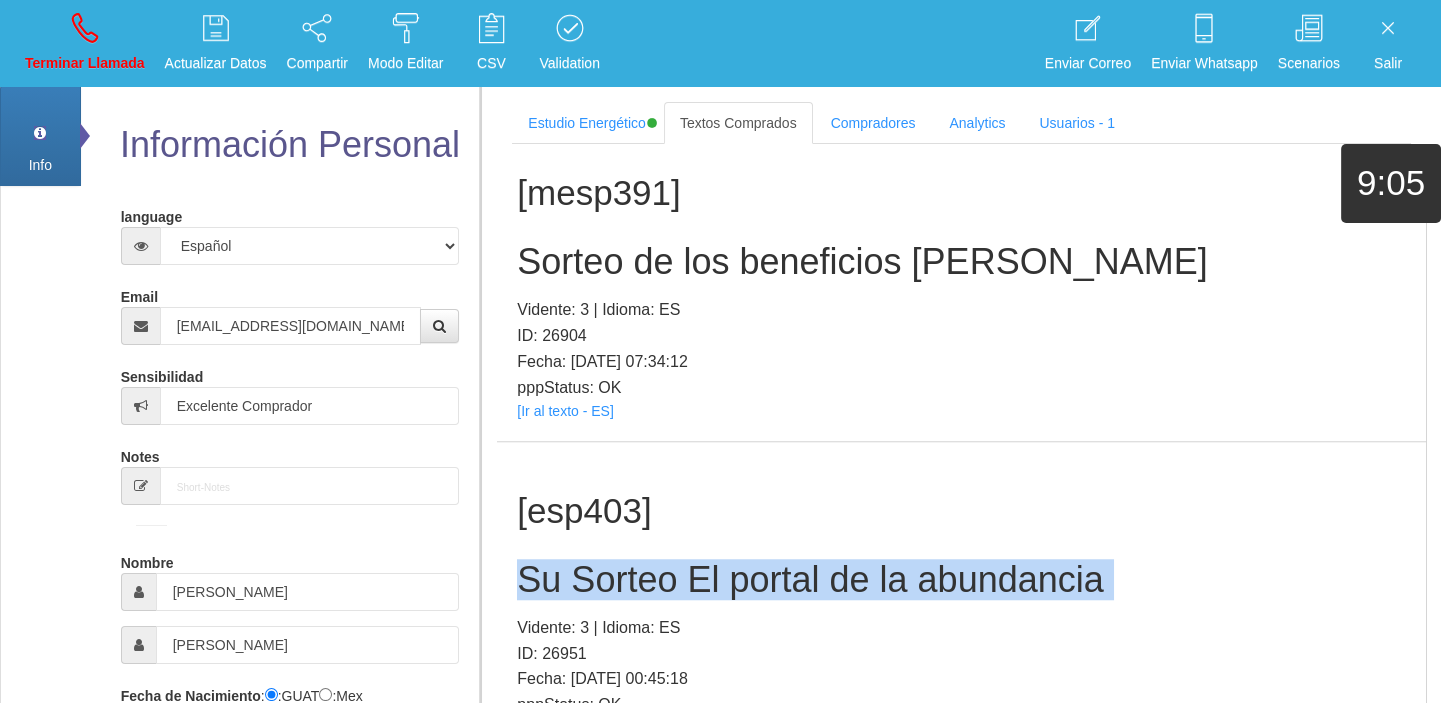 click on "Su Sorteo El portal de la abundancia" at bounding box center [961, 580] 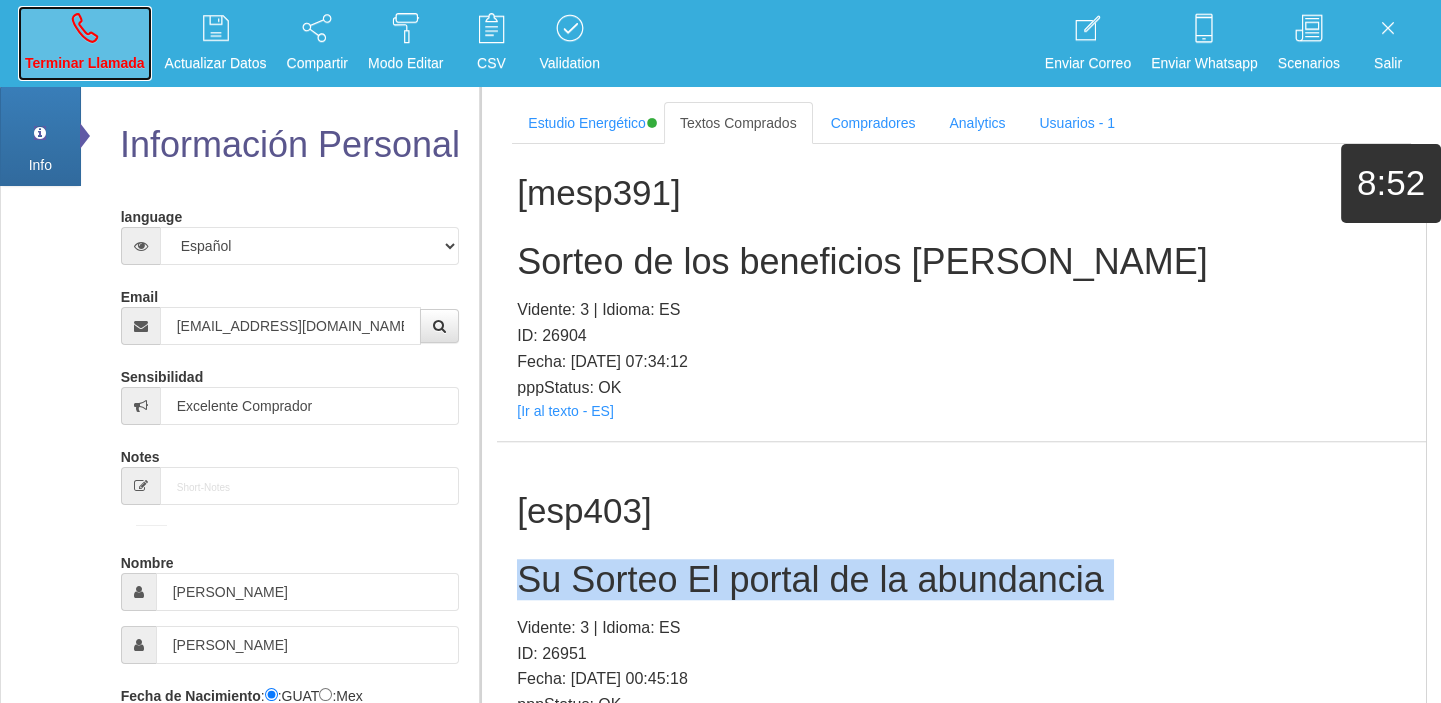 click on "Terminar Llamada" at bounding box center [85, 43] 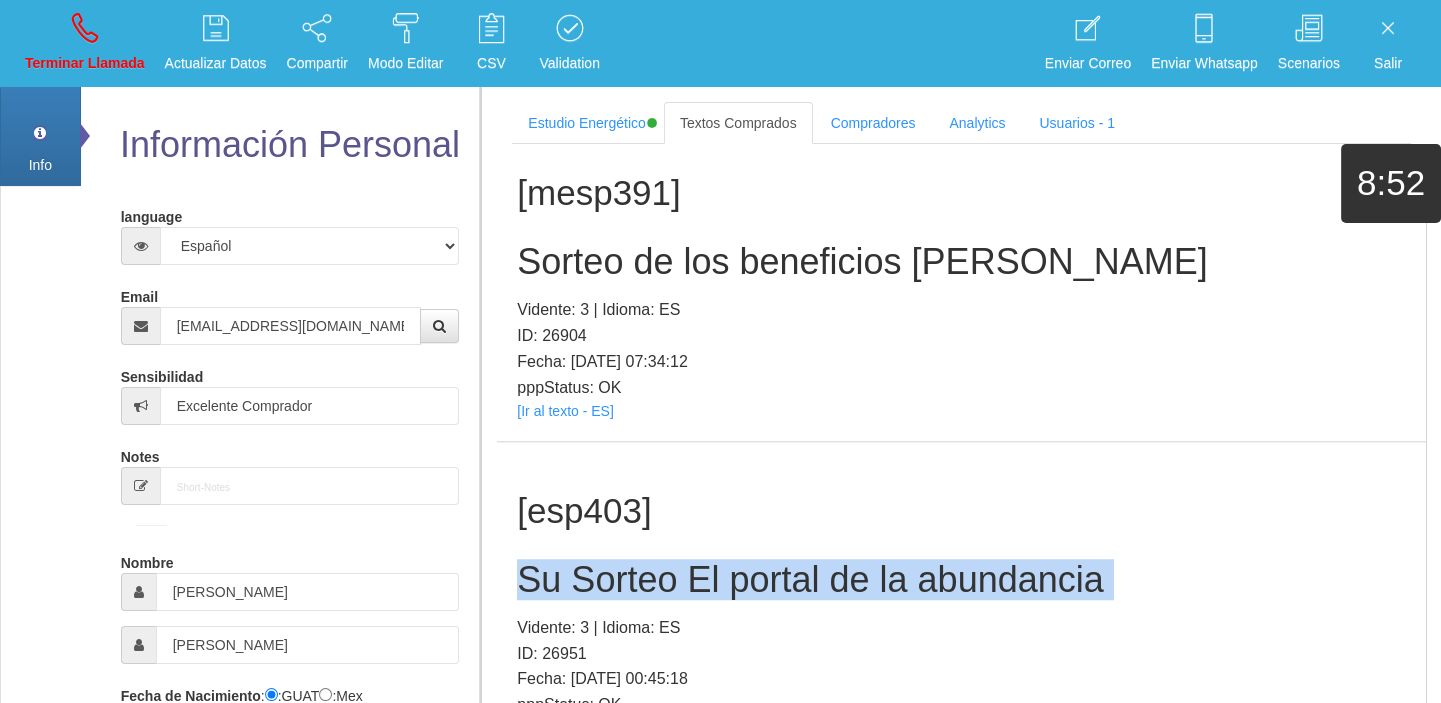 type 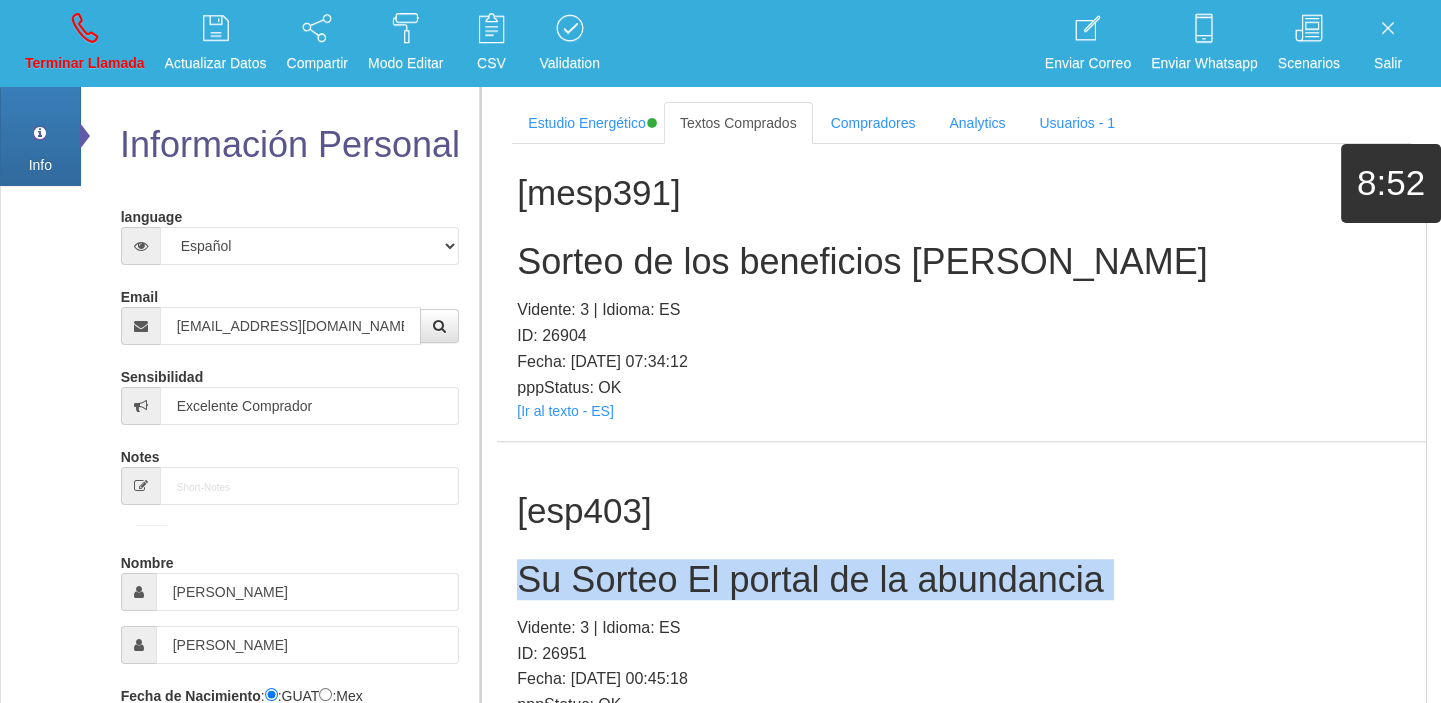type 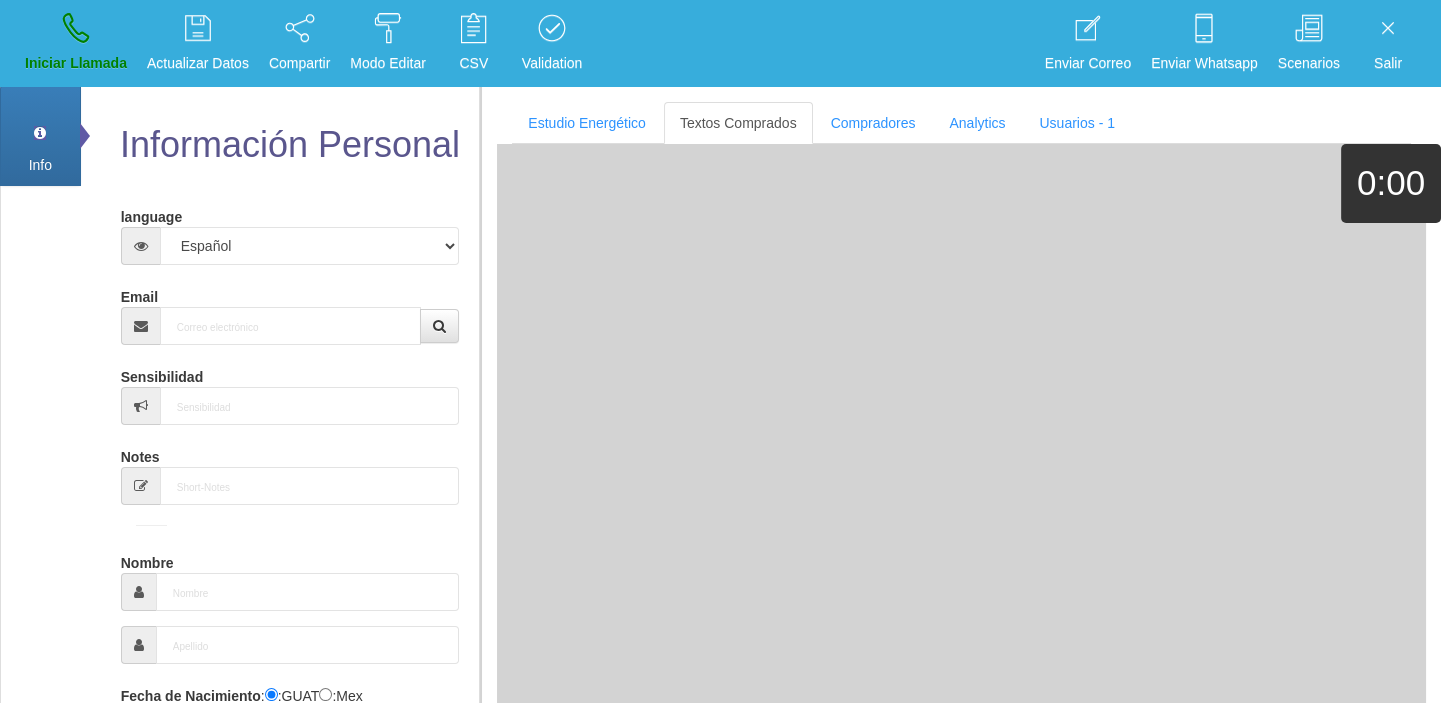 scroll, scrollTop: 0, scrollLeft: 0, axis: both 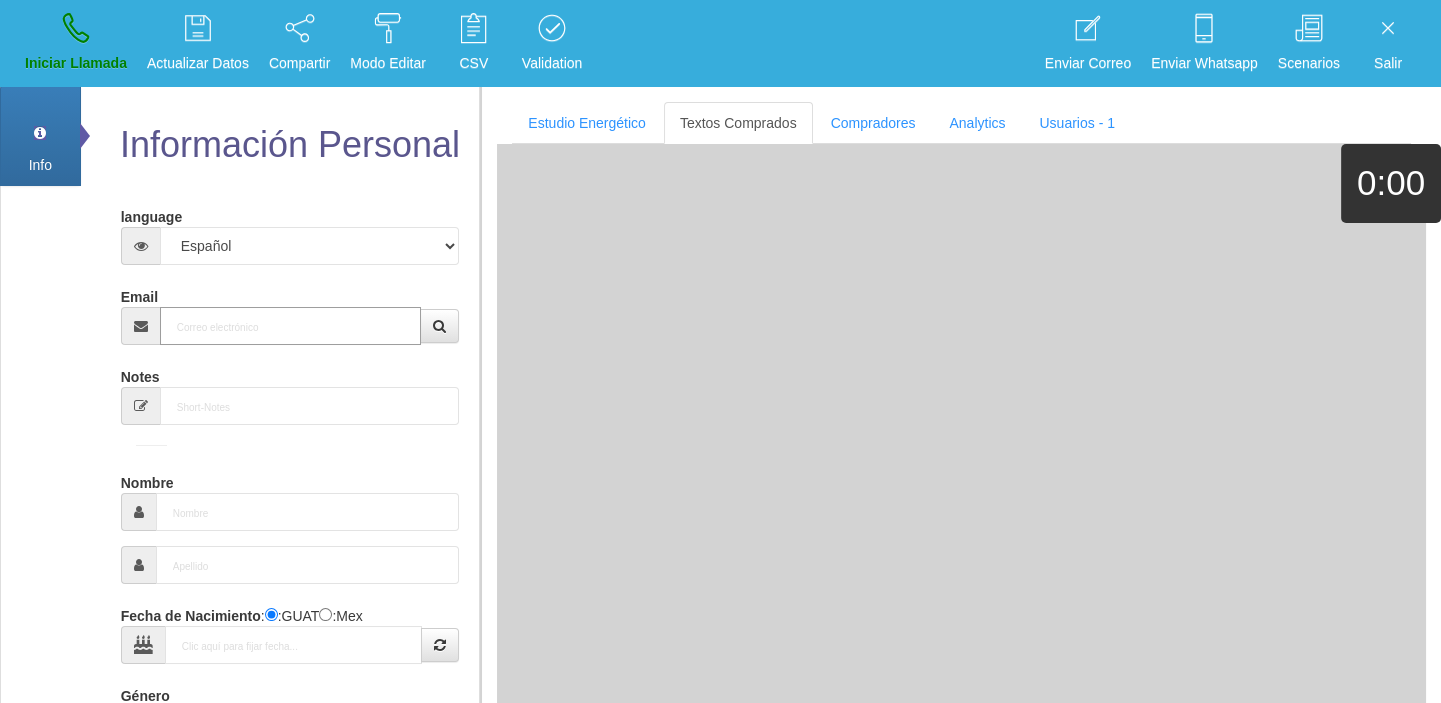 click on "Email" at bounding box center [291, 326] 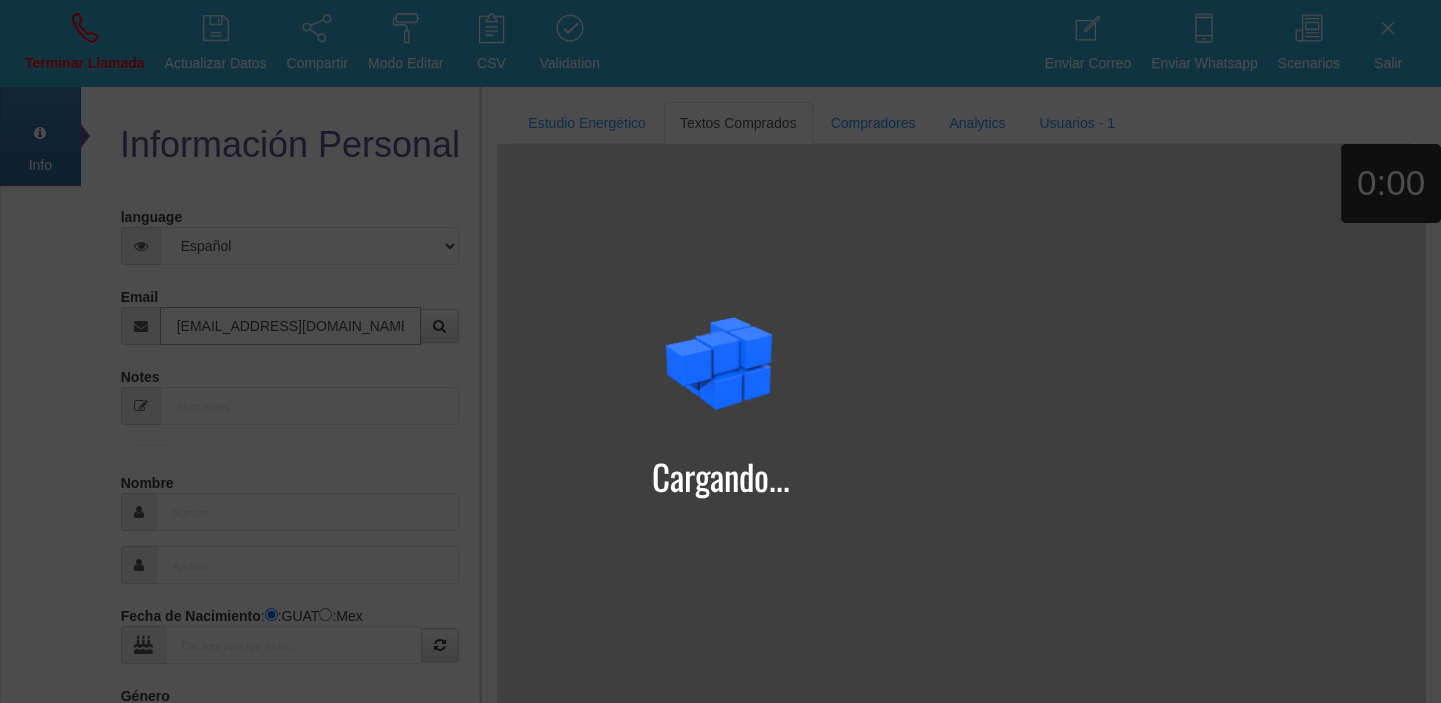 type on "[EMAIL_ADDRESS][DOMAIN_NAME]" 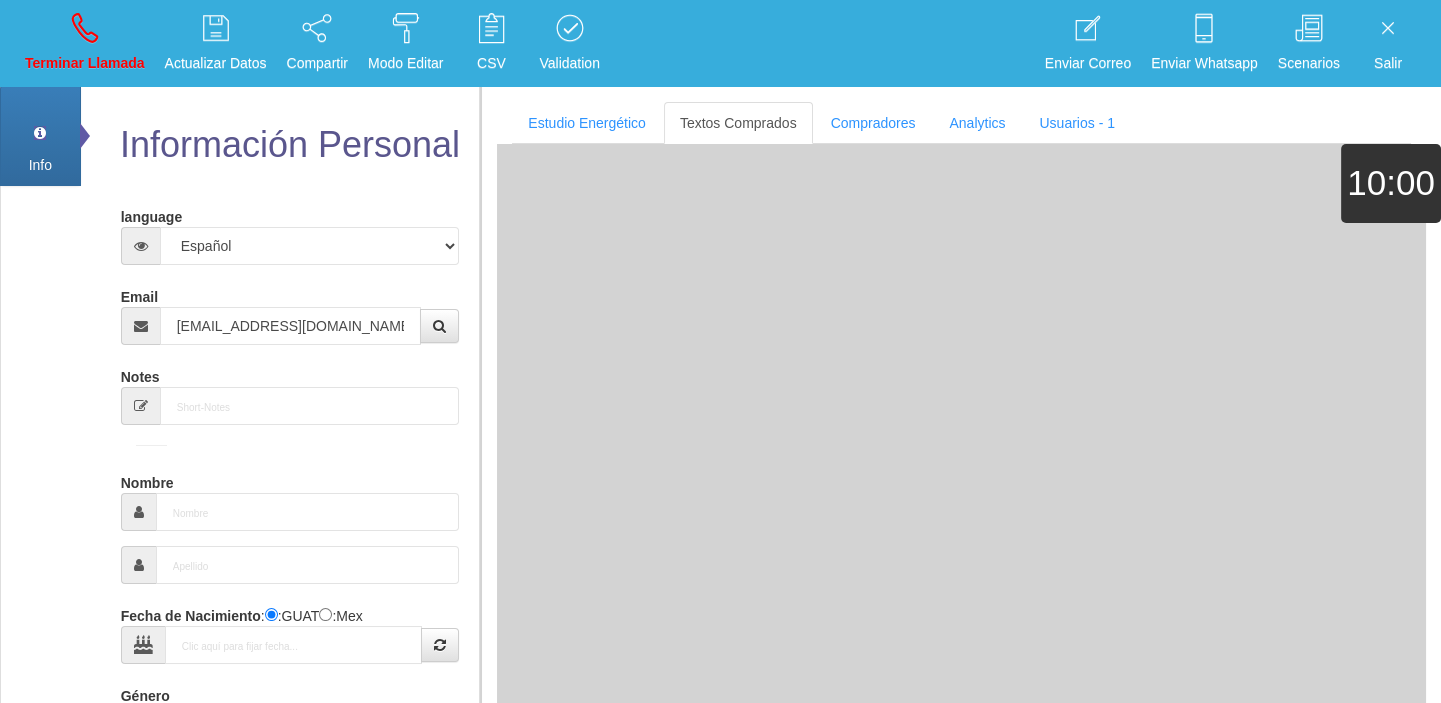 type on "[DATE]" 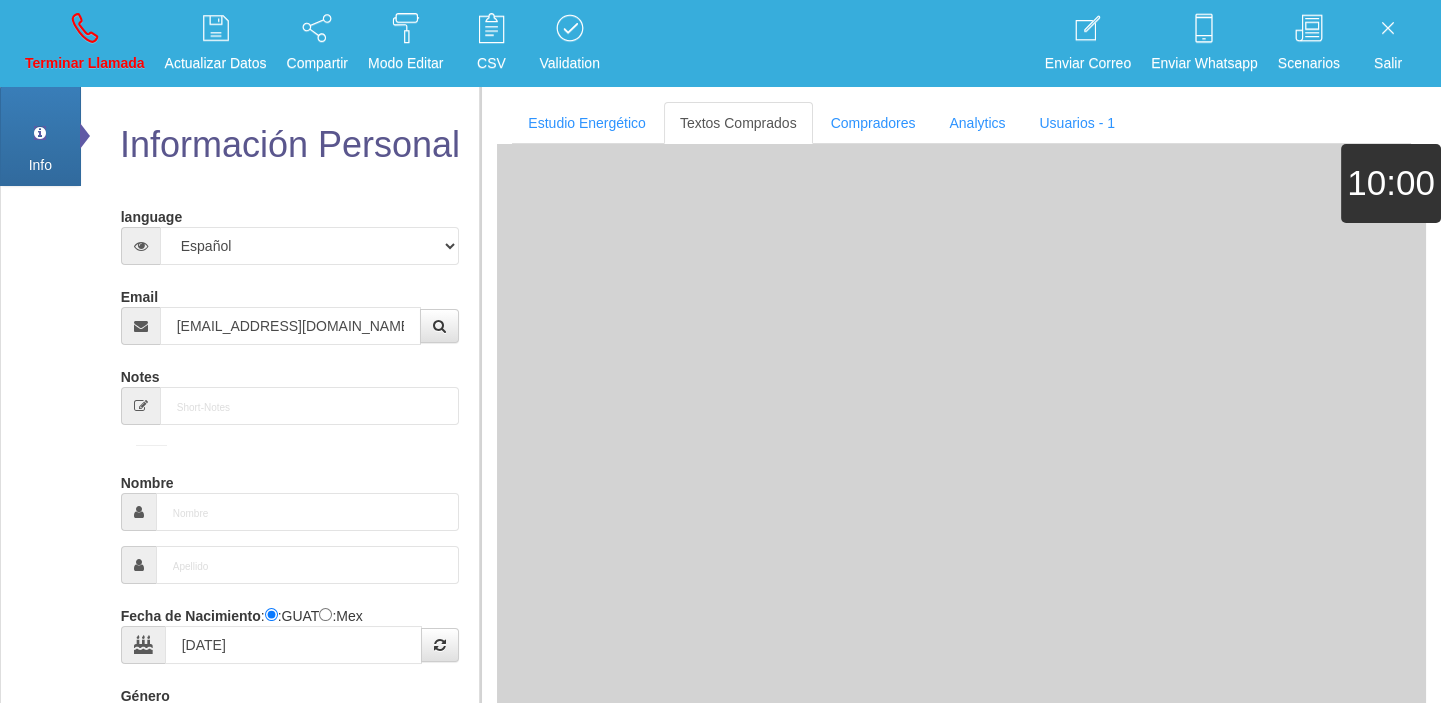 select on "4" 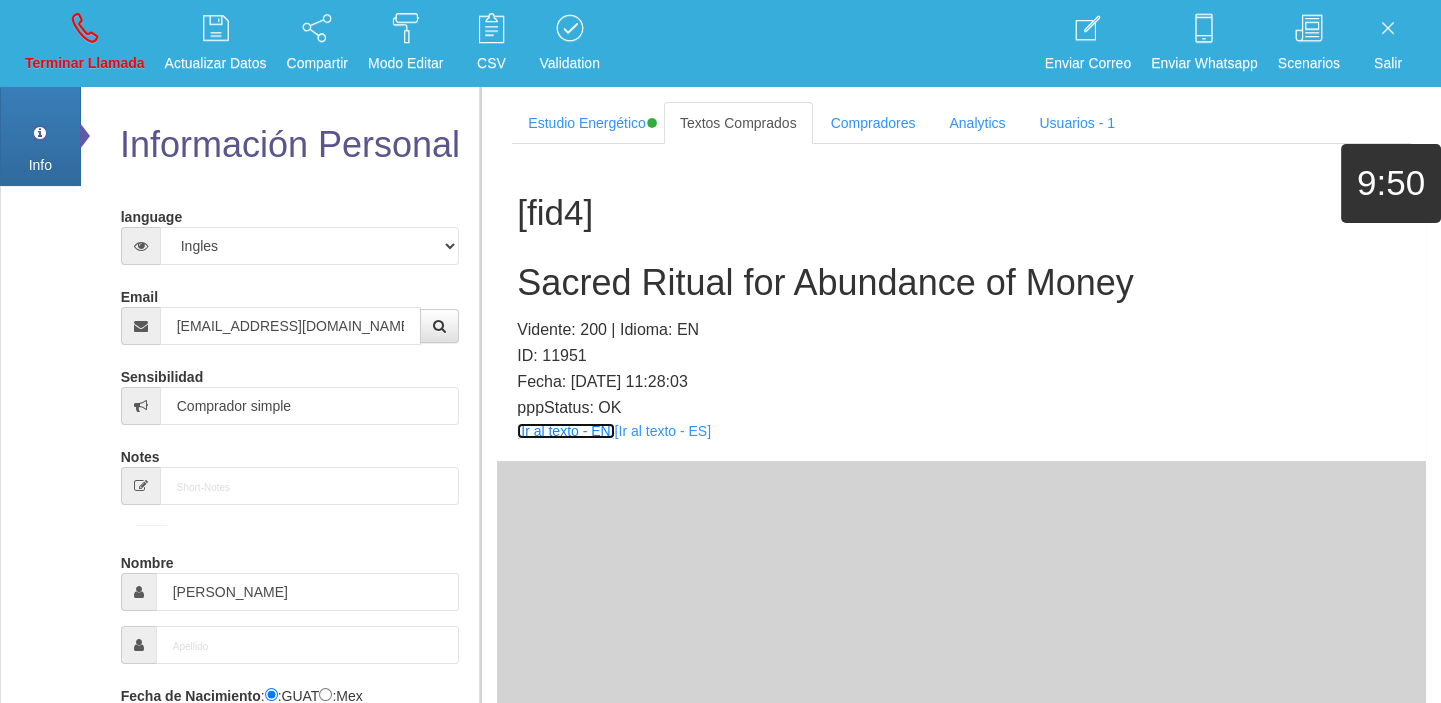 click on "[Ir al texto - EN]" at bounding box center [565, 431] 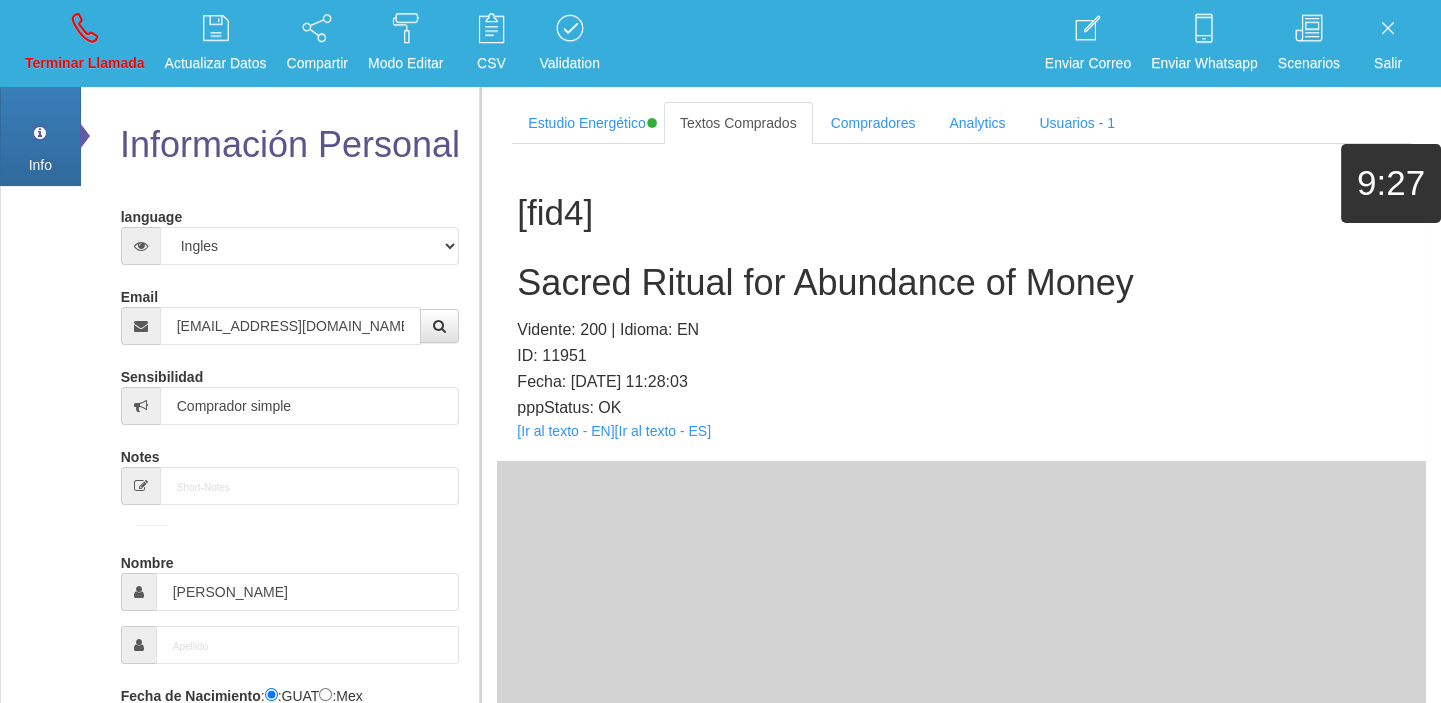 click on "Sacred Ritual for Abundance of Money" at bounding box center [961, 283] 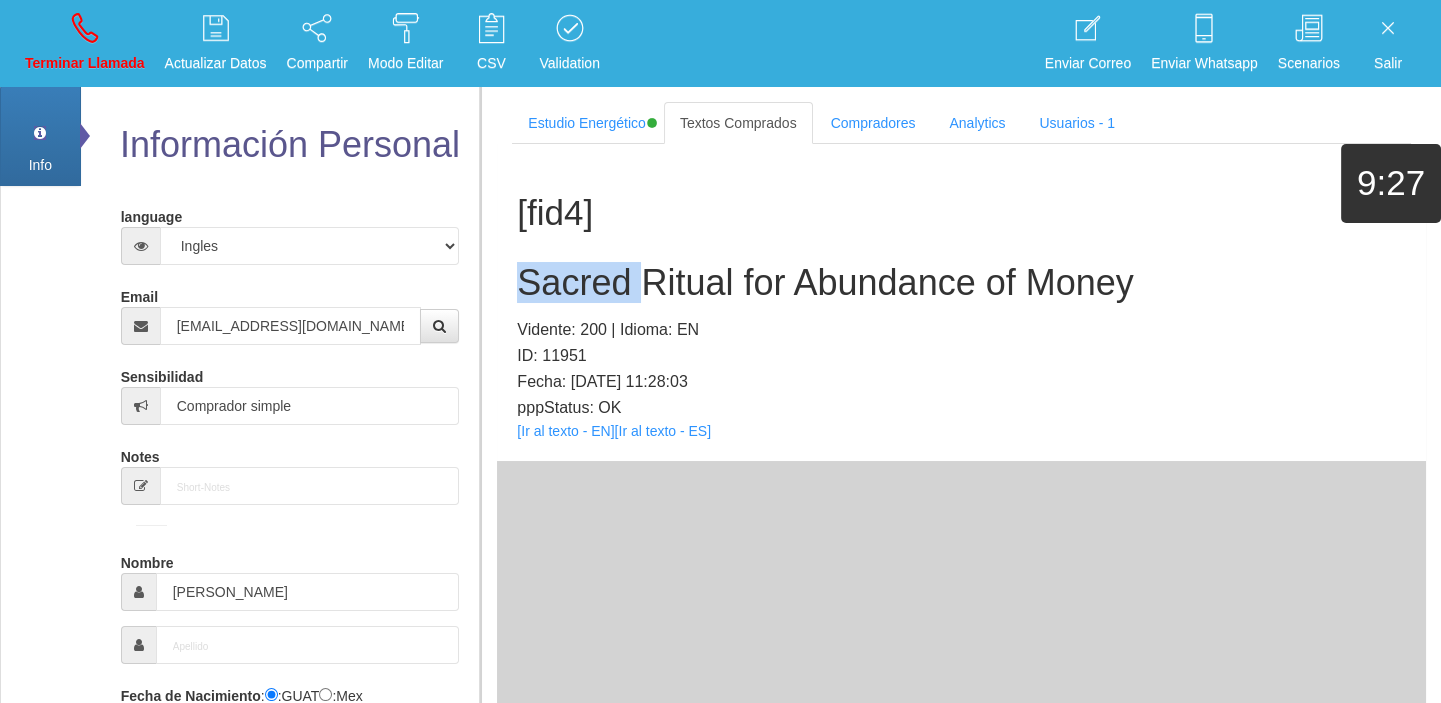 click on "Sacred Ritual for Abundance of Money" at bounding box center [961, 283] 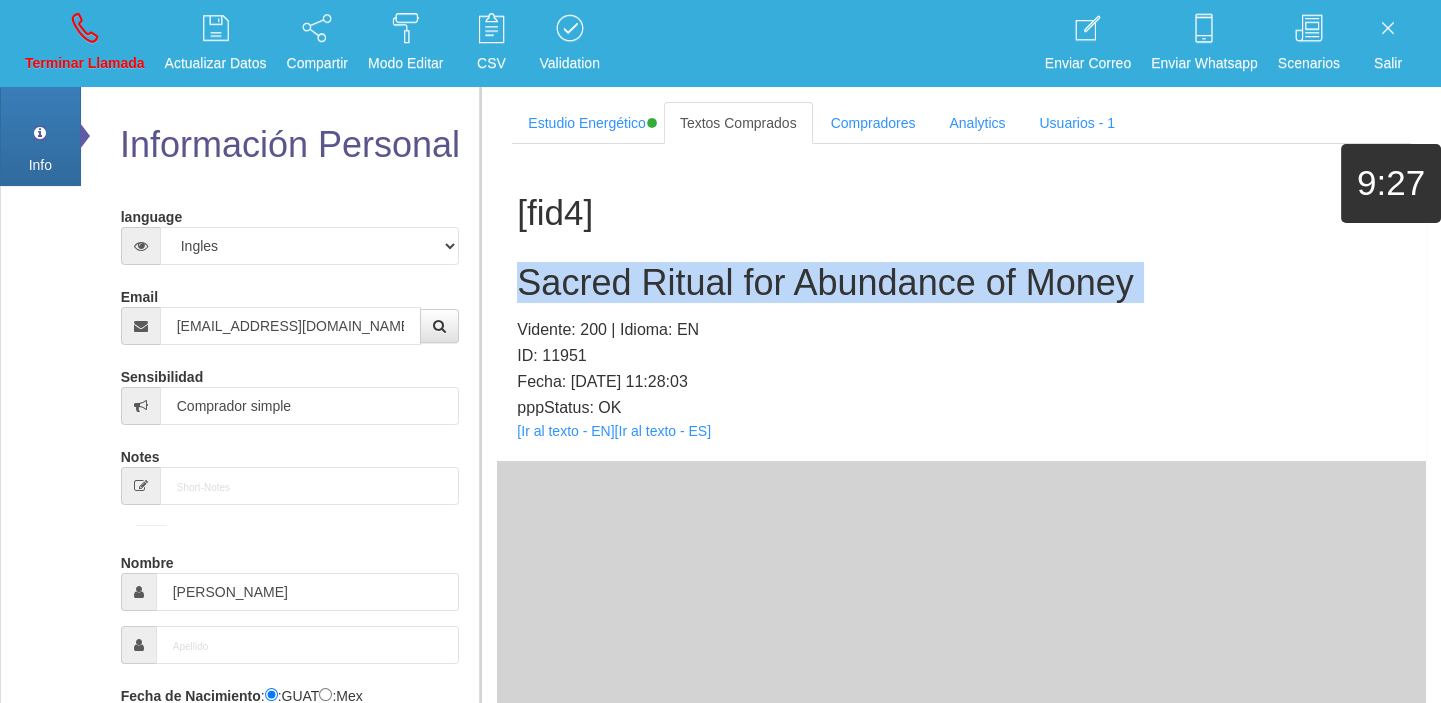 click on "Sacred Ritual for Abundance of Money" at bounding box center (961, 283) 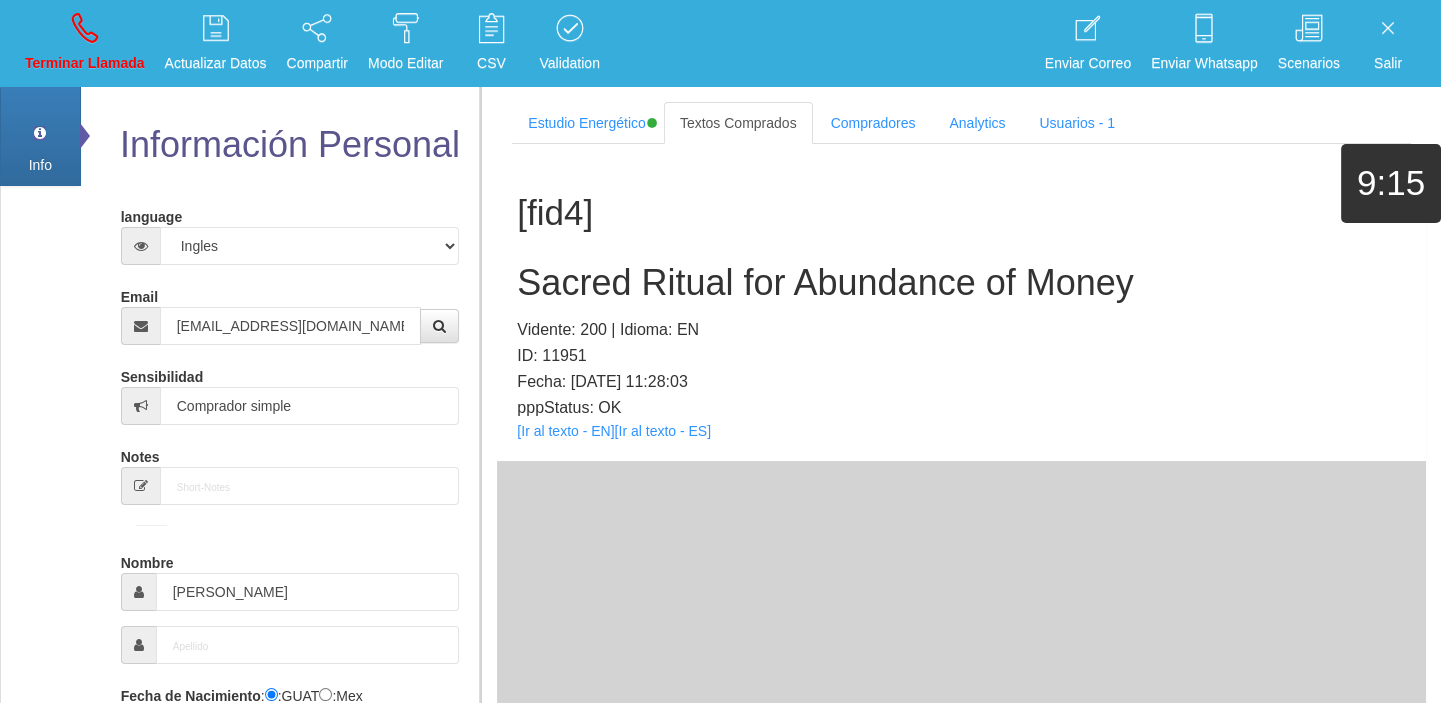 click on "Información Personal
language Español Portugues [PERSON_NAME]
Email
[EMAIL_ADDRESS][DOMAIN_NAME]
Sensibilidad
Comprador simple
Notes
Comprador de lotería
Nombre
[PERSON_NAME]
Fecha de Nacimiento :  :GUAT  :Mex
[DATE]
Género
-seleccionar-
Masculino" at bounding box center (280, 738) 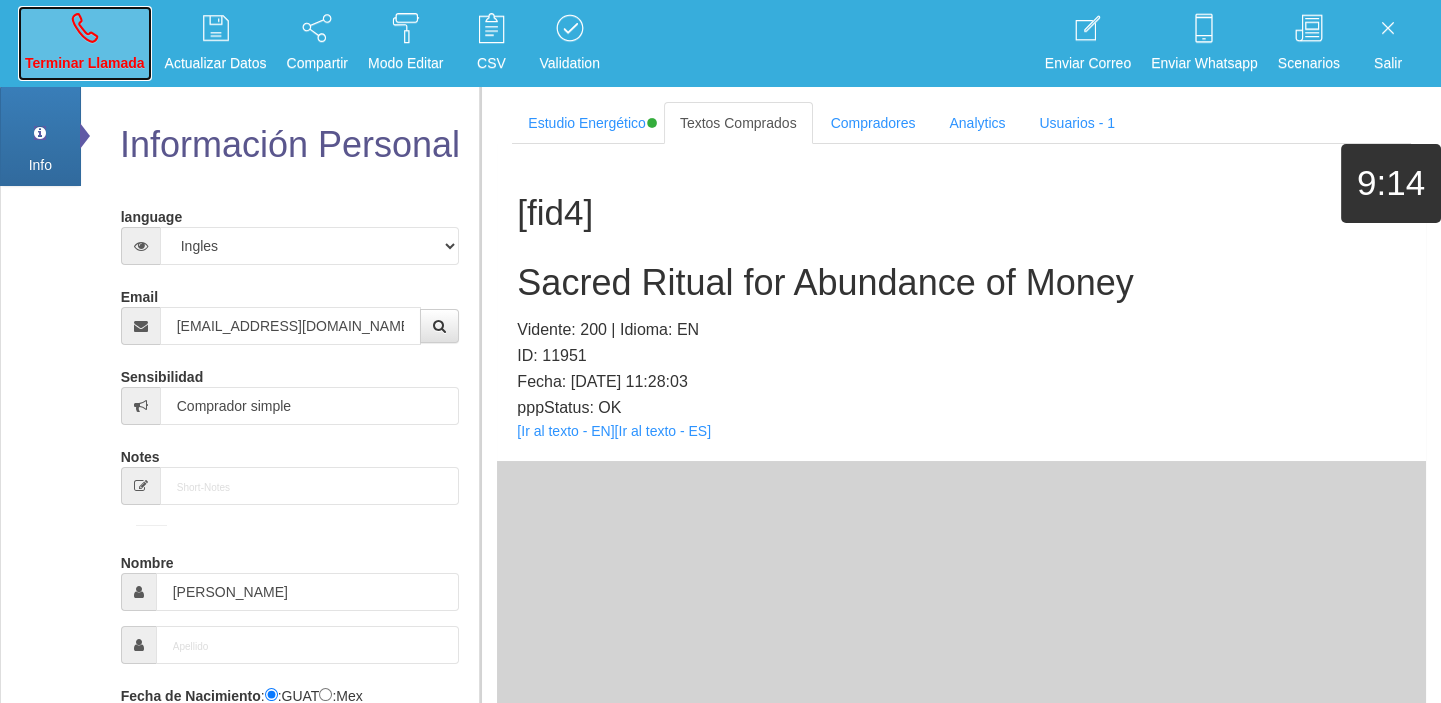 click on "Terminar Llamada" at bounding box center [85, 63] 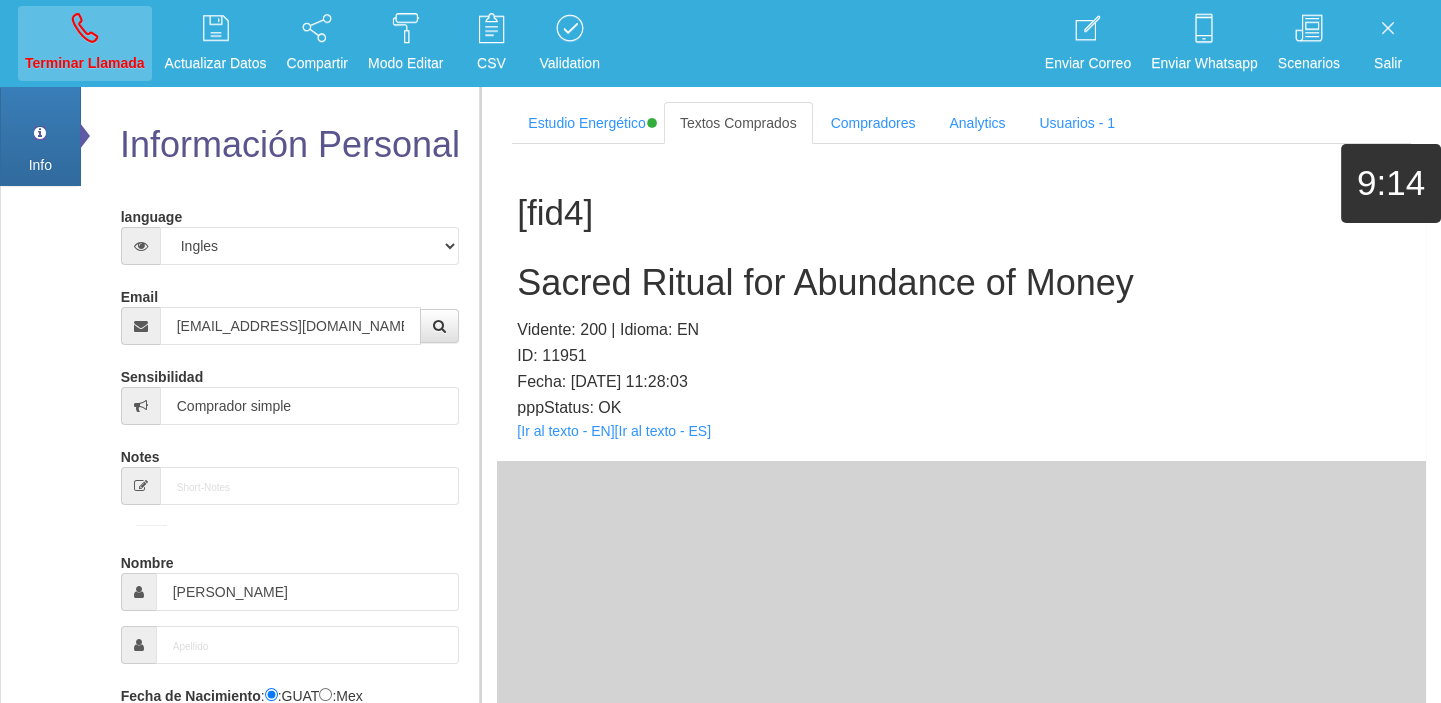type 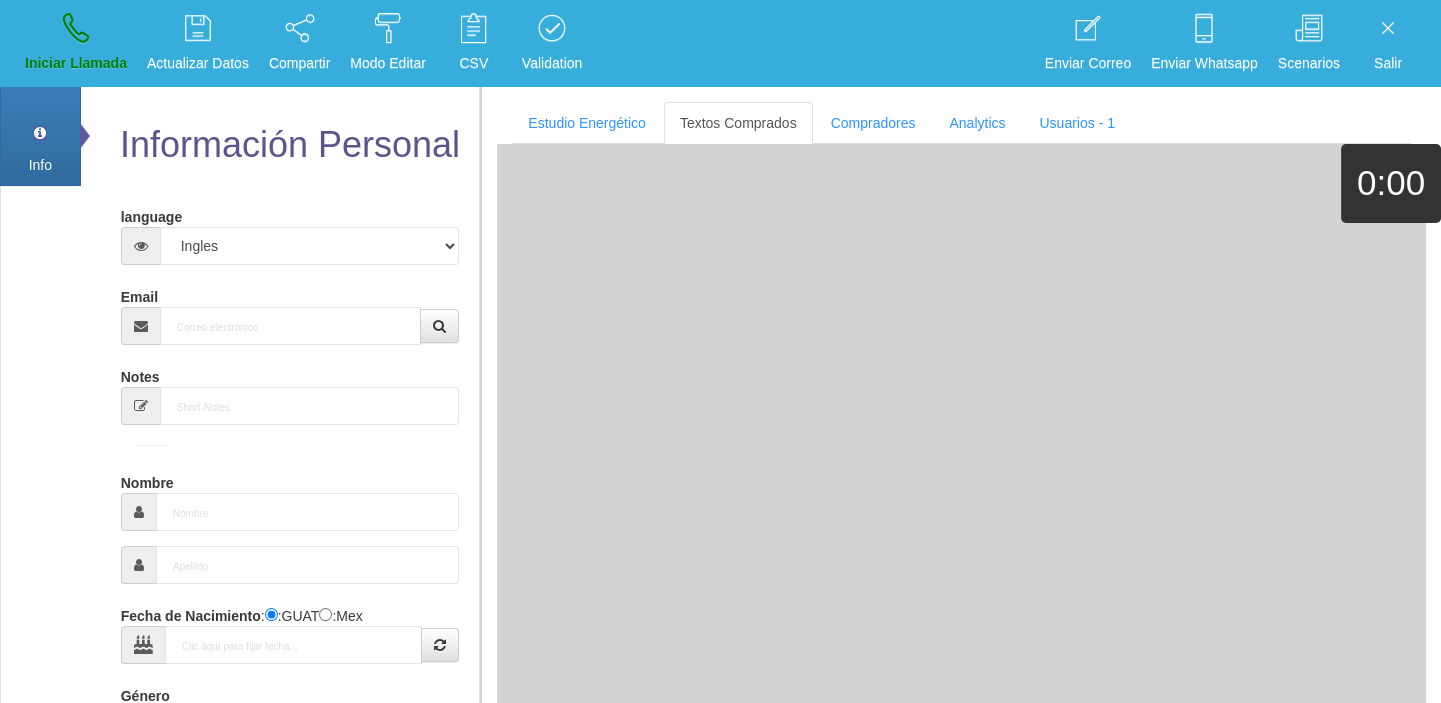 drag, startPoint x: 245, startPoint y: 375, endPoint x: 222, endPoint y: 320, distance: 59.615433 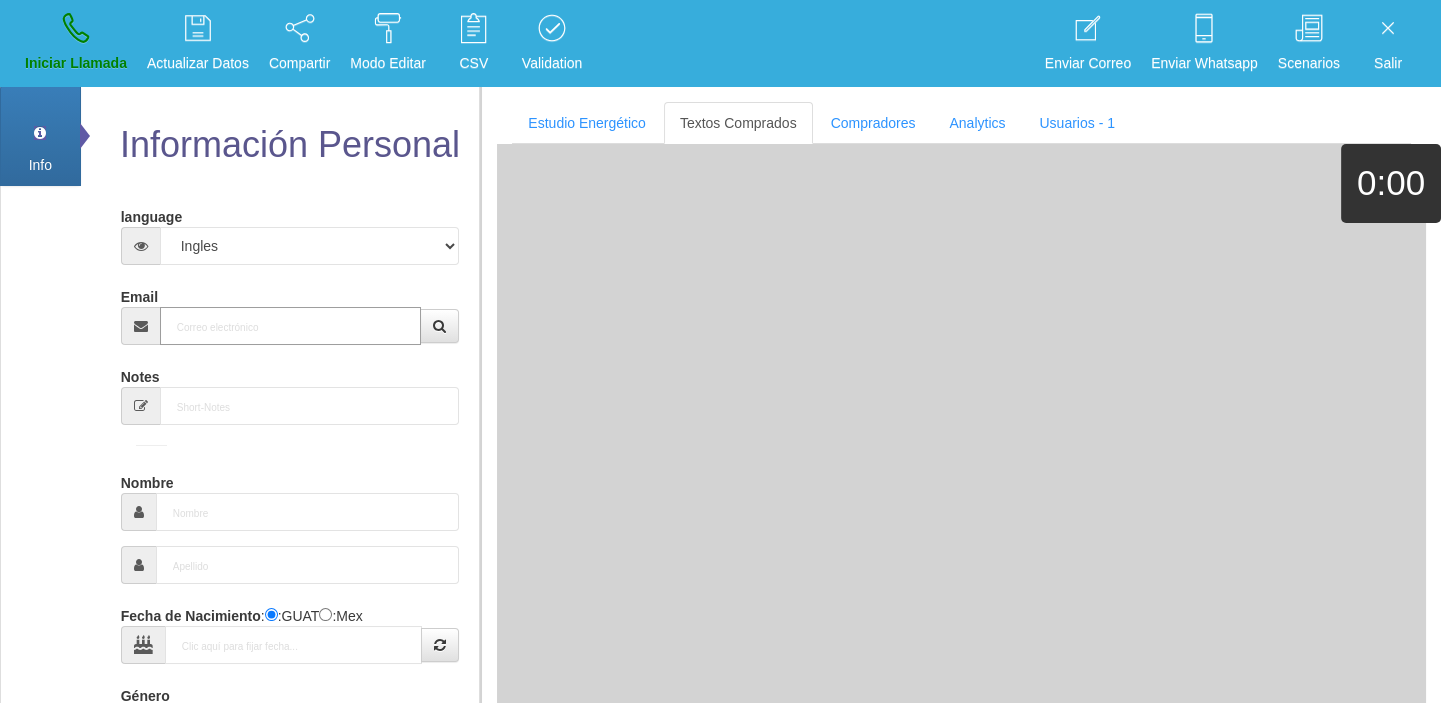 paste on "[EMAIL_ADDRESS][DOMAIN_NAME]" 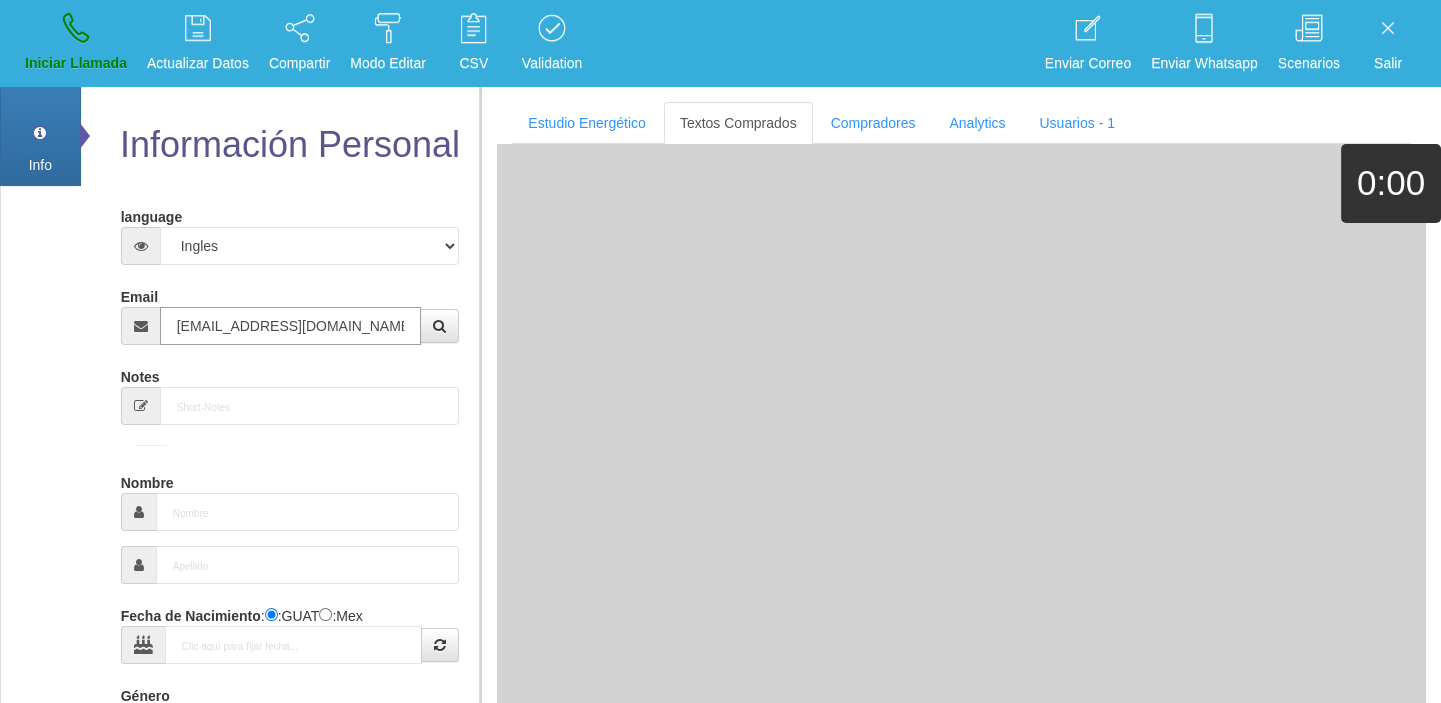 click on "[EMAIL_ADDRESS][DOMAIN_NAME]" at bounding box center [291, 326] 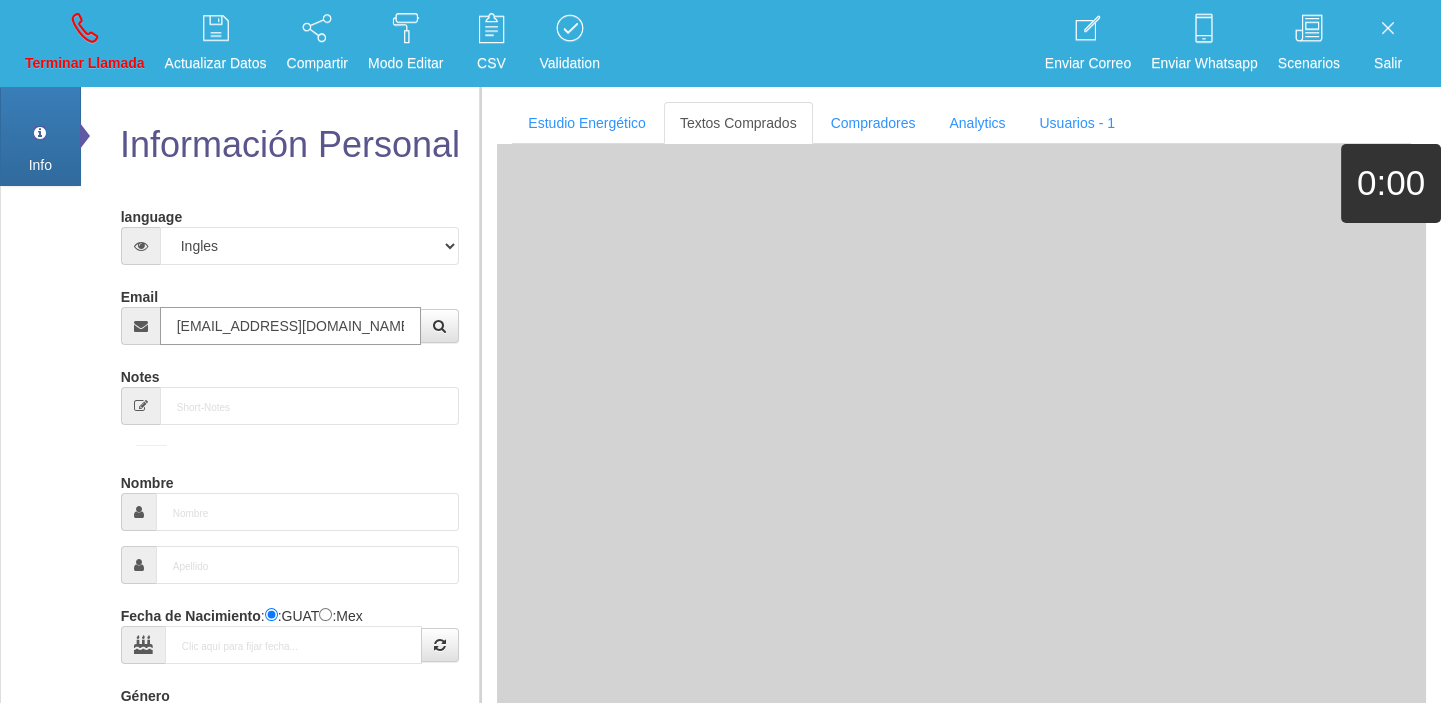 type on "[DATE]" 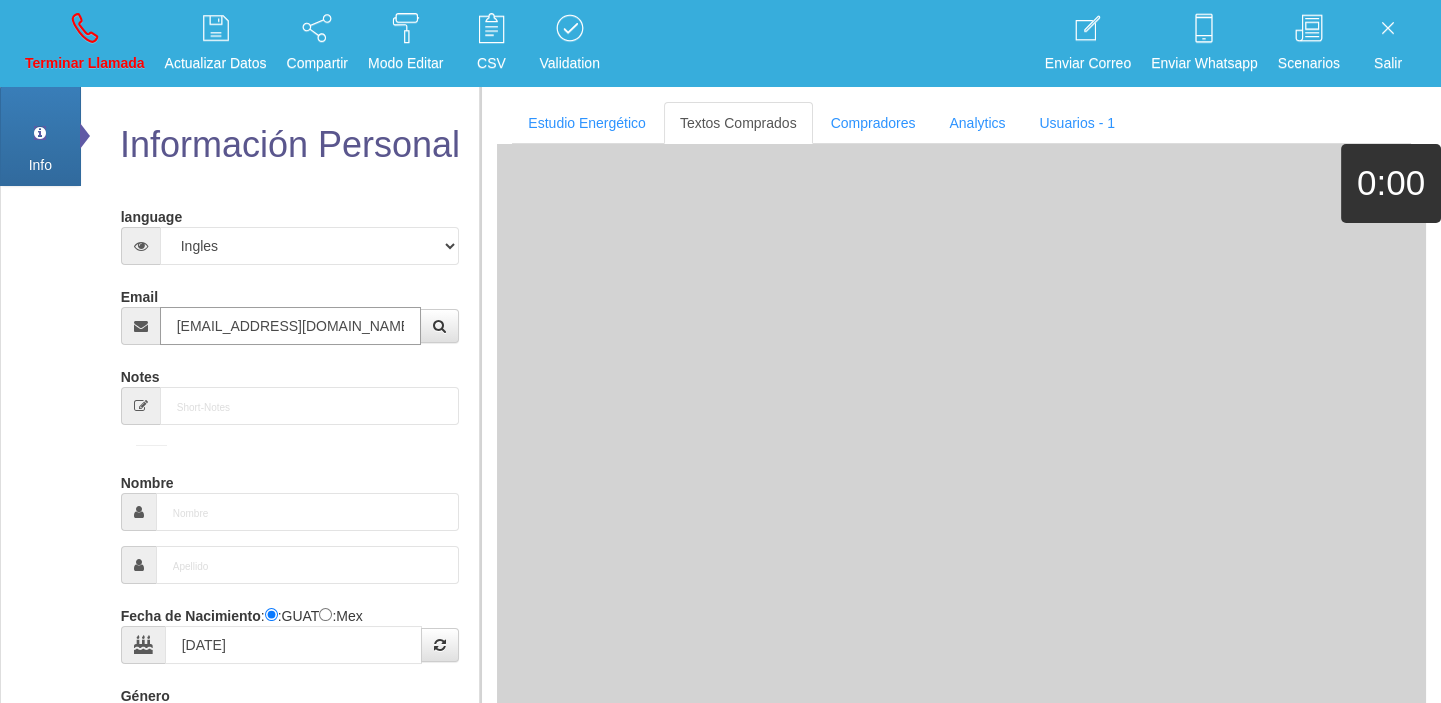 type on "[EMAIL_ADDRESS][DOMAIN_NAME]" 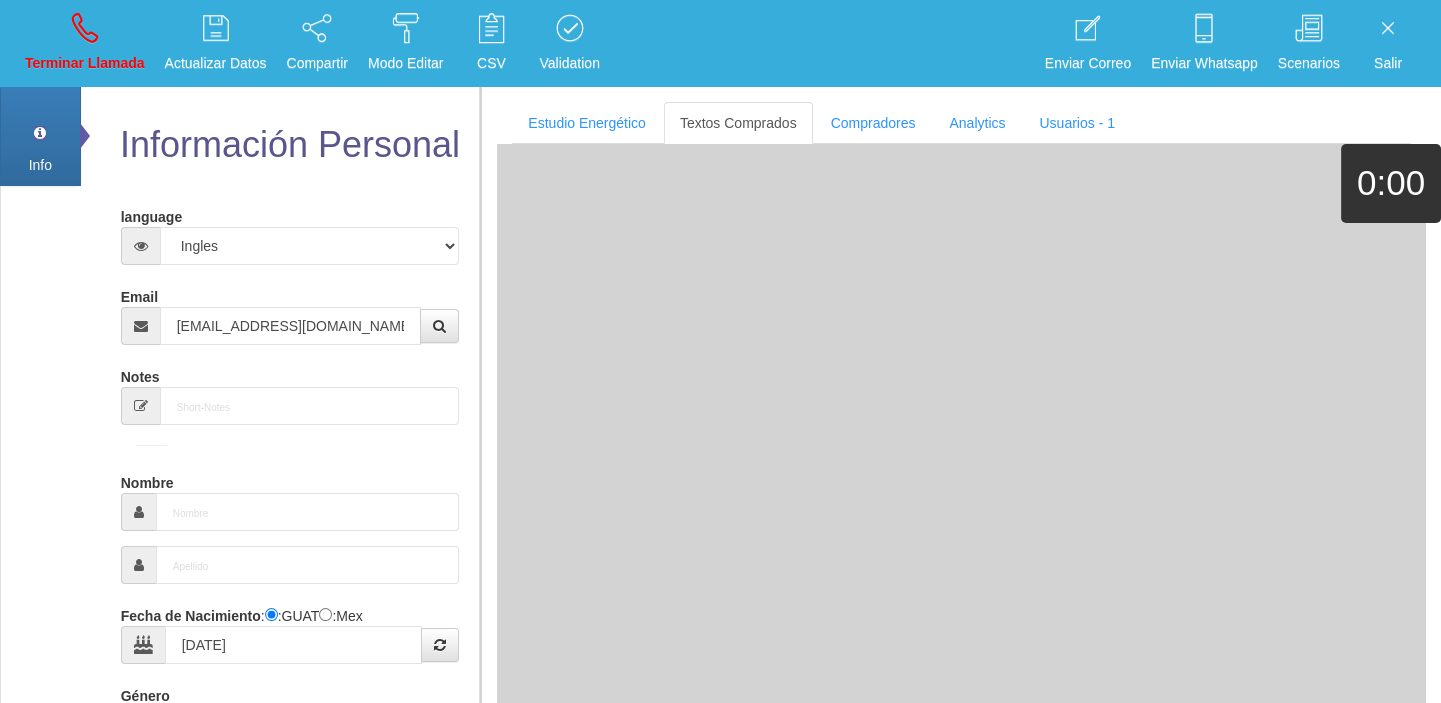 select on "1" 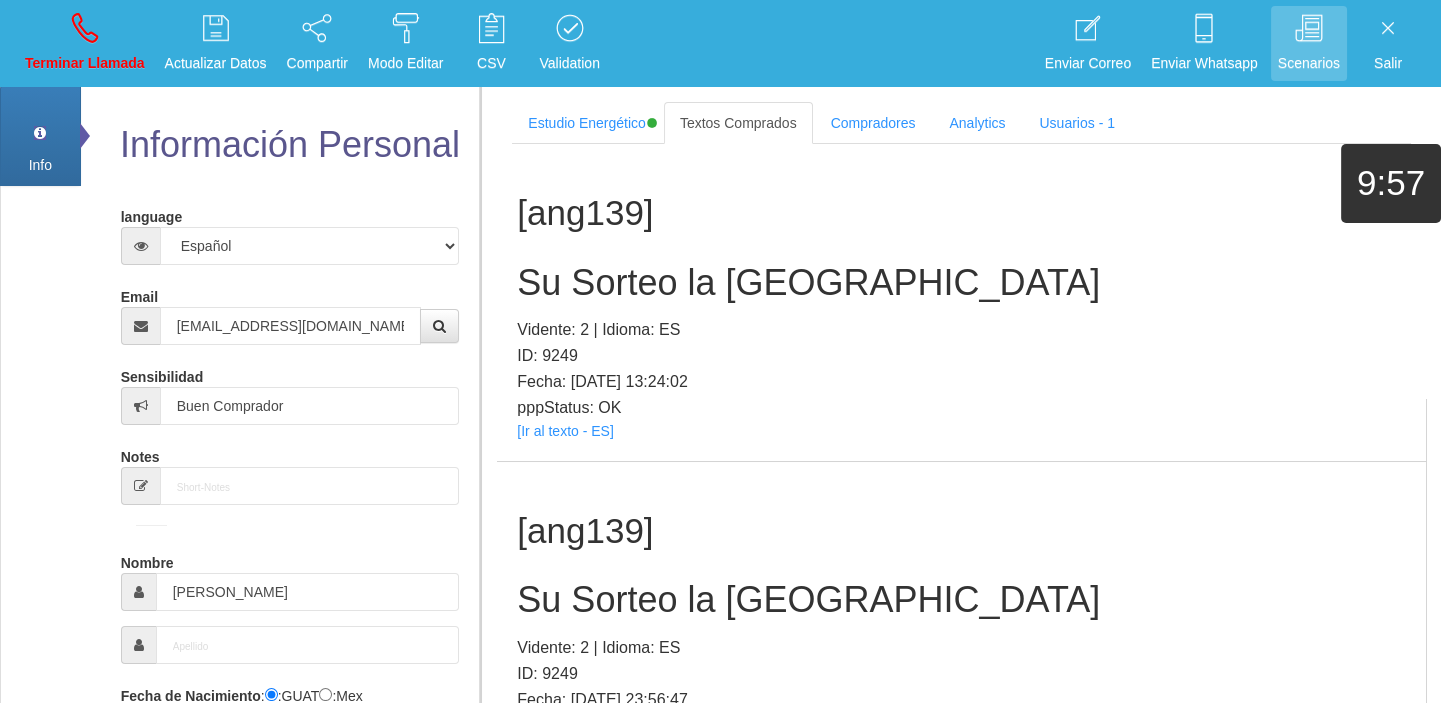 scroll, scrollTop: 1550, scrollLeft: 0, axis: vertical 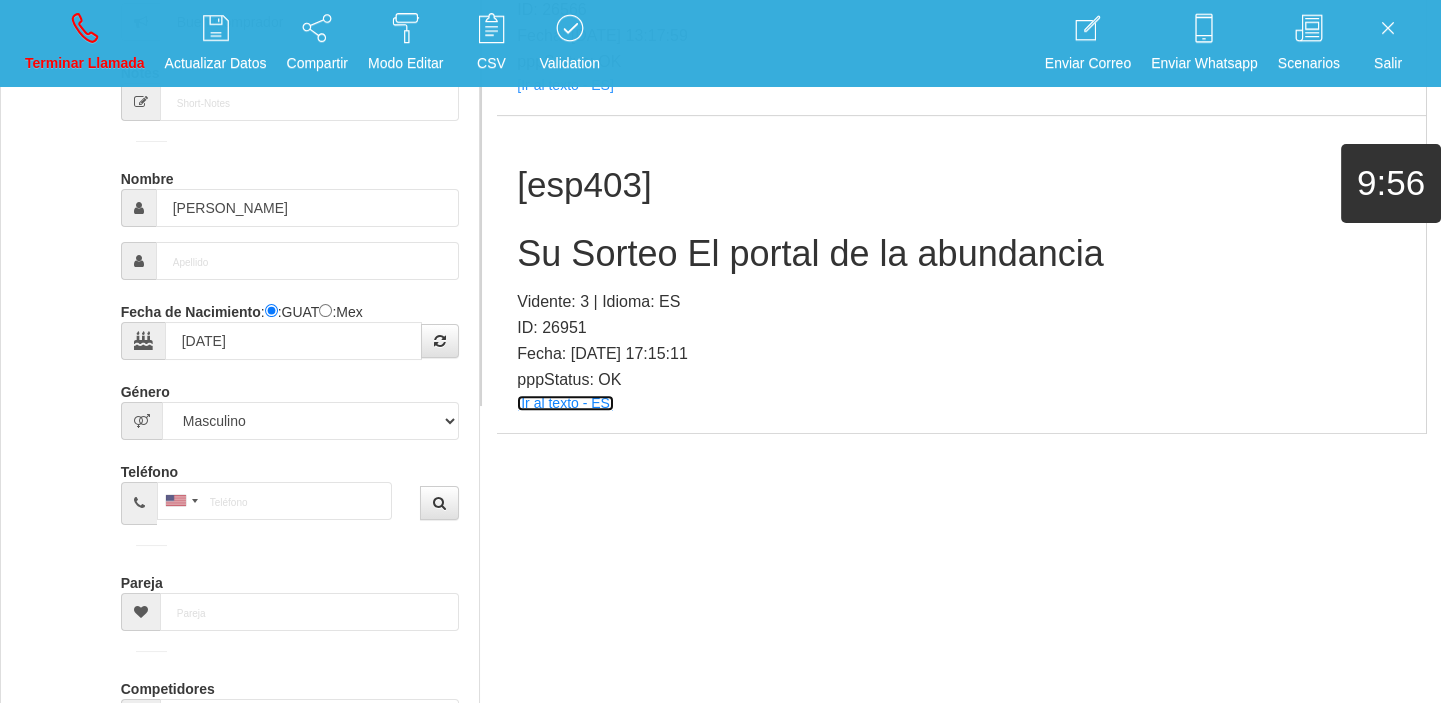 click on "[Ir al texto - ES]" at bounding box center (565, 403) 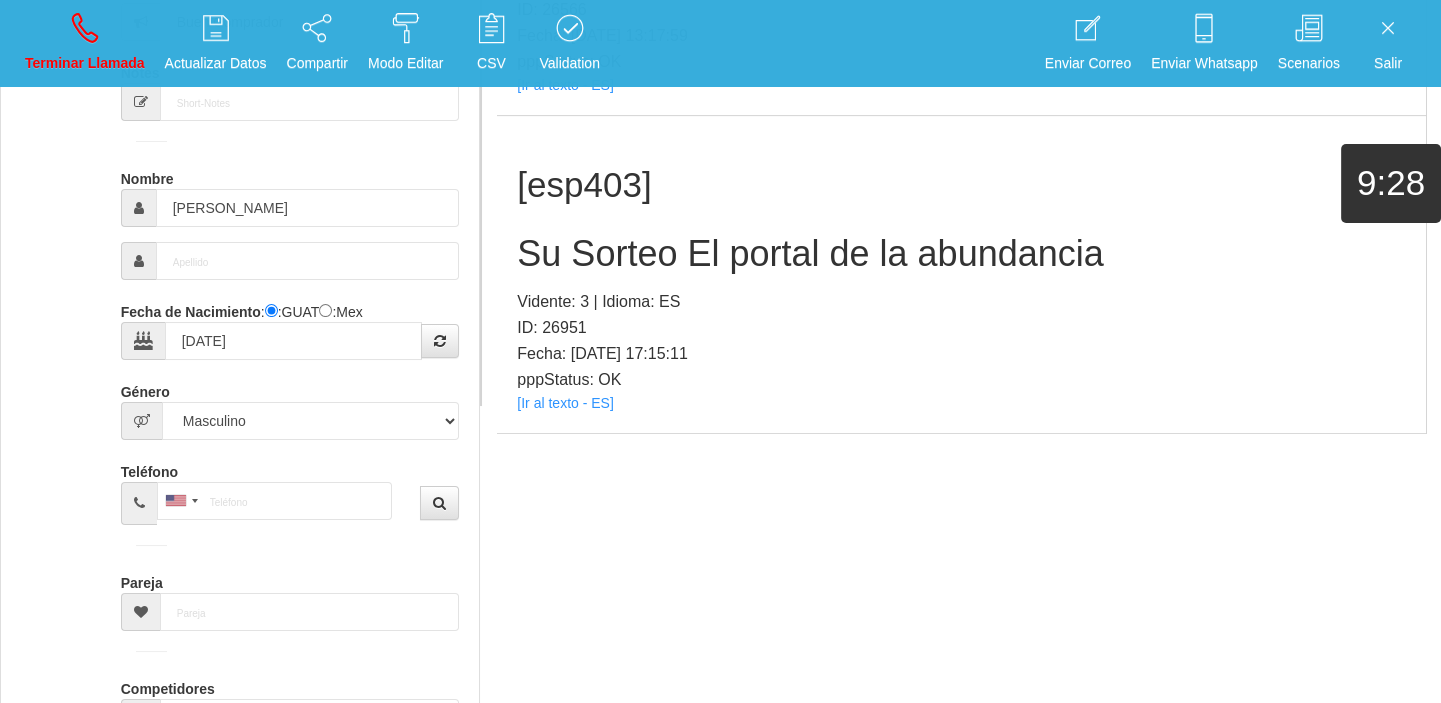 click on "[esp403] Su Sorteo El portal de la abundancia Vidente: 3 | Idioma: ES ID: 26951 Fecha: [DATE] 17:15:11 pppStatus: OK [Ir al texto - ES]" at bounding box center [961, 274] 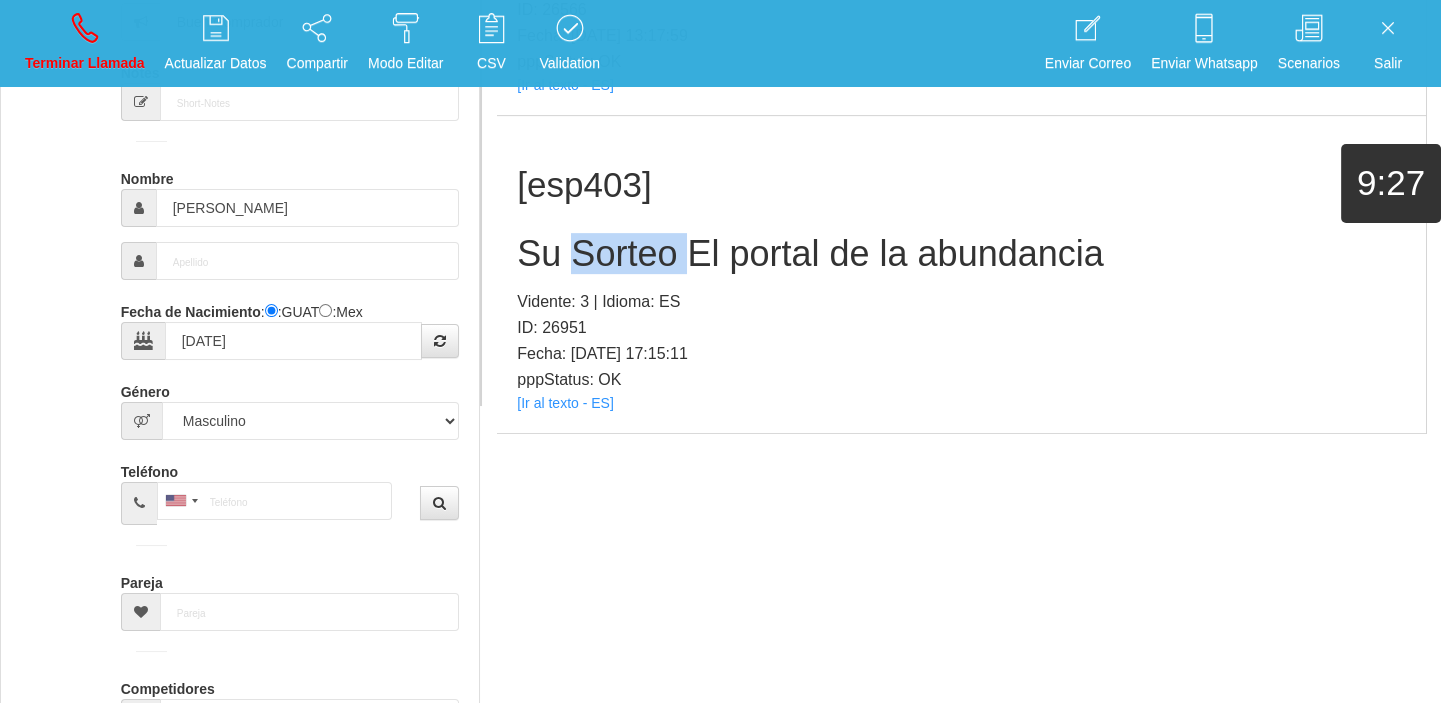 click on "[esp403] Su Sorteo El portal de la abundancia Vidente: 3 | Idioma: ES ID: 26951 Fecha: [DATE] 17:15:11 pppStatus: OK [Ir al texto - ES]" at bounding box center [961, 274] 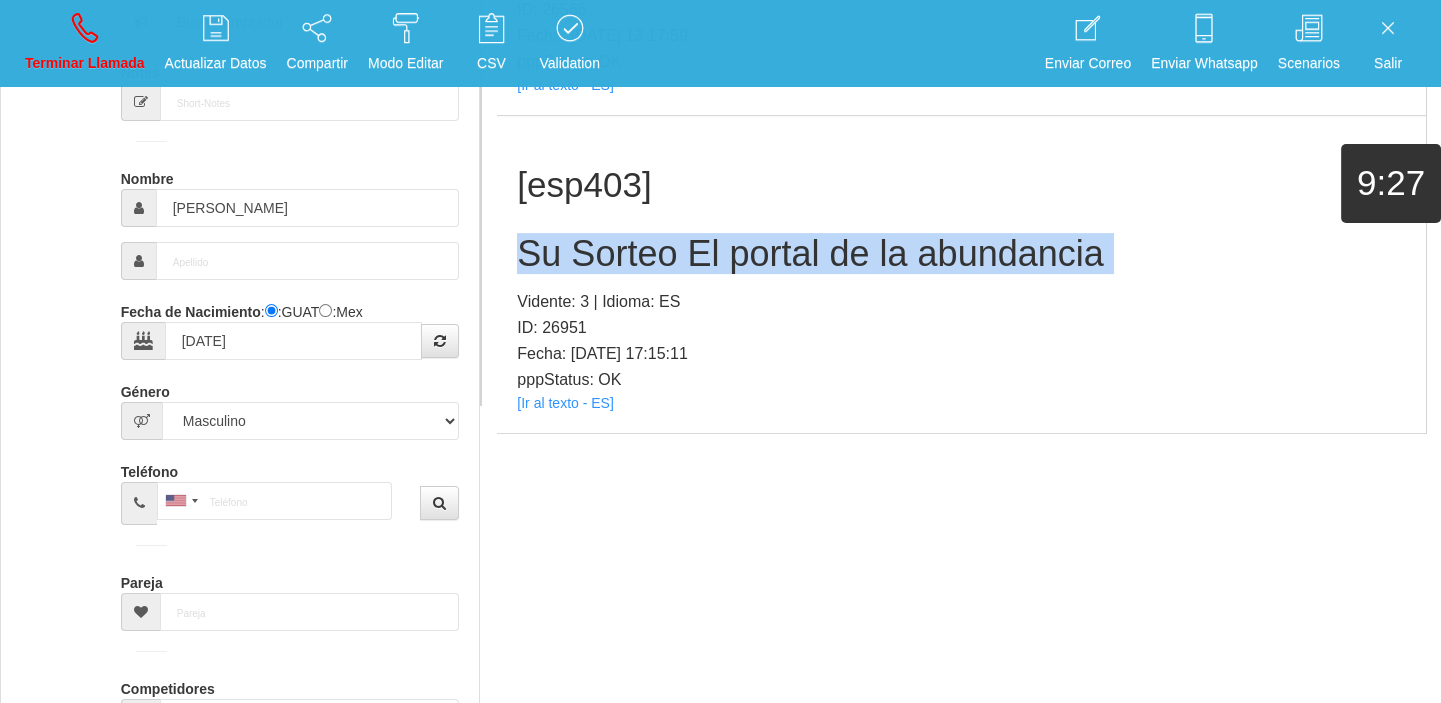click on "Su Sorteo El portal de la abundancia" at bounding box center (961, 254) 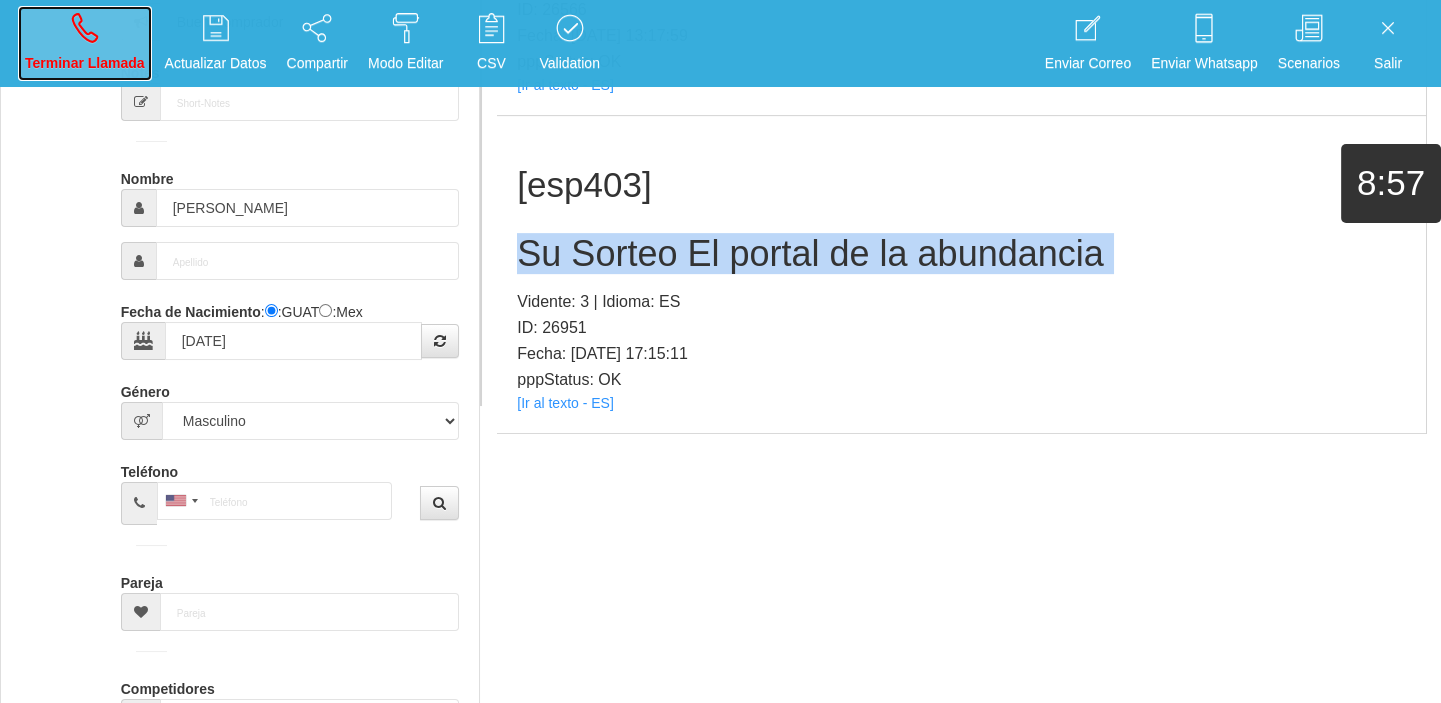 drag, startPoint x: 88, startPoint y: 58, endPoint x: 113, endPoint y: 81, distance: 33.970577 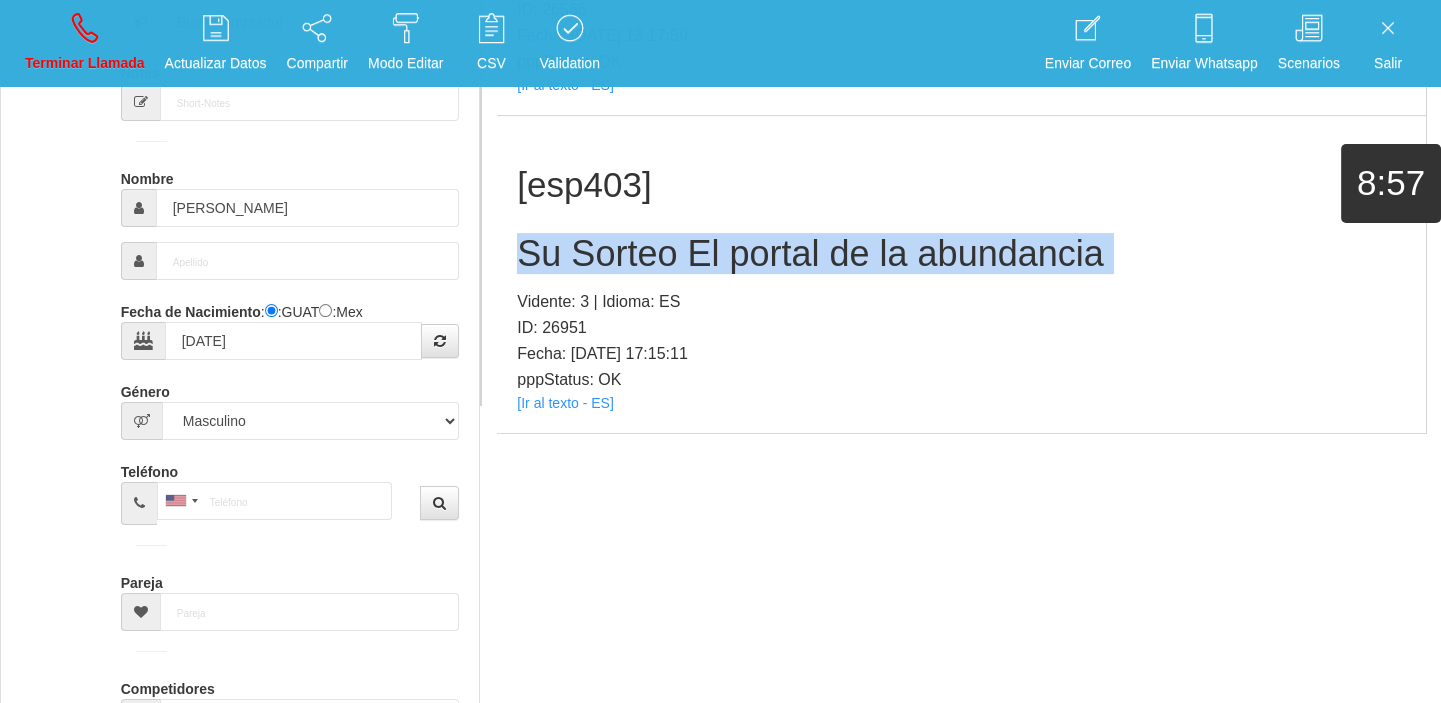 type 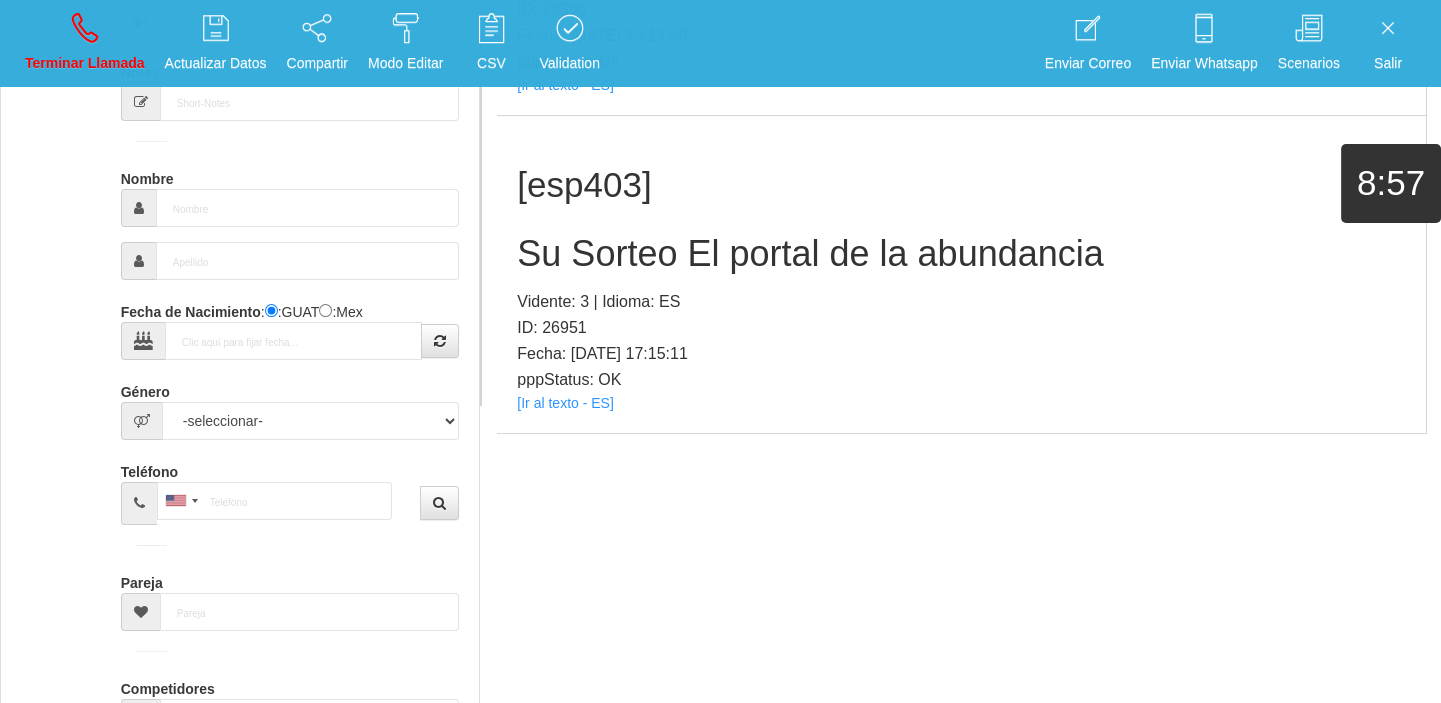 scroll, scrollTop: 0, scrollLeft: 0, axis: both 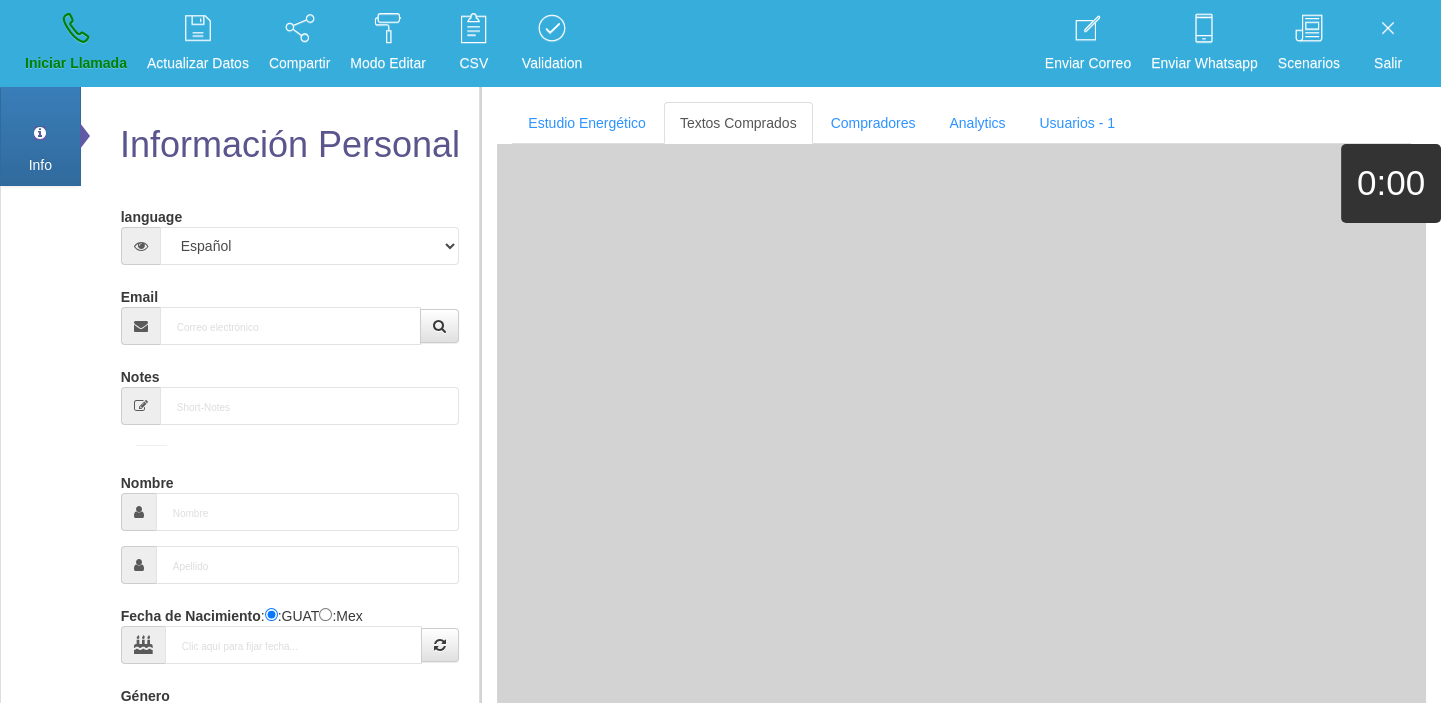 click on "Notes" at bounding box center (290, 392) 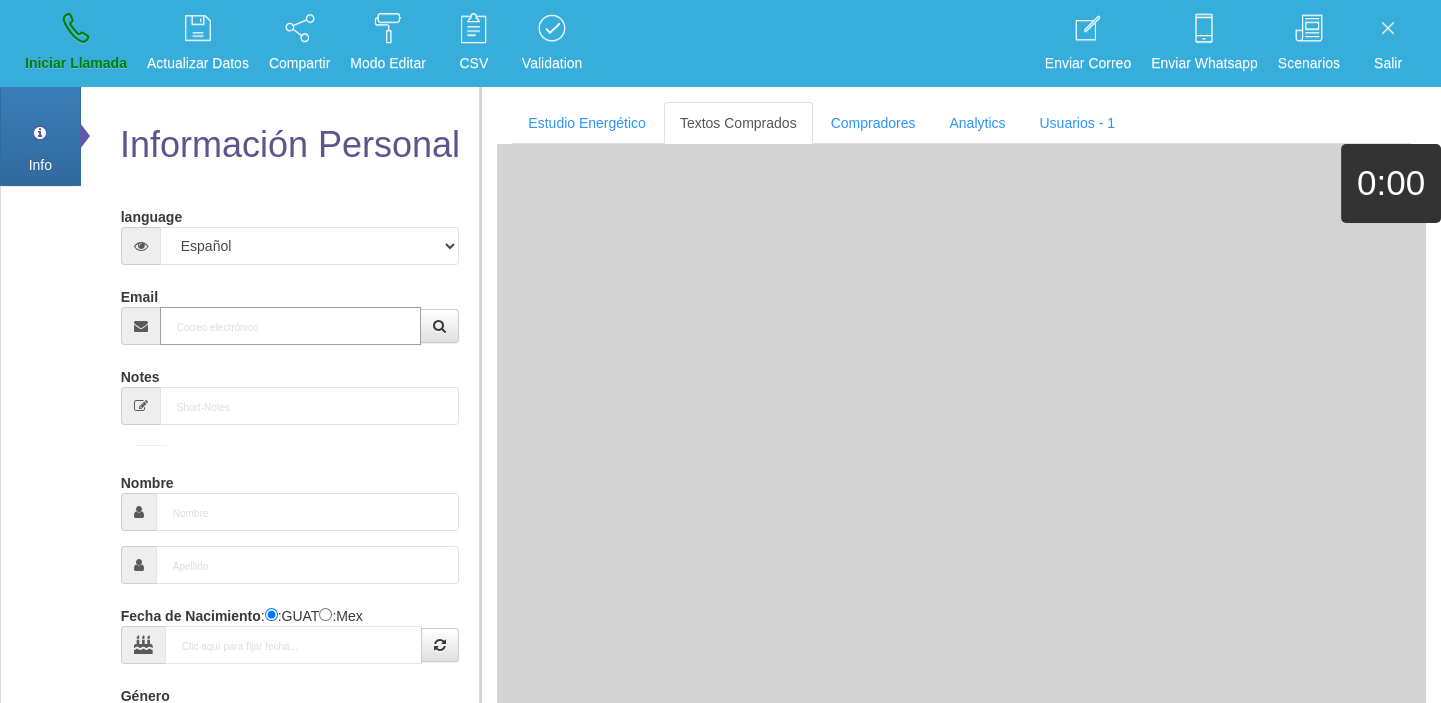 paste on "[EMAIL_ADDRESS][DOMAIN_NAME]" 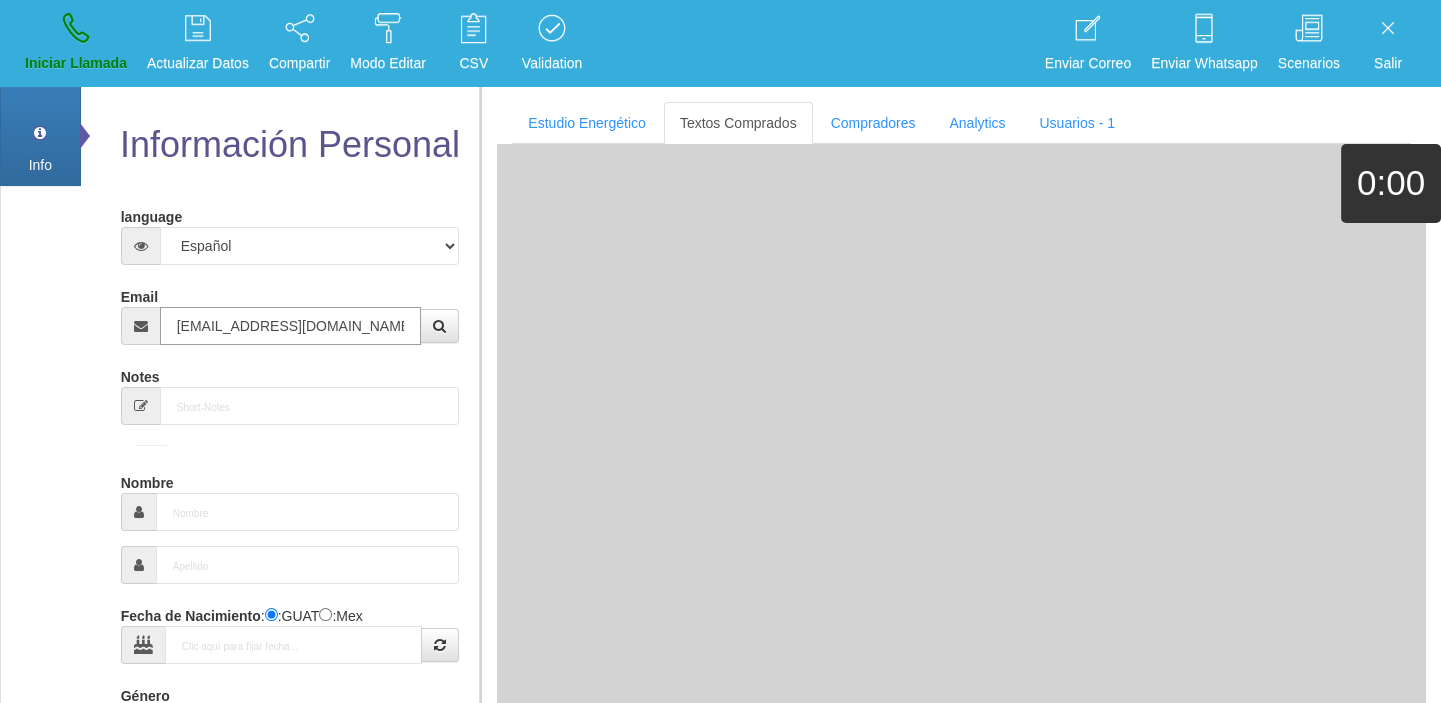 click on "[EMAIL_ADDRESS][DOMAIN_NAME]" at bounding box center (291, 326) 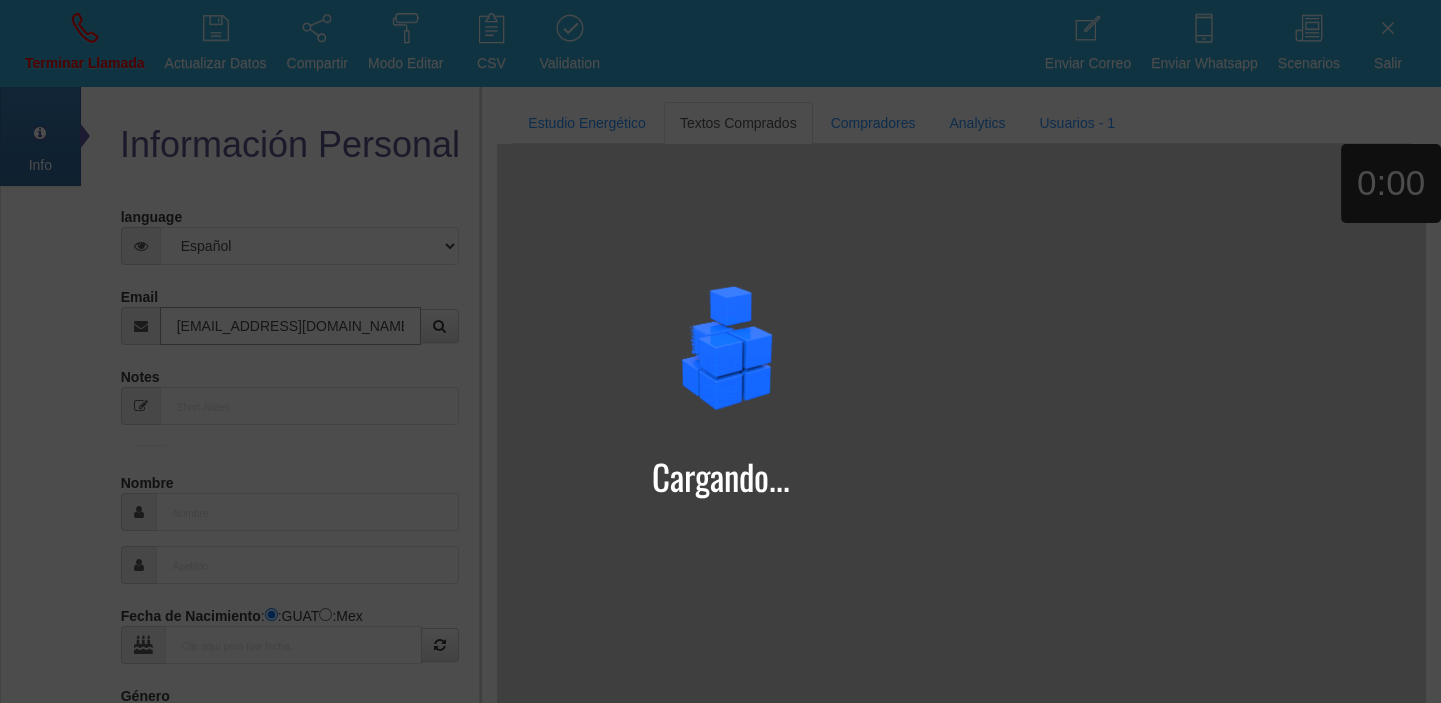 type on "[EMAIL_ADDRESS][DOMAIN_NAME]" 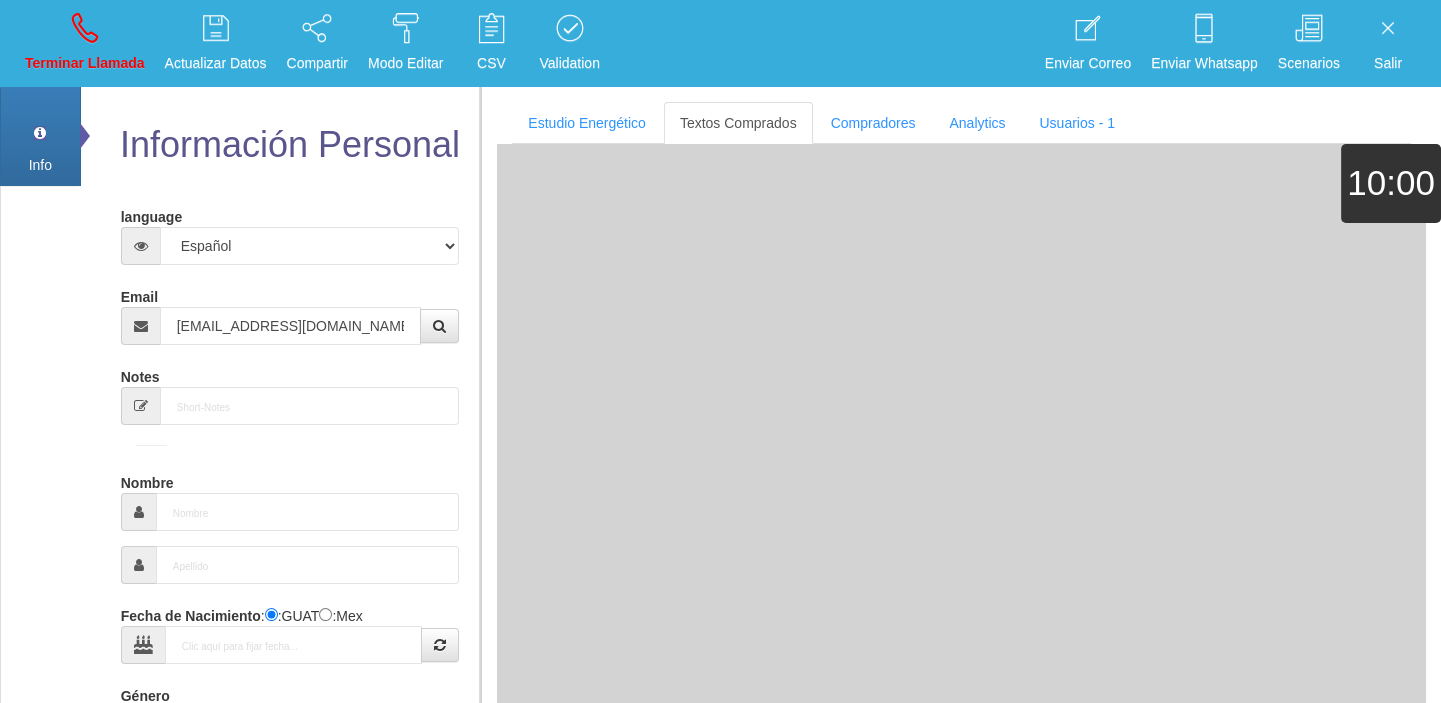 type on "[DATE]" 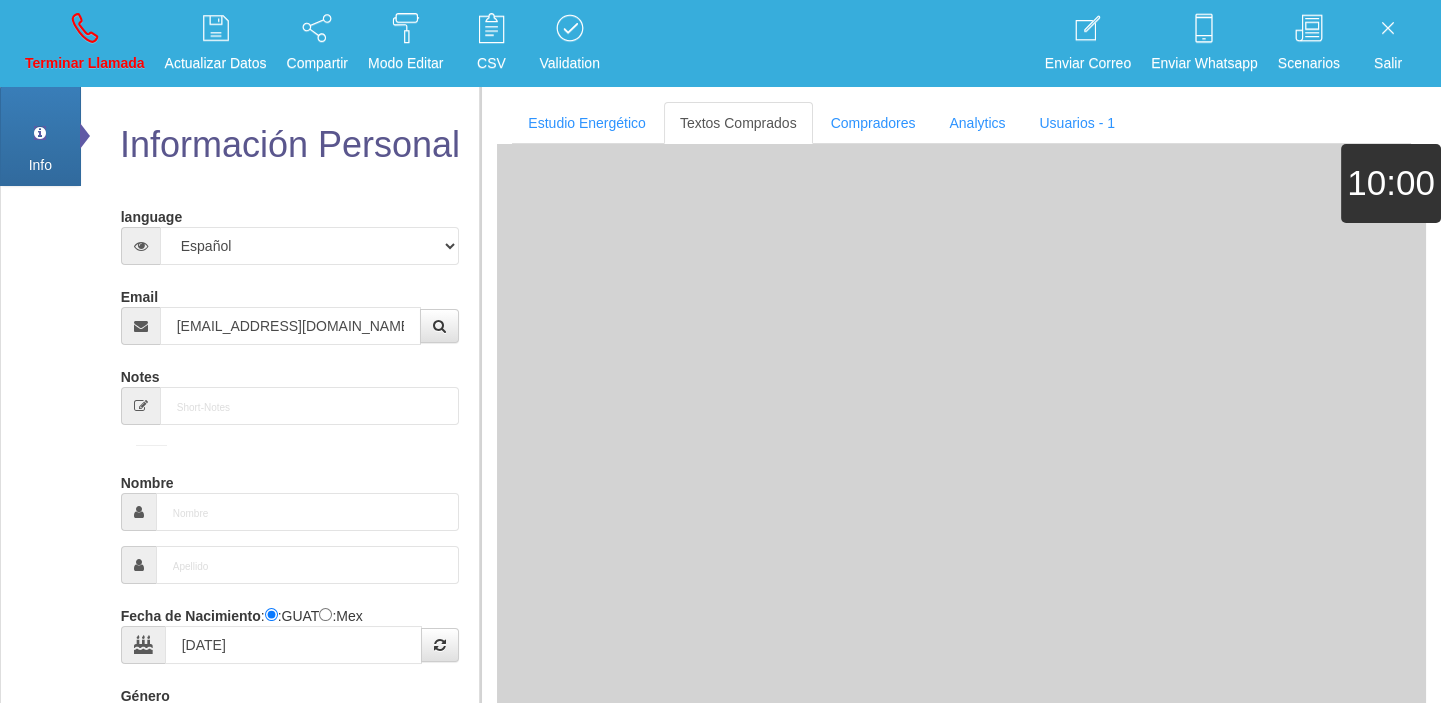 select on "4" 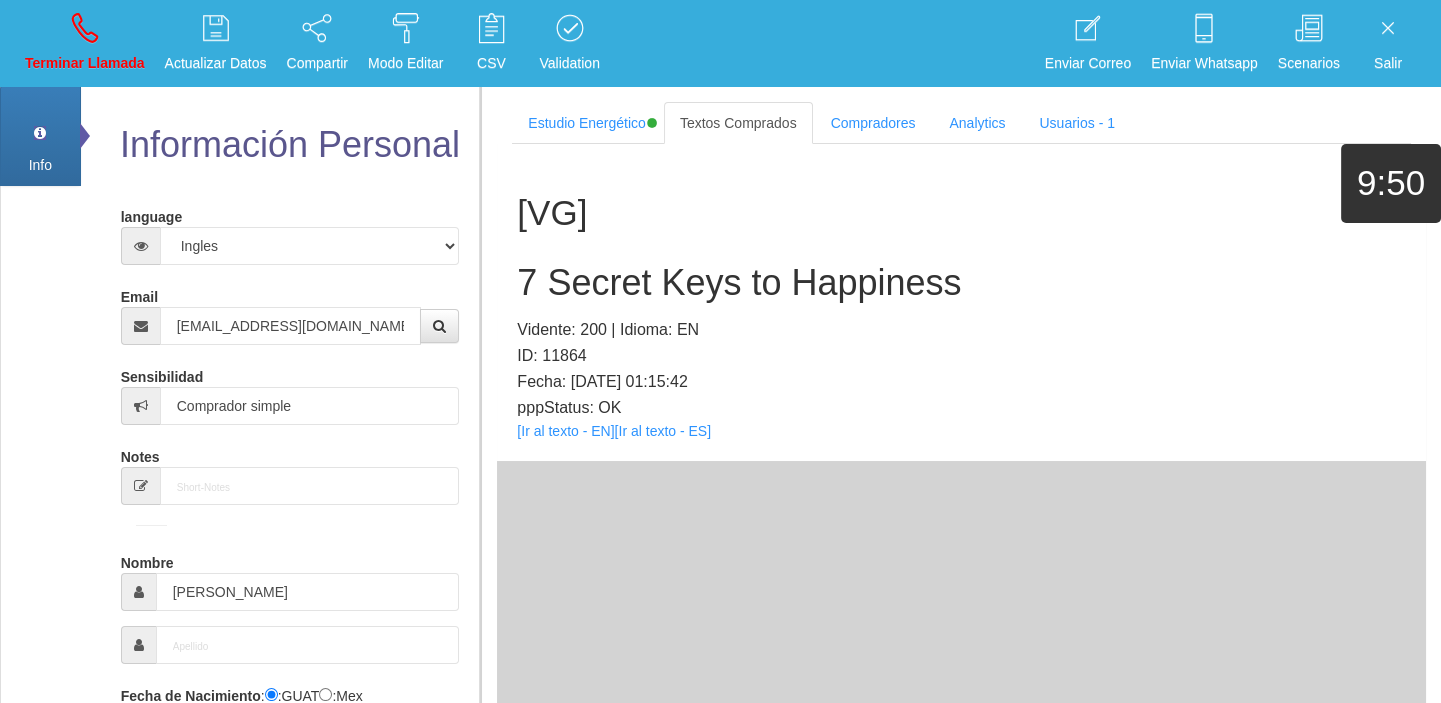 drag, startPoint x: 533, startPoint y: 461, endPoint x: 523, endPoint y: 456, distance: 11.18034 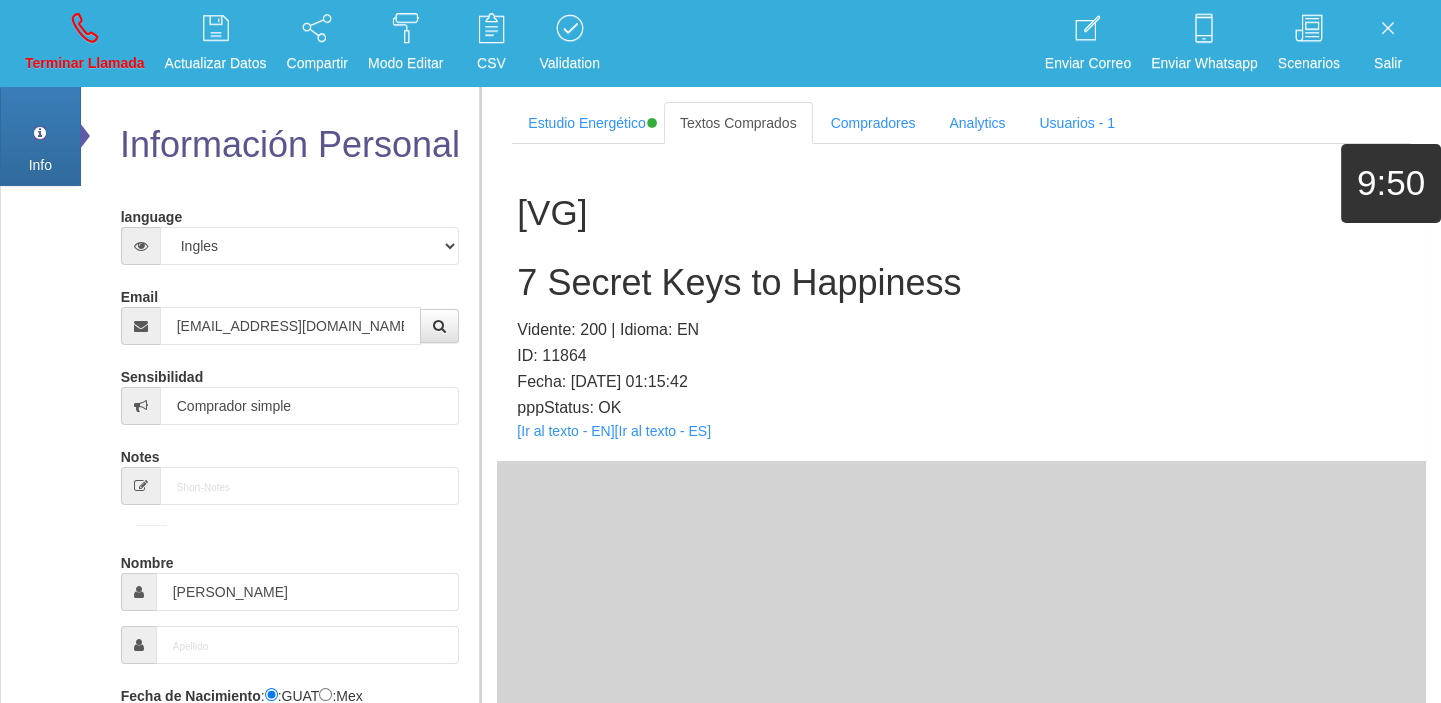 click on "[VG] 7 Secret Keys to Happiness Vidente: 200 | Idioma: EN ID: 11864 Fecha: [DATE] 01:15:42 pppStatus: OK [Ir al texto - EN] [Ir al texto - ES]" at bounding box center [961, 480] 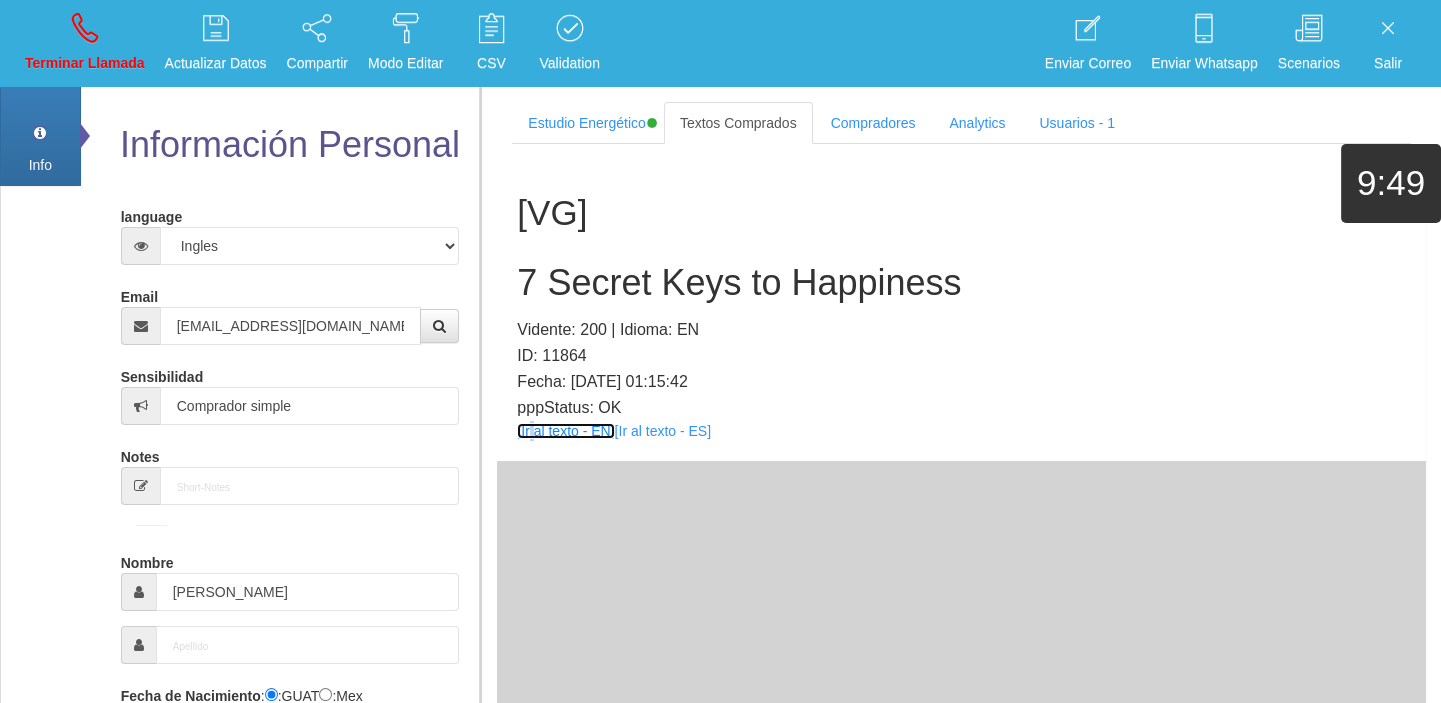 click on "[Ir al texto - EN]" at bounding box center (565, 431) 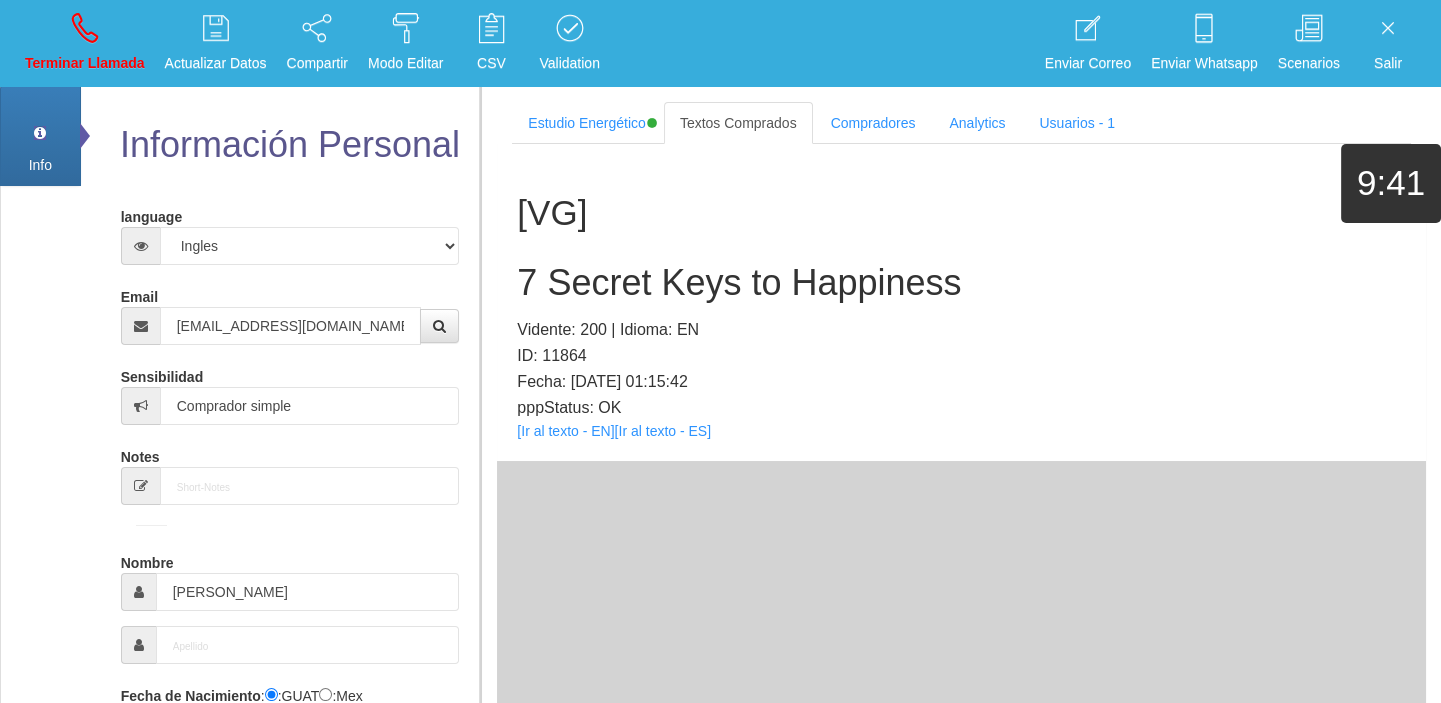 click on "7 Secret Keys to Happiness" at bounding box center [961, 283] 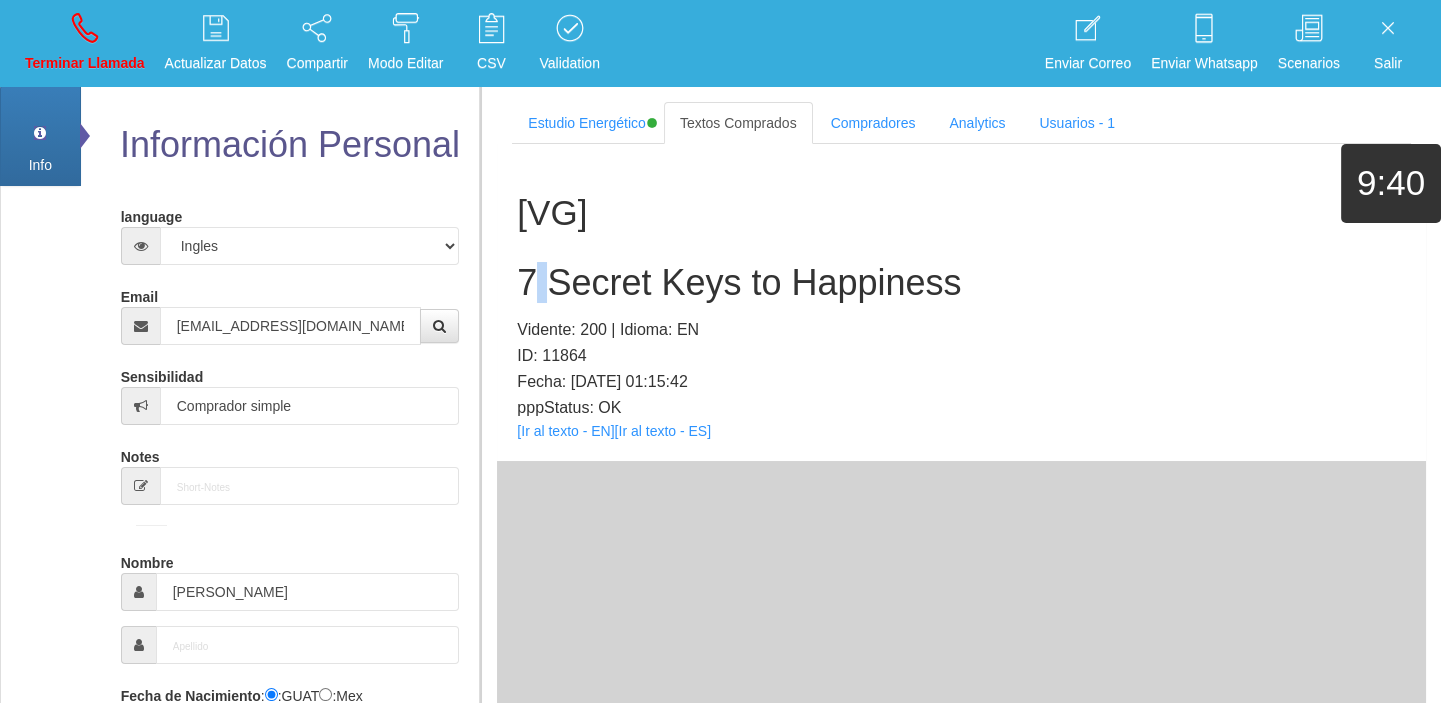click on "7 Secret Keys to Happiness" at bounding box center [961, 283] 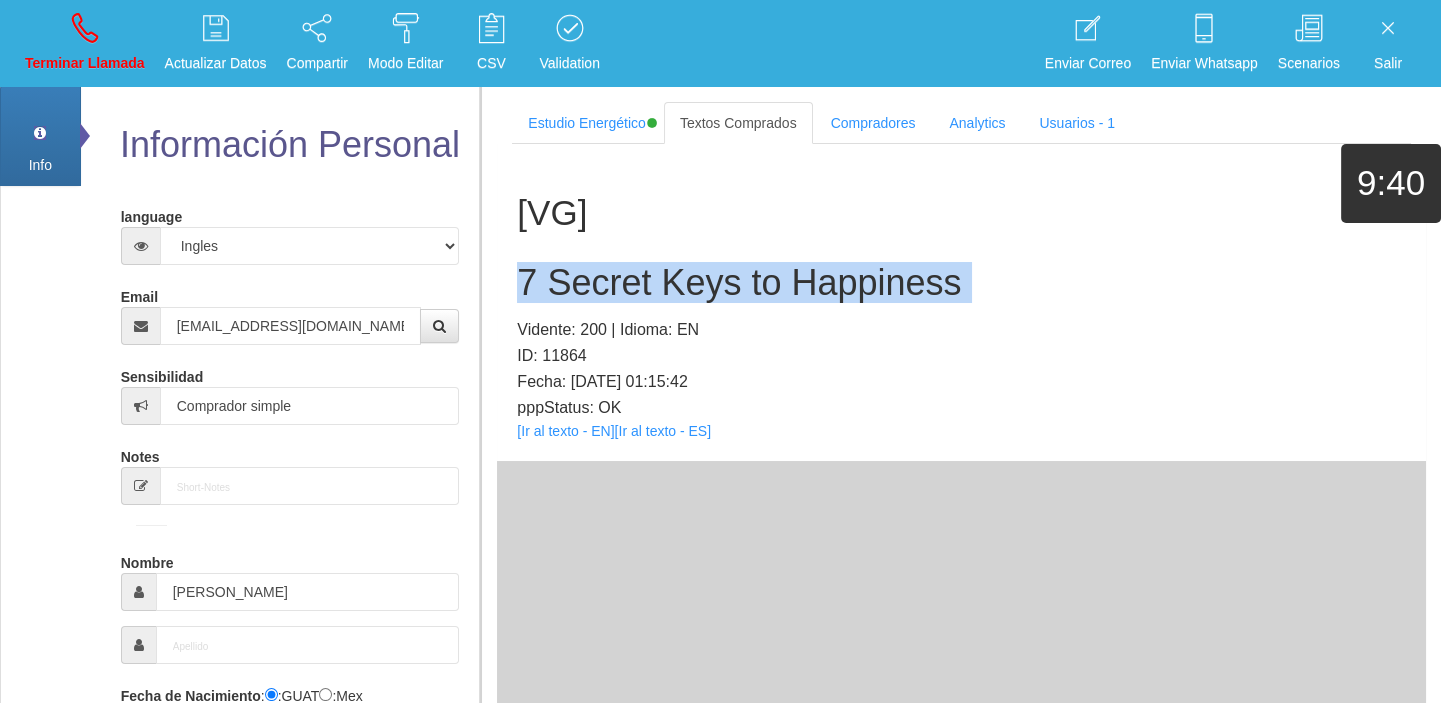click on "7 Secret Keys to Happiness" at bounding box center (961, 283) 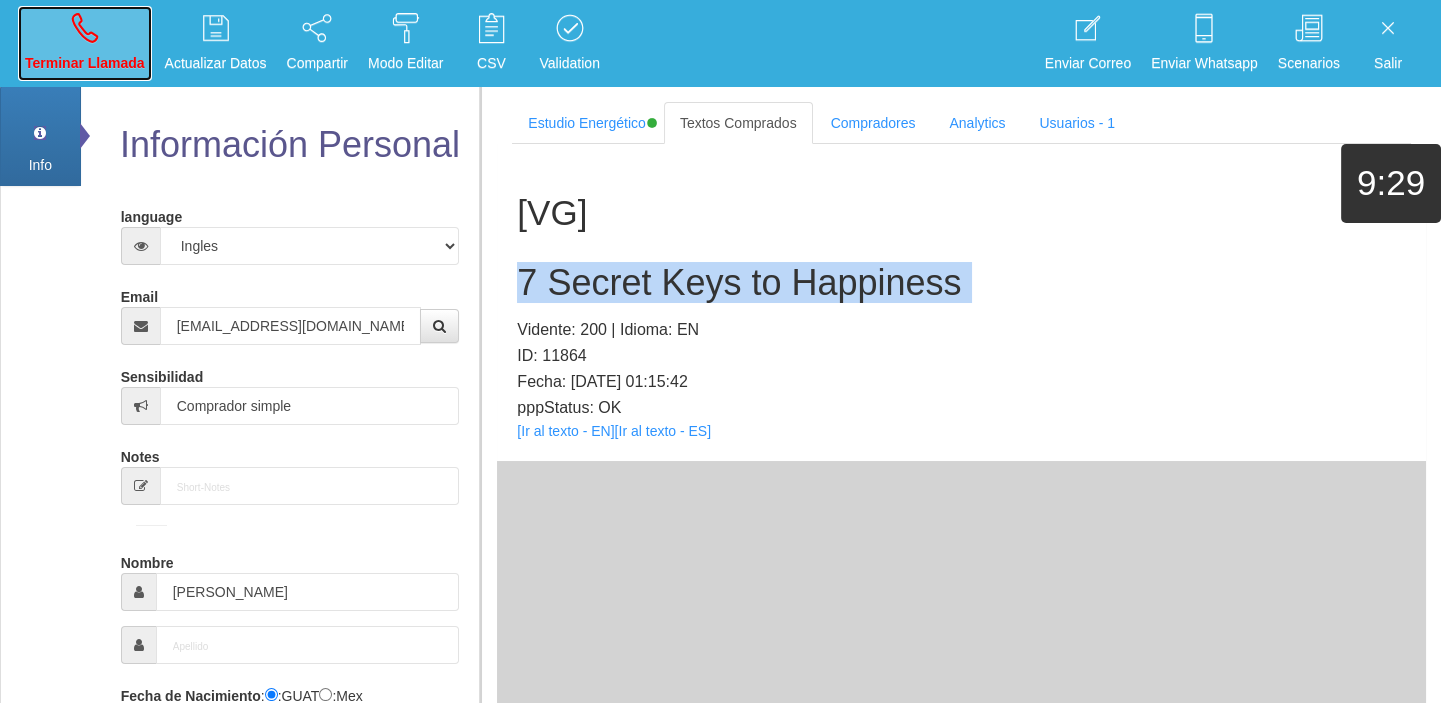 click on "Terminar Llamada" at bounding box center [85, 43] 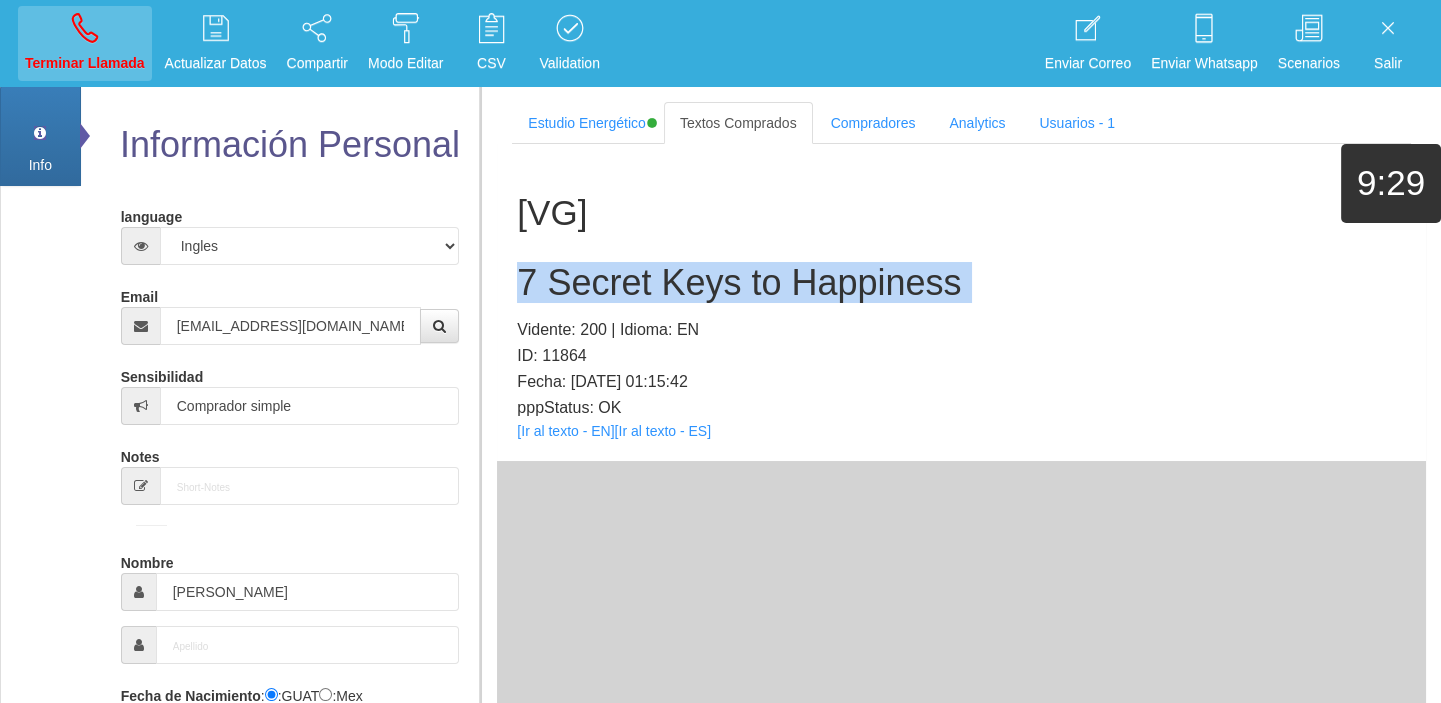 type 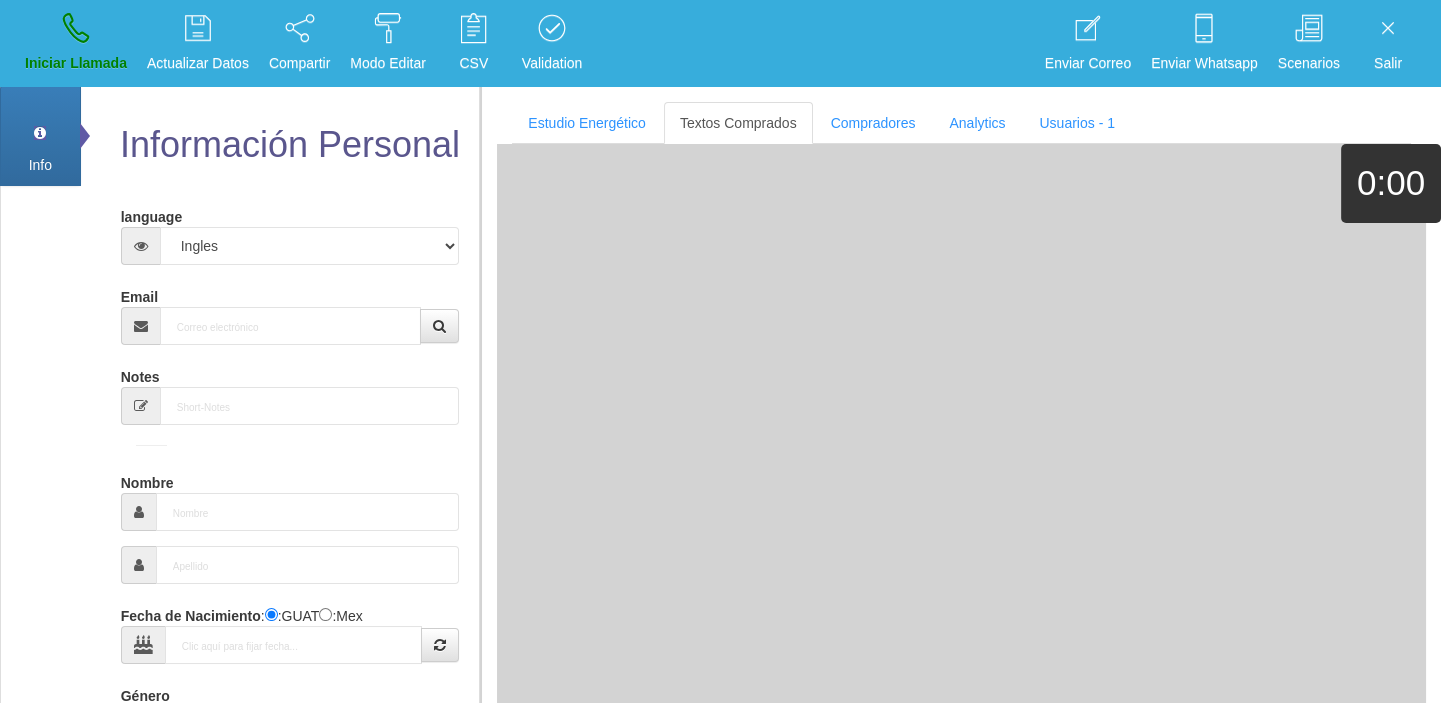 click on "Email" at bounding box center [290, 312] 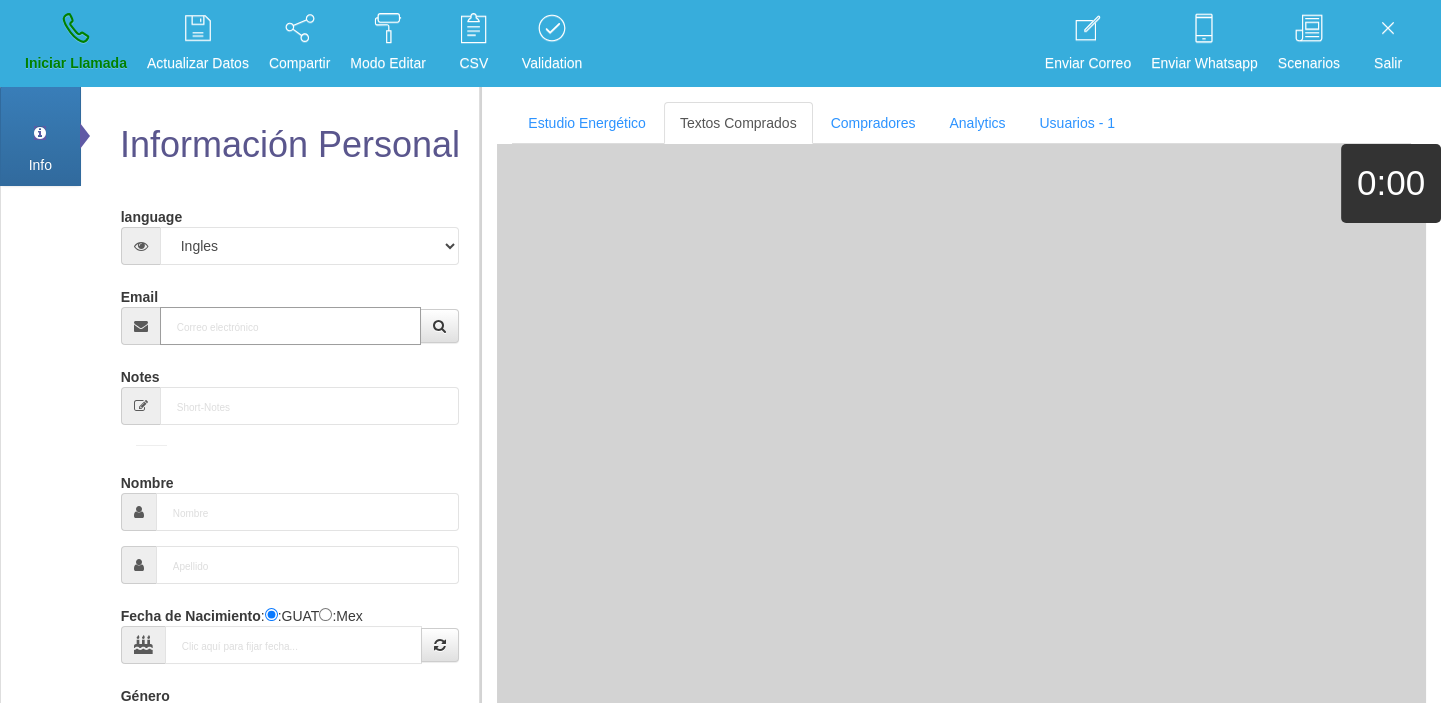 click on "Email" at bounding box center (291, 326) 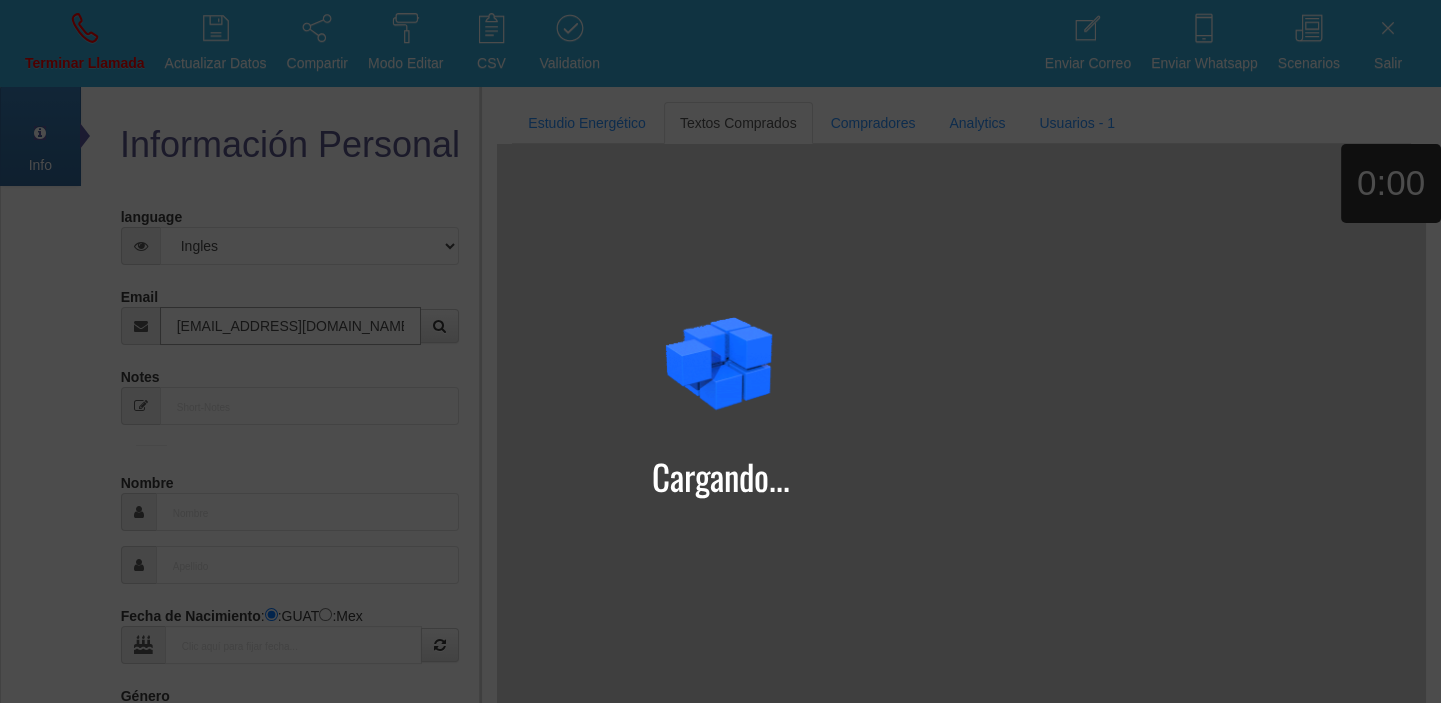 type on "[EMAIL_ADDRESS][DOMAIN_NAME]" 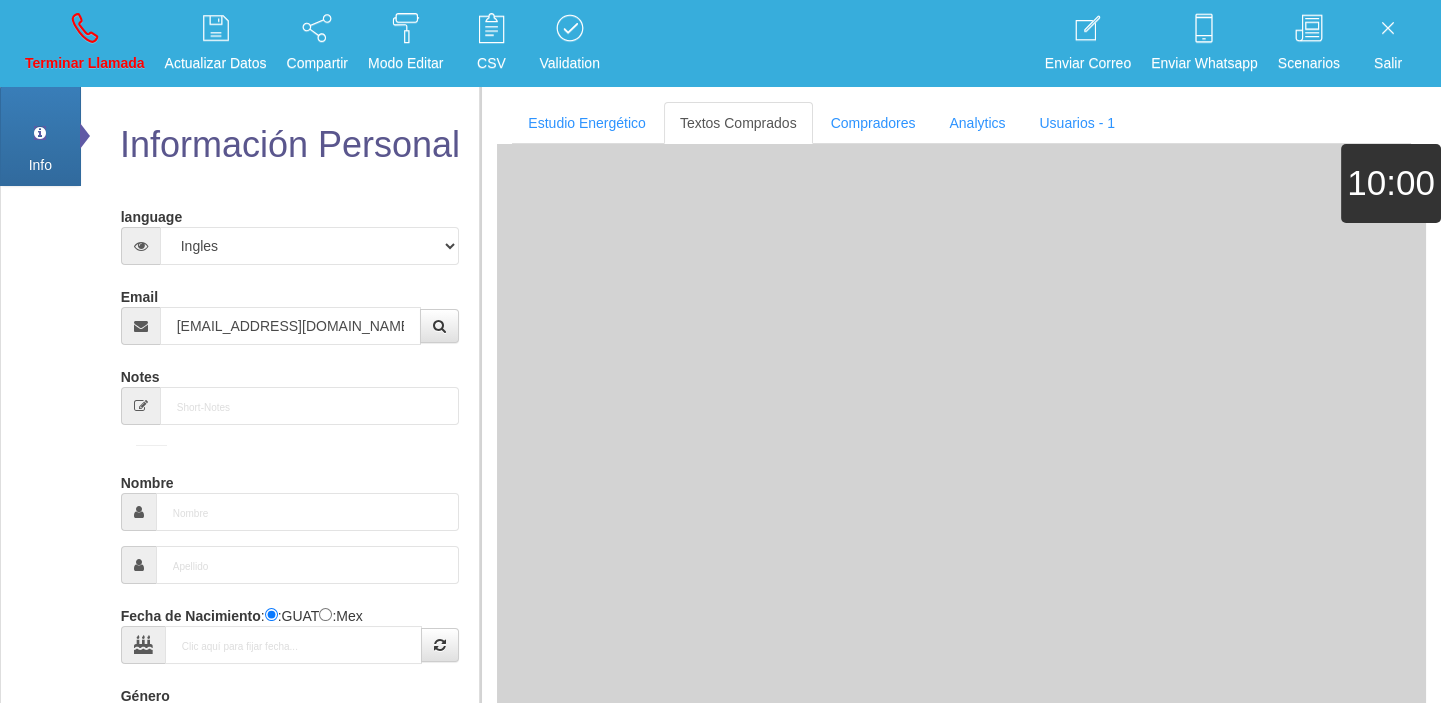 type on "1 Ene 1926" 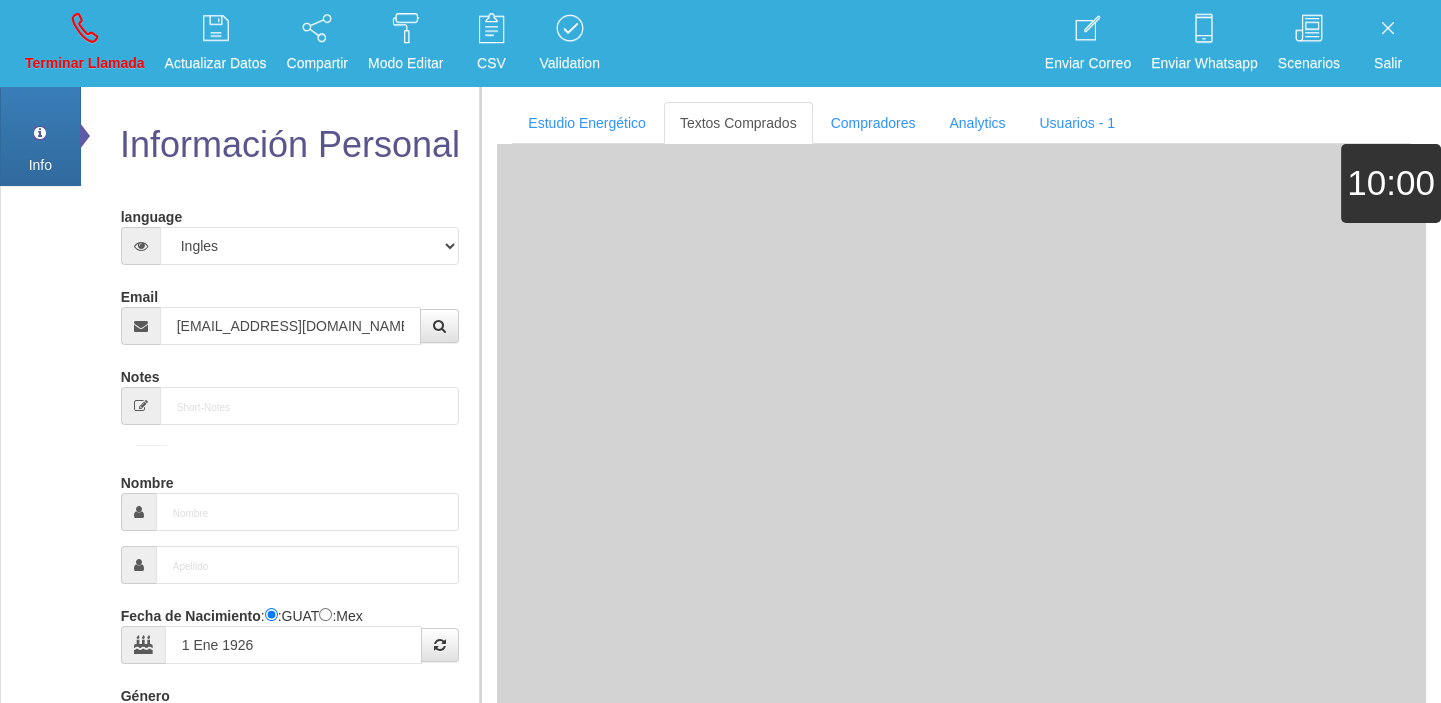 type on "Excelente Comprador" 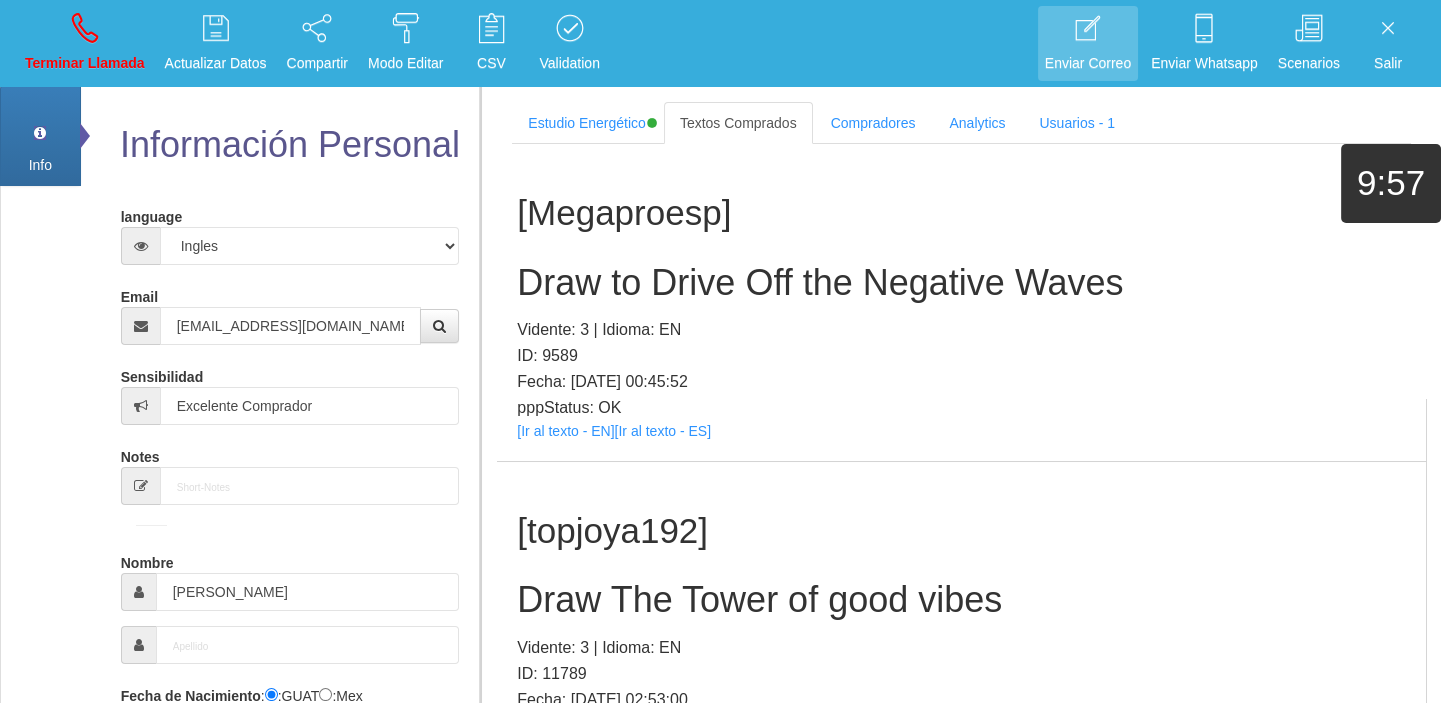 scroll, scrollTop: 51360, scrollLeft: 0, axis: vertical 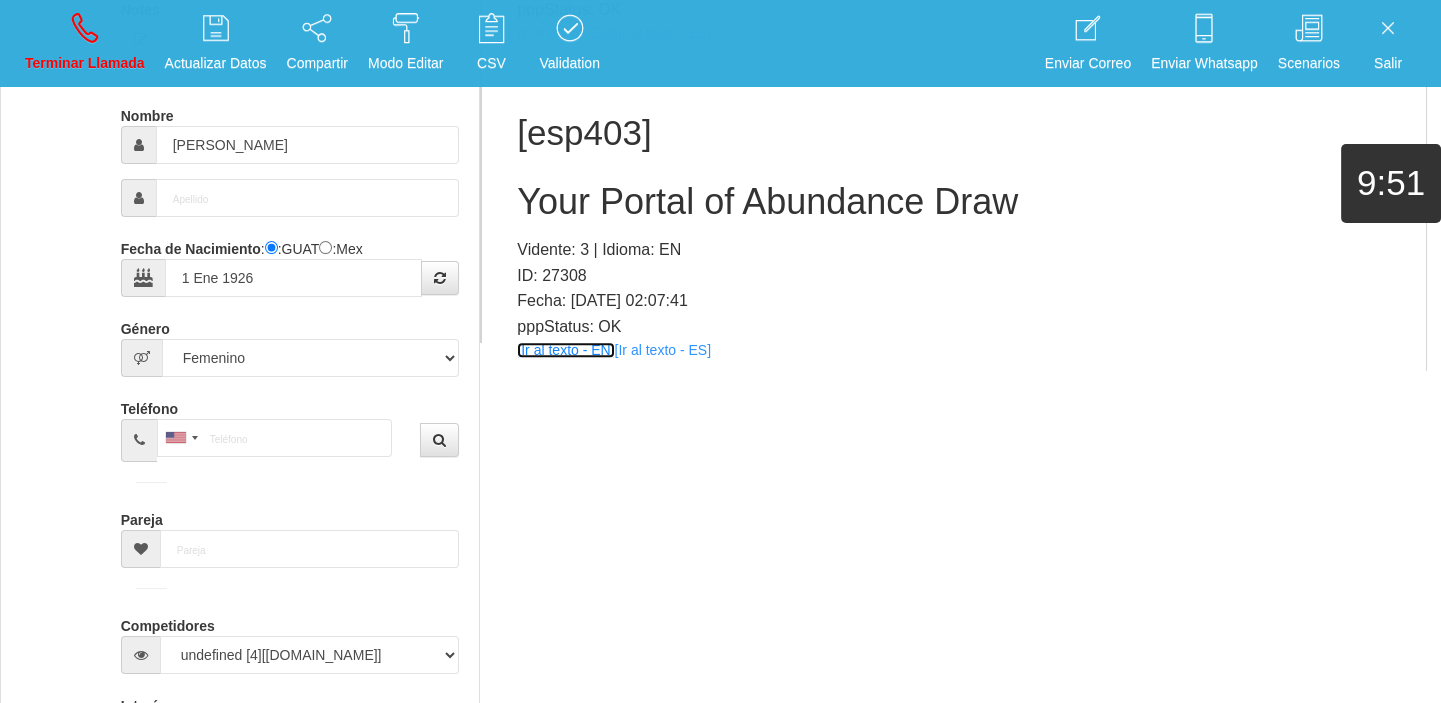 click on "[Ir al texto - EN]" at bounding box center [565, 350] 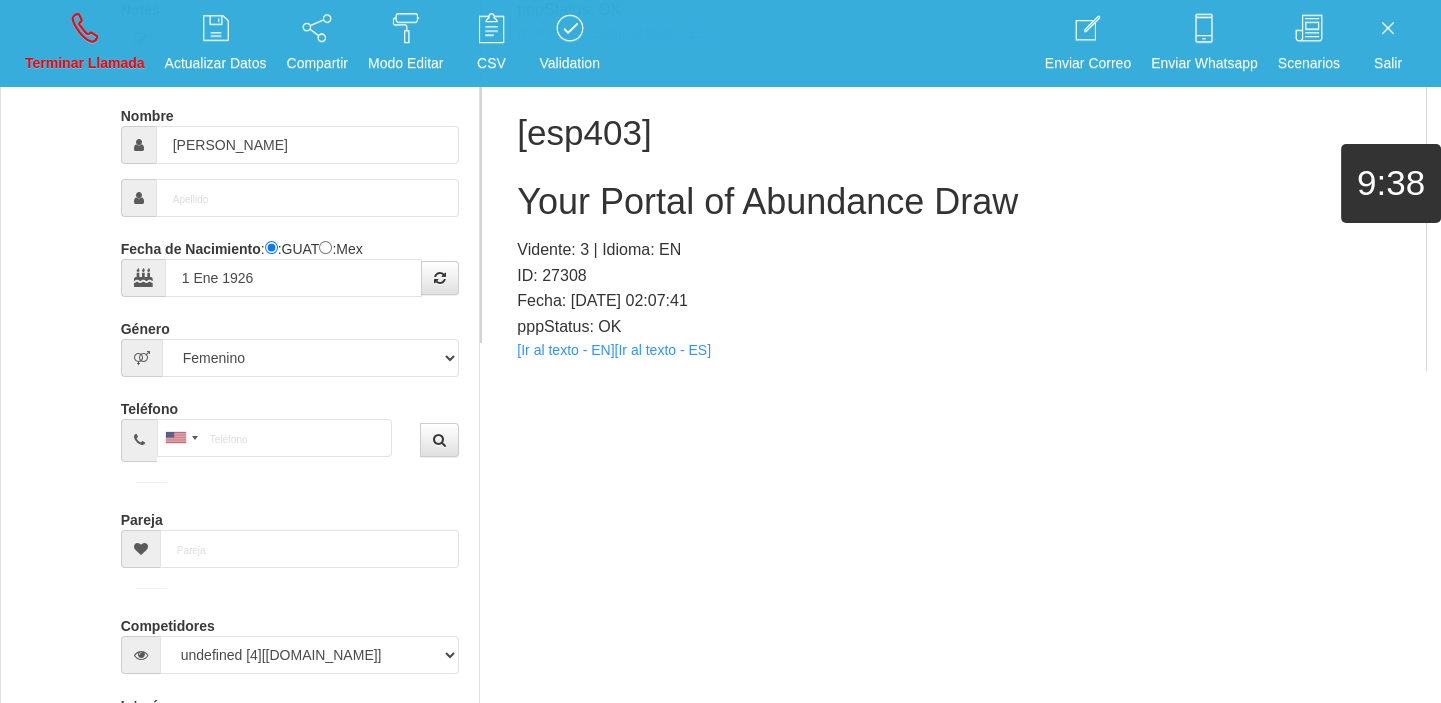 click on "[esp403] Your Portal of Abundance Draw Vidente: 3 | Idioma: EN ID: 27308 Fecha: [DATE] 02:07:41 pppStatus: OK [Ir al texto - EN] [Ir al texto - ES]" at bounding box center (961, 222) 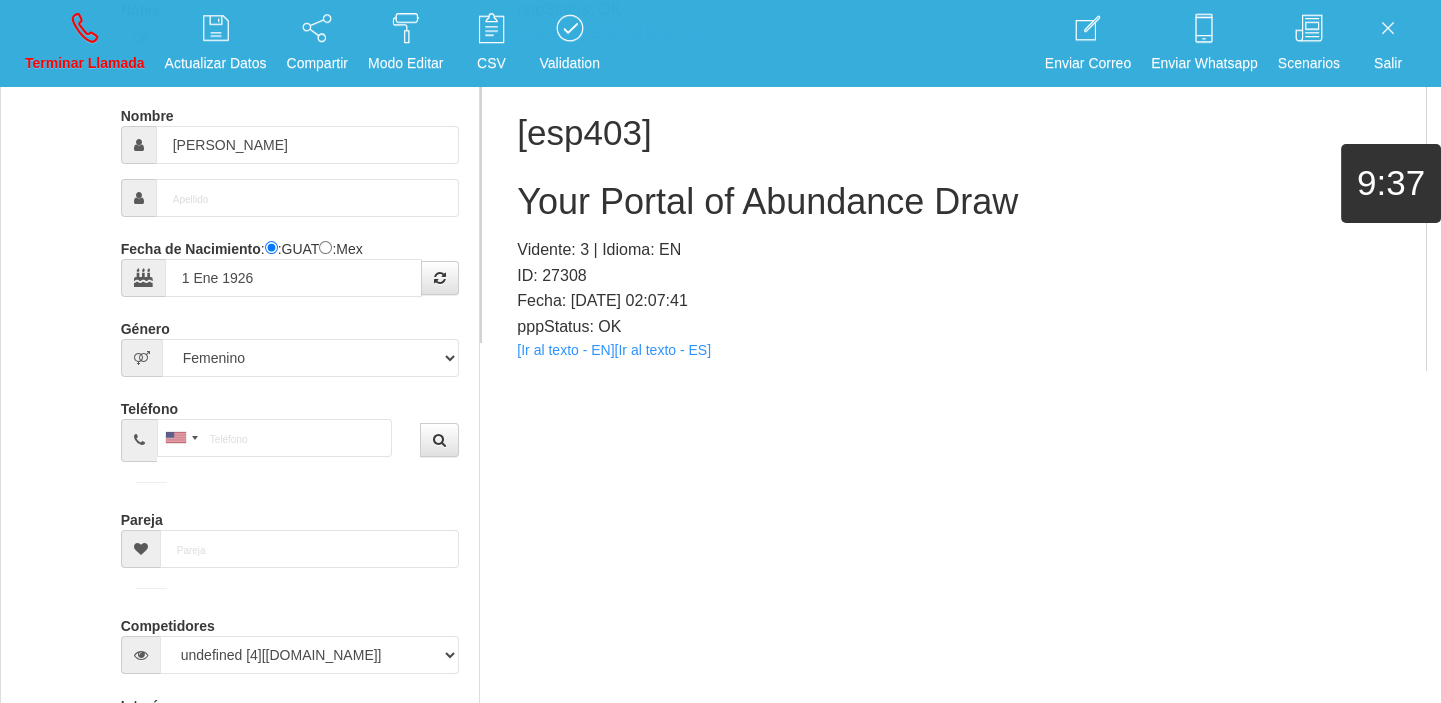 click on "[esp403] Your Portal of Abundance Draw Vidente: 3 | Idioma: EN ID: 27308 Fecha: [DATE] 02:07:41 pppStatus: OK [Ir al texto - EN] [Ir al texto - ES]" at bounding box center [961, 222] 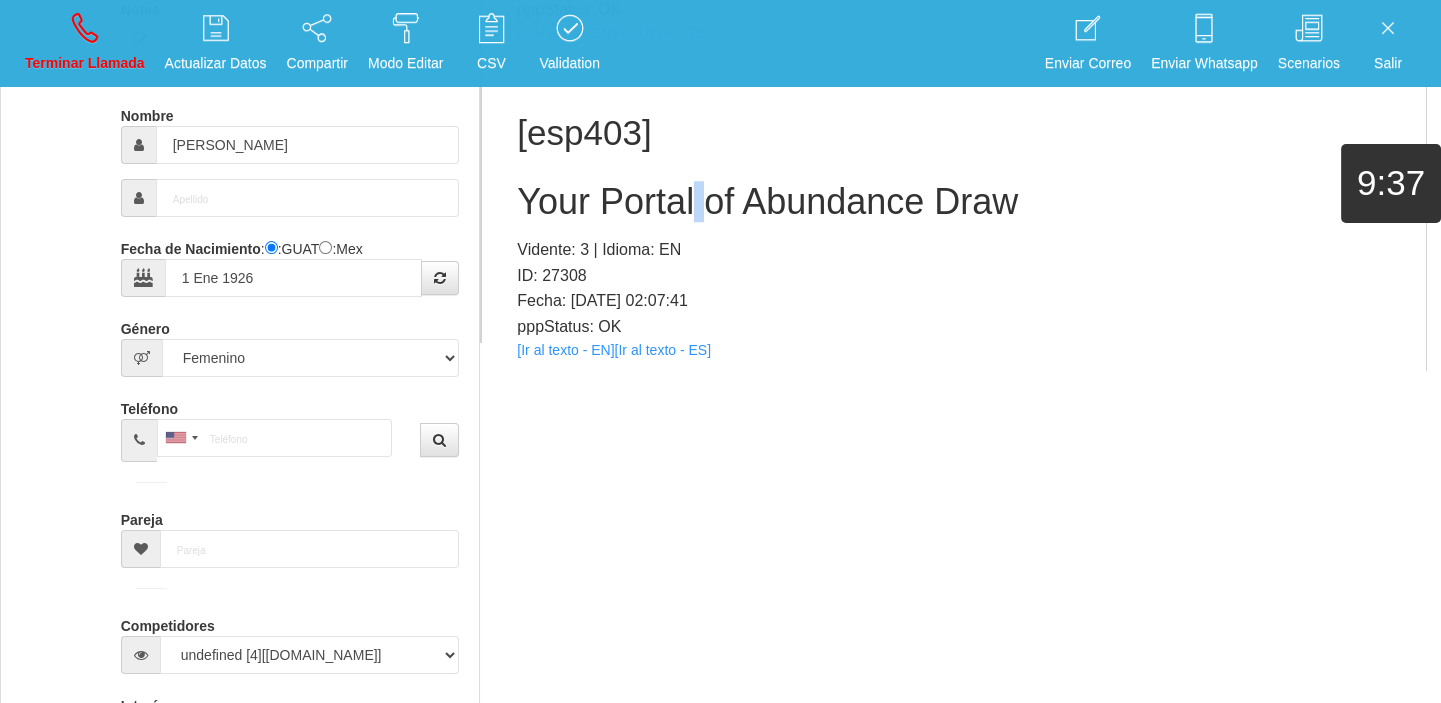 click on "Your Portal of Abundance Draw" at bounding box center [961, 202] 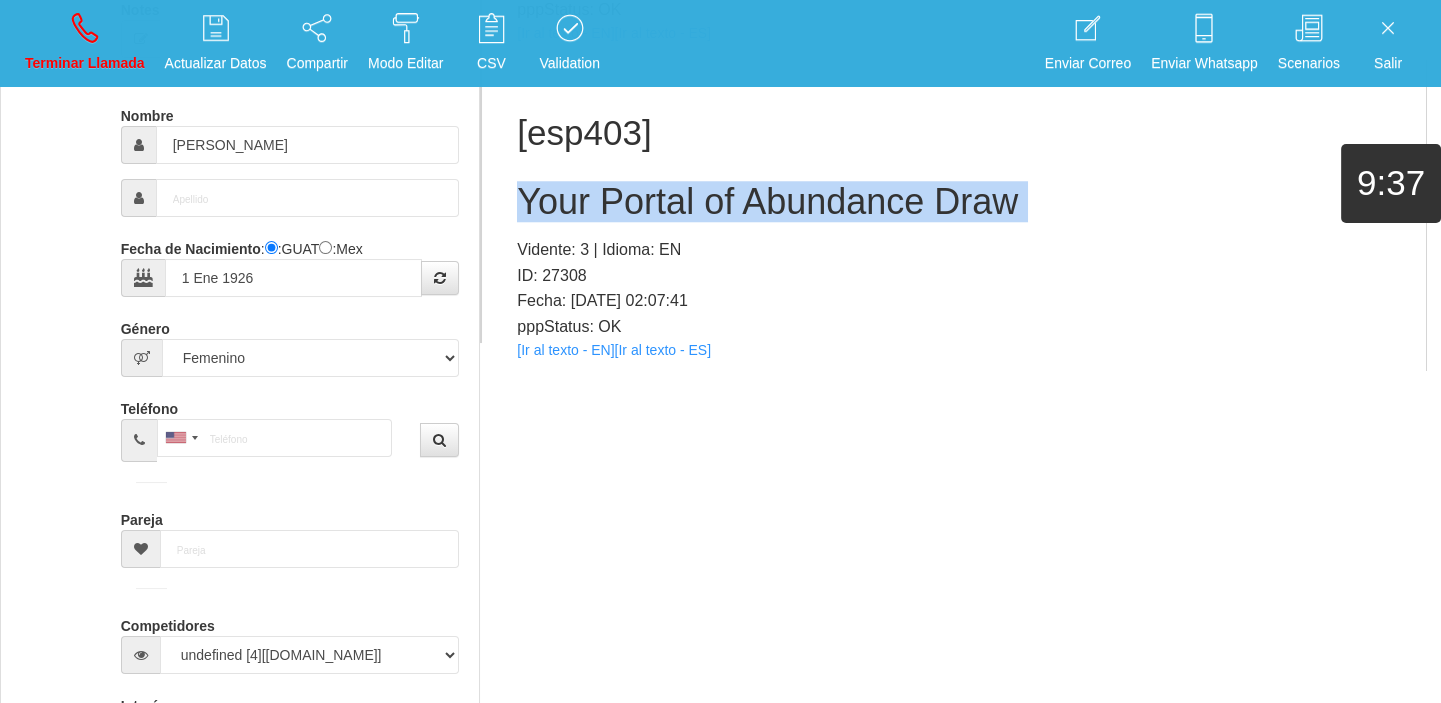 click on "Your Portal of Abundance Draw" at bounding box center [961, 202] 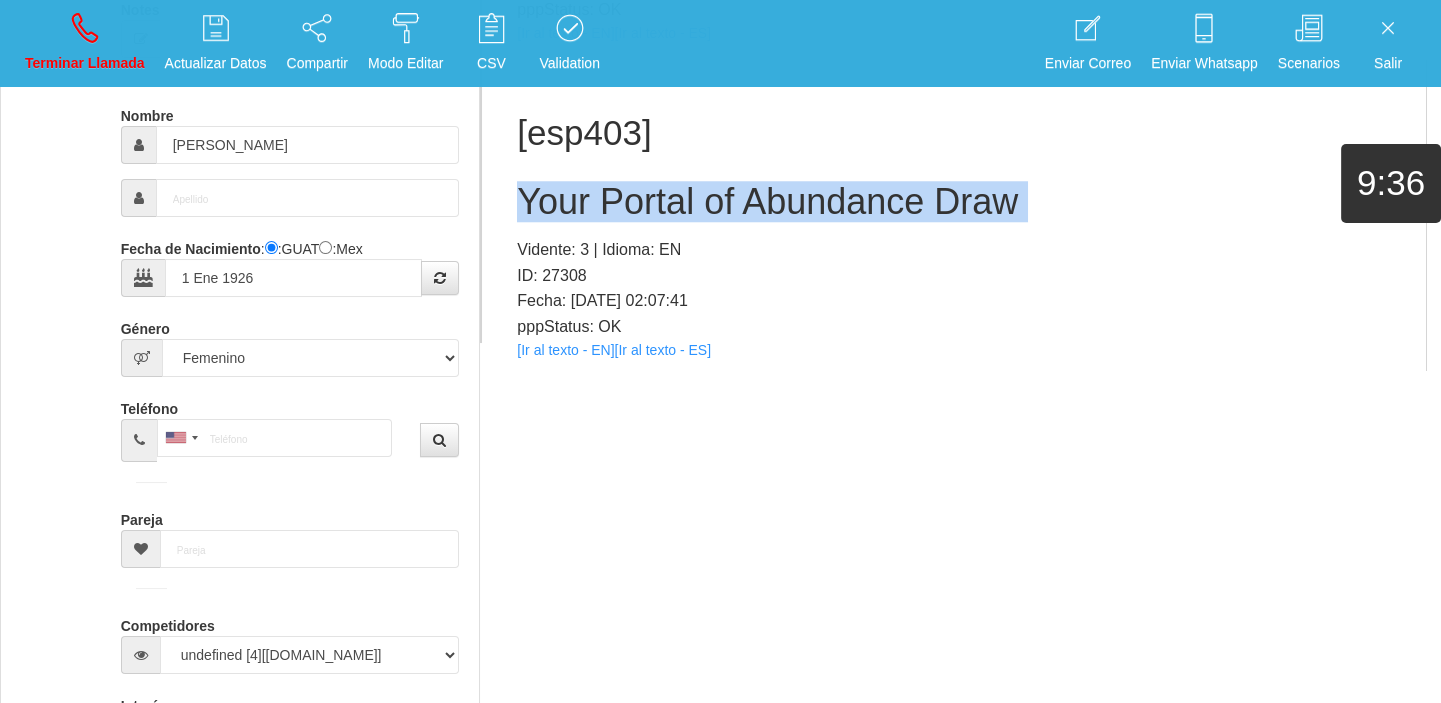 copy on "Your Portal of Abundance Draw" 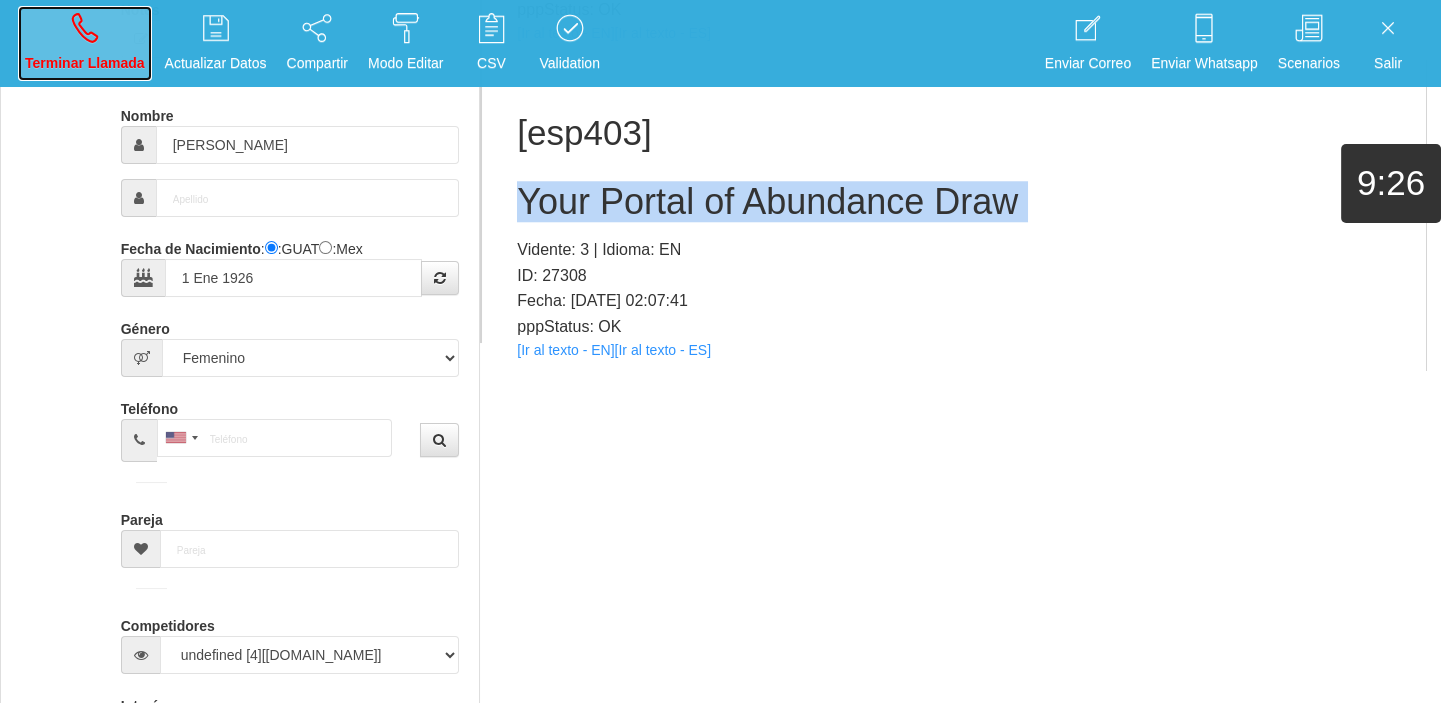 drag, startPoint x: 86, startPoint y: 32, endPoint x: 99, endPoint y: 50, distance: 22.203604 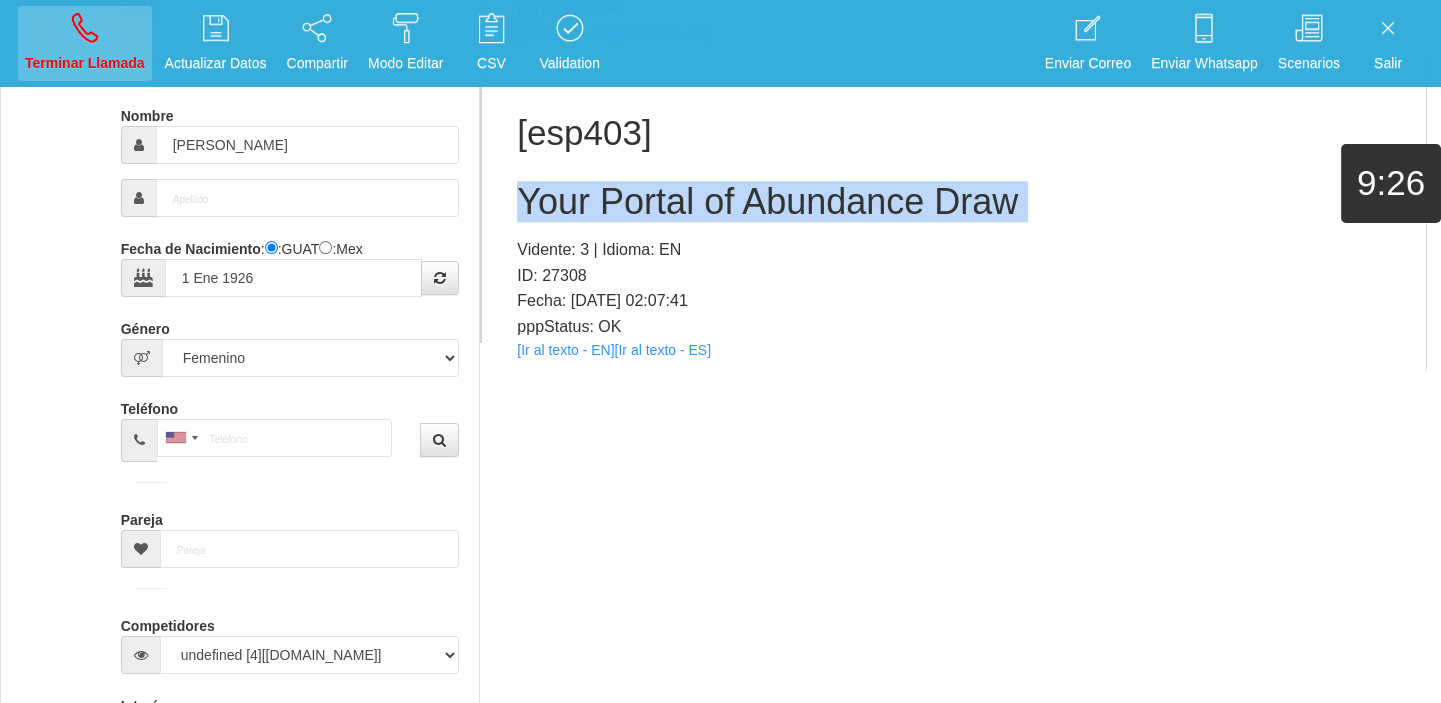 type 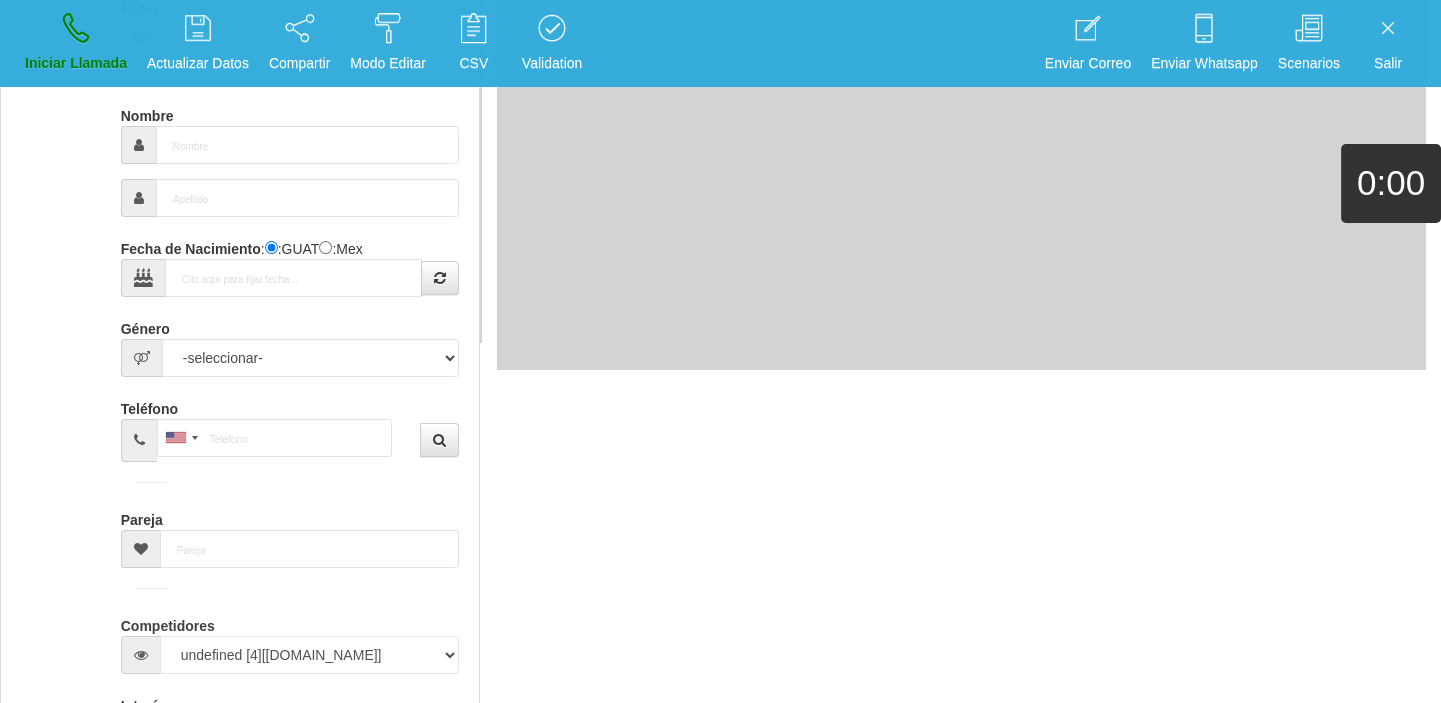scroll, scrollTop: 0, scrollLeft: 0, axis: both 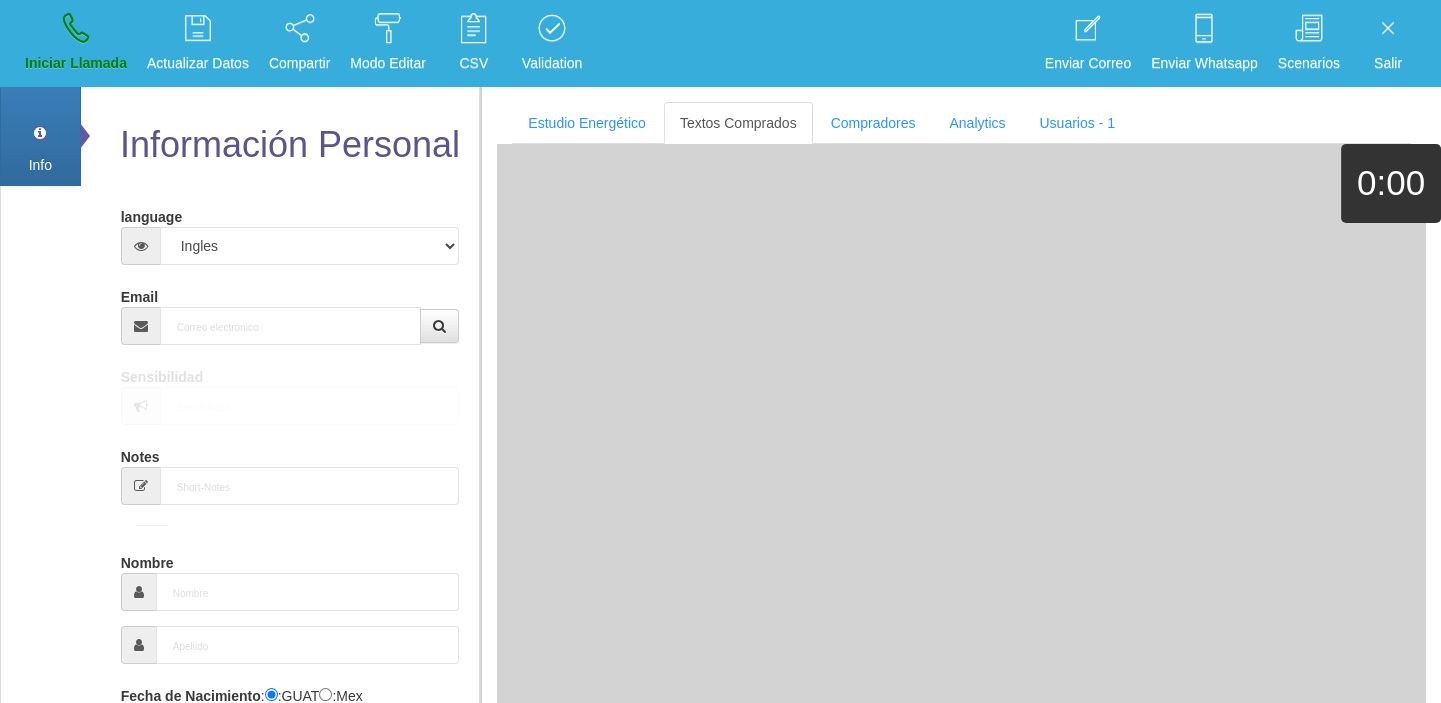drag, startPoint x: 301, startPoint y: 355, endPoint x: 283, endPoint y: 340, distance: 23.43075 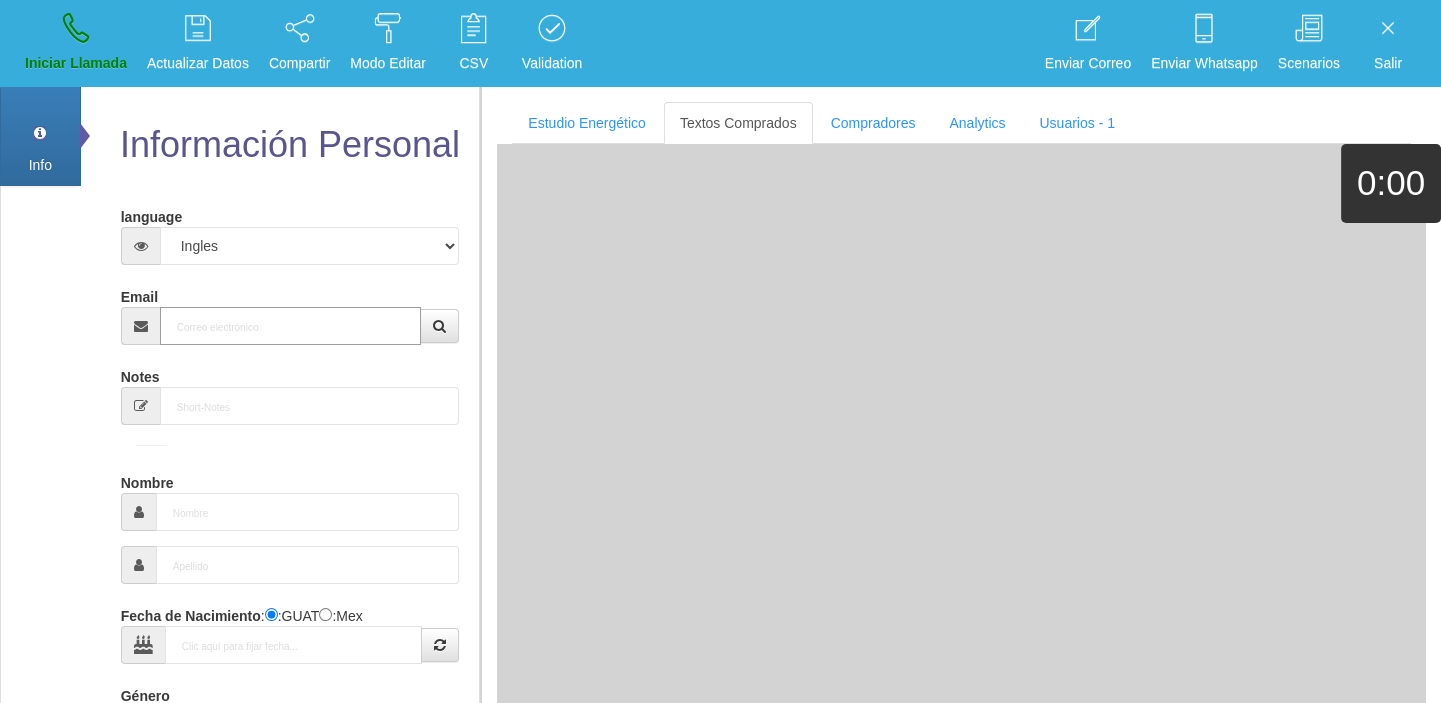 click on "Email" at bounding box center (291, 326) 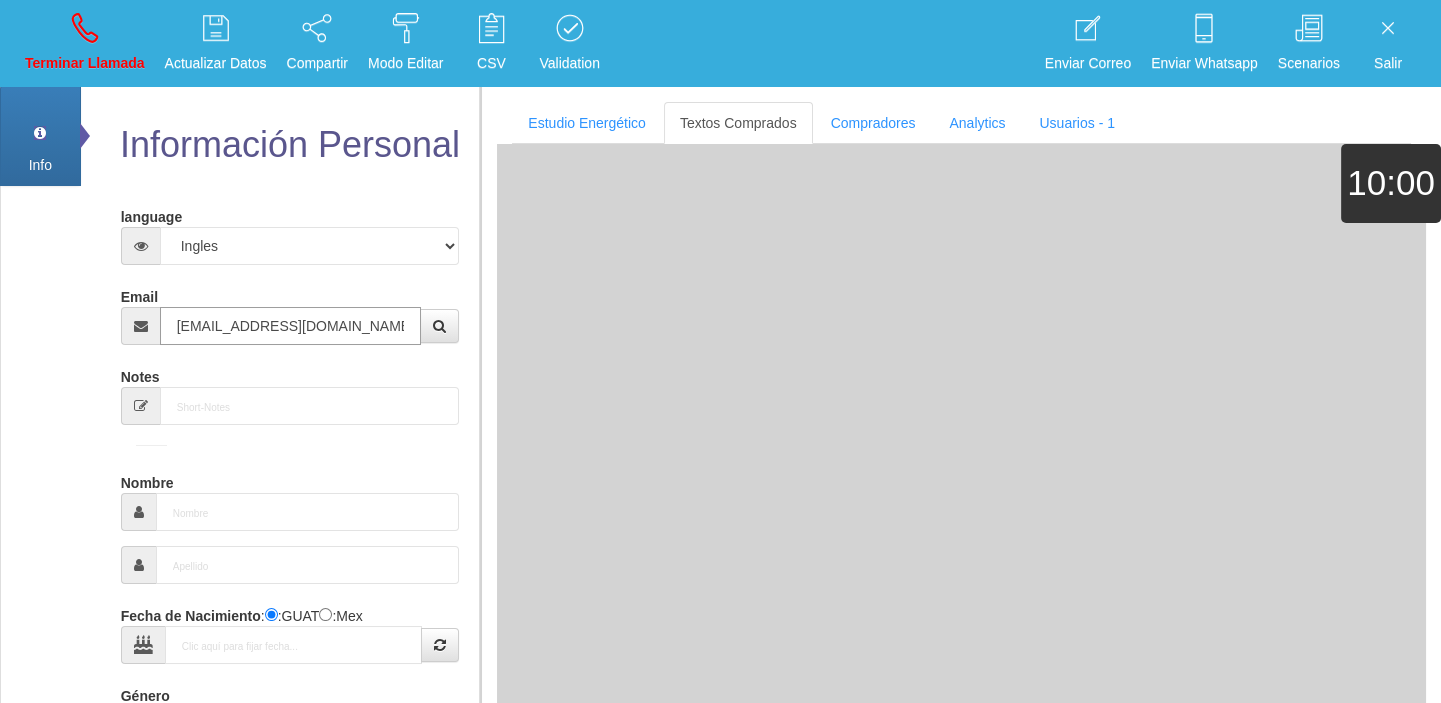 type on "[DATE]" 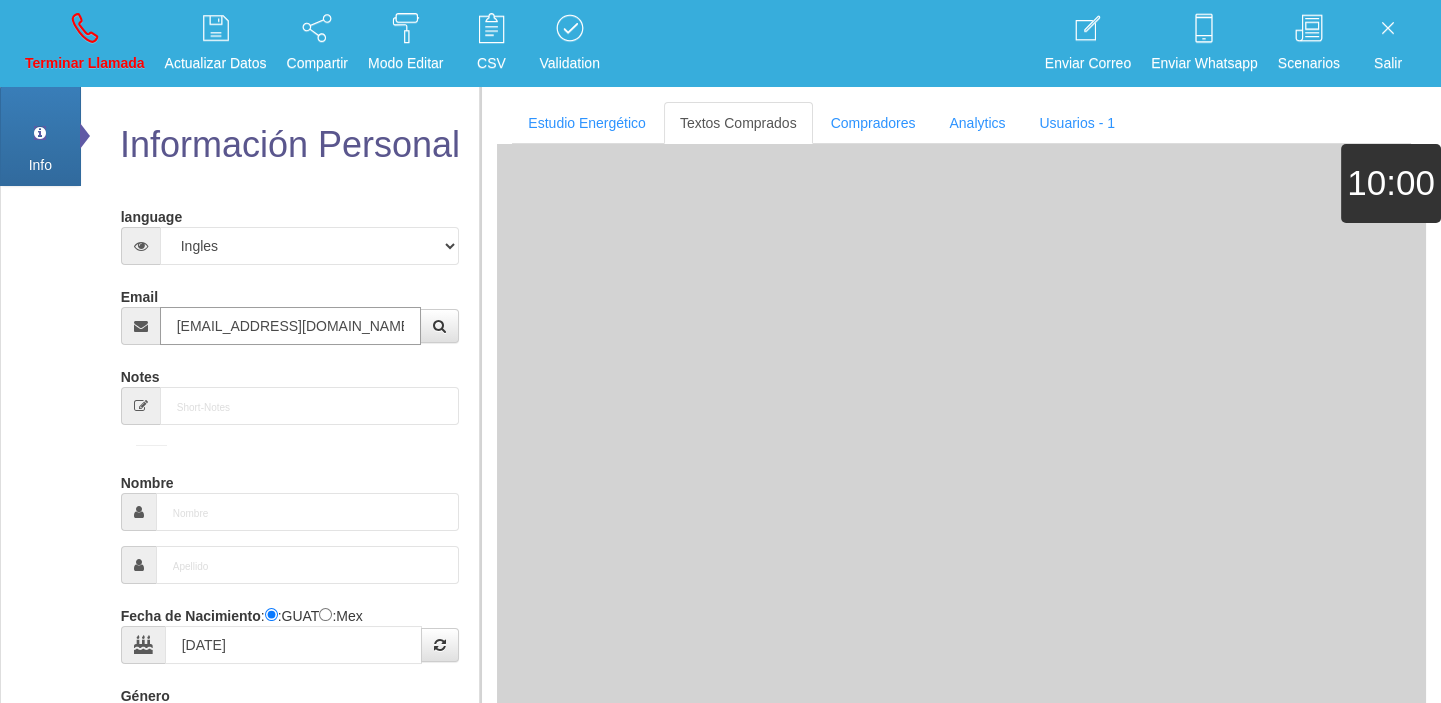 type on "Comprador simple" 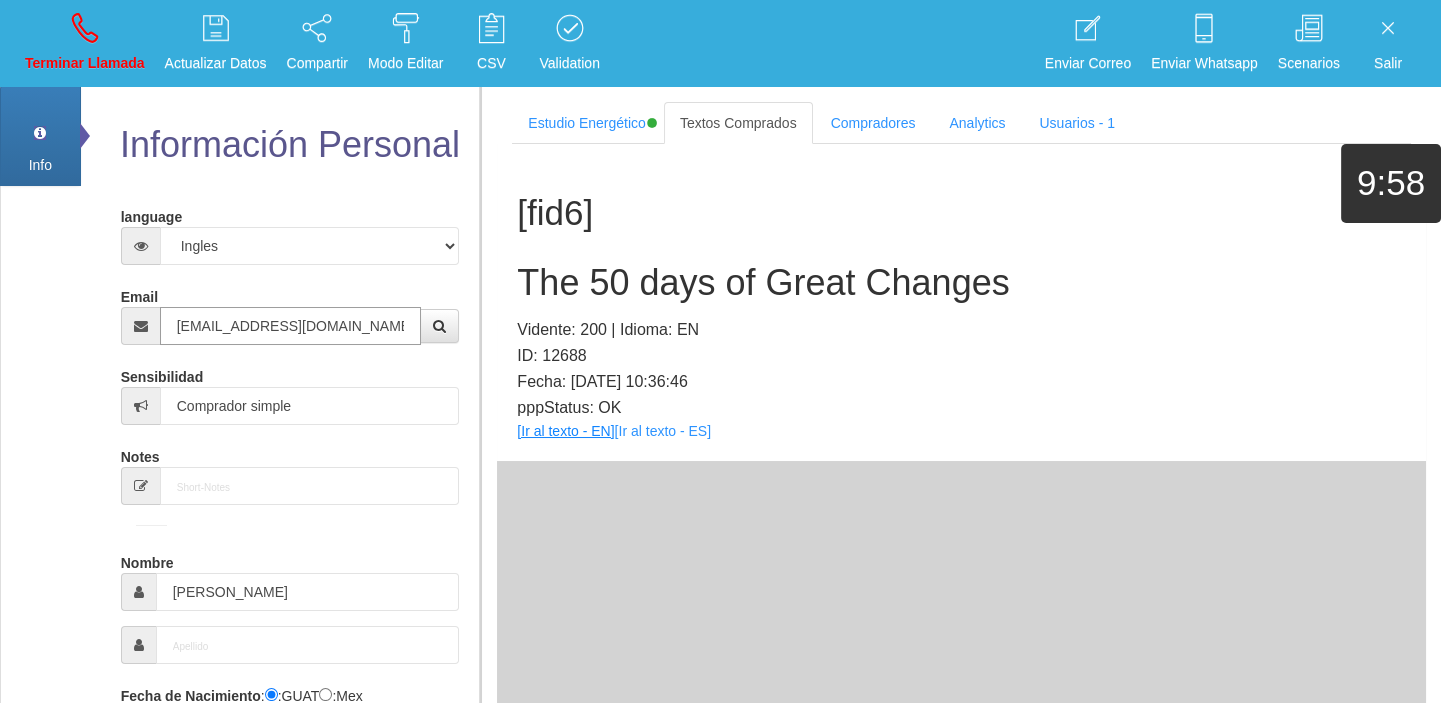 type on "[EMAIL_ADDRESS][DOMAIN_NAME]" 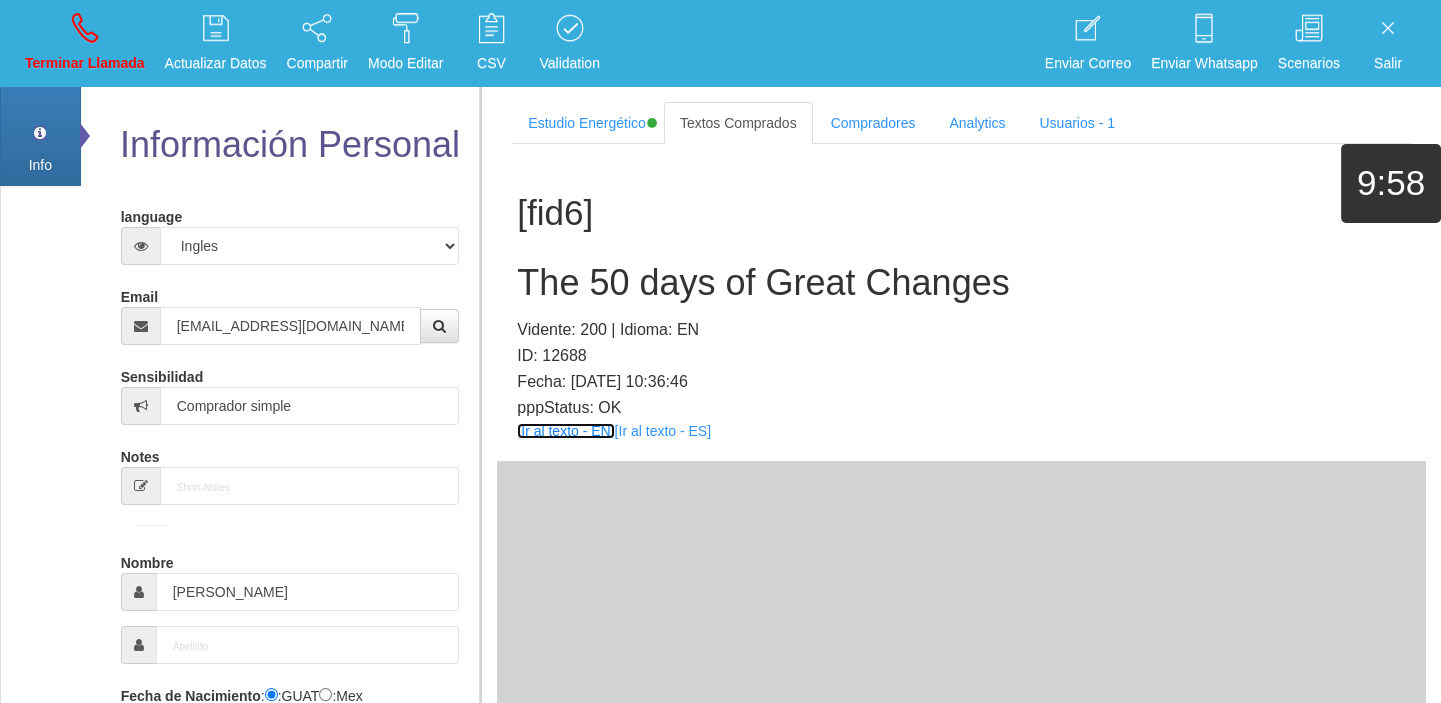 click on "[Ir al texto - EN]" at bounding box center (565, 431) 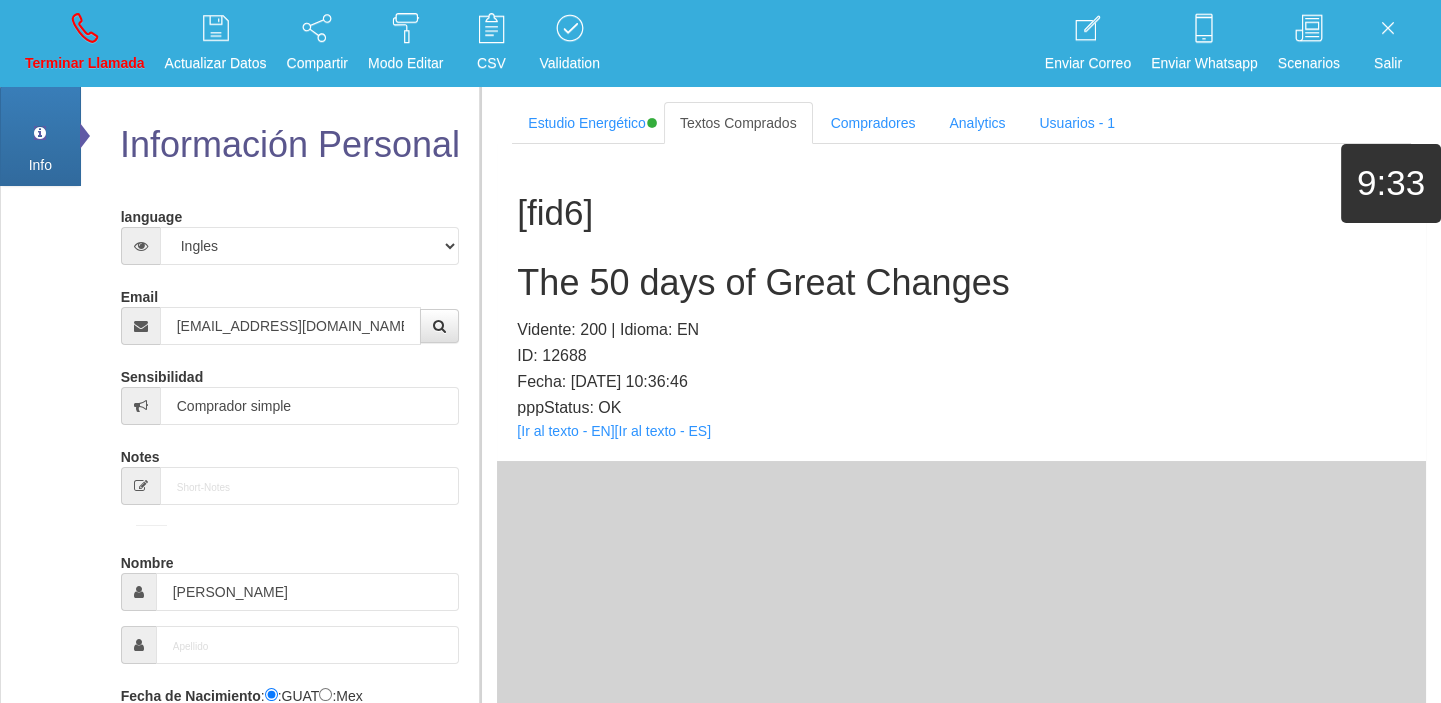 click on "The 50 days of Great Changes" at bounding box center [961, 283] 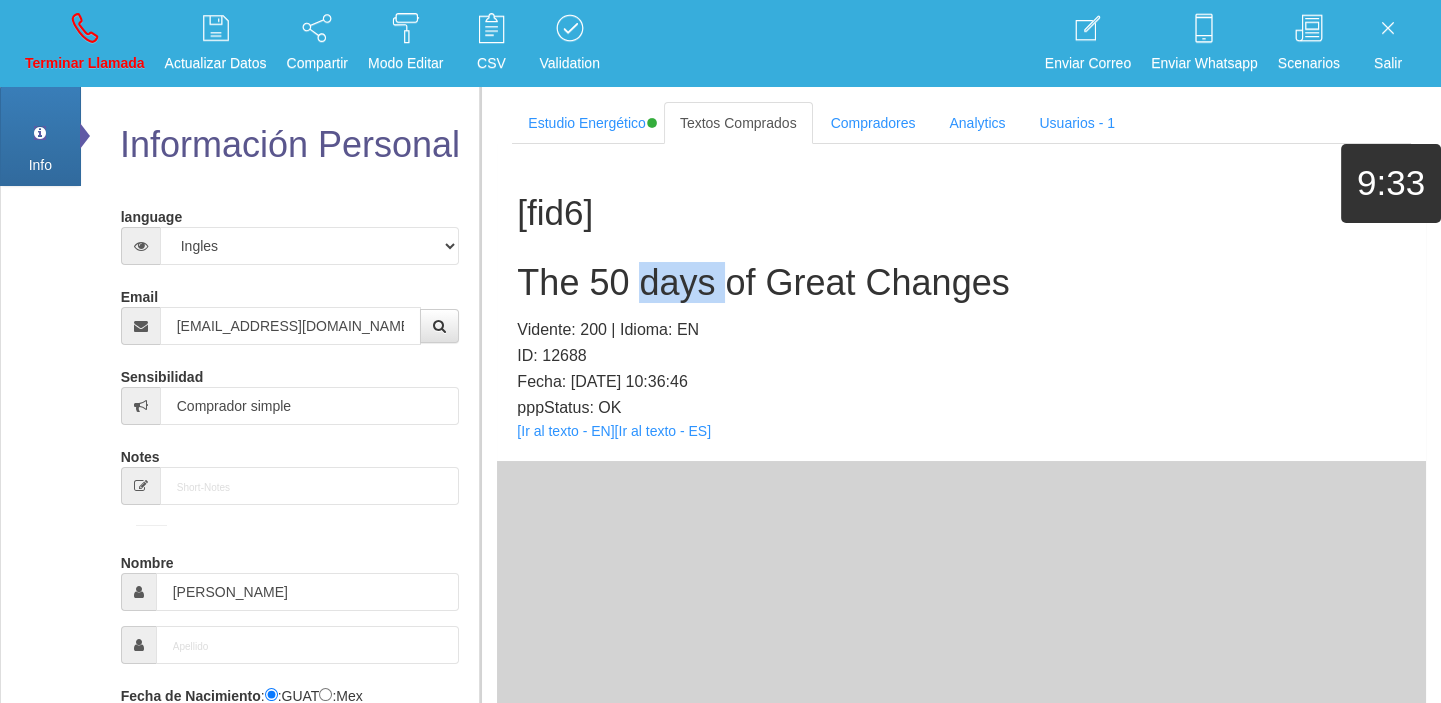 click on "The 50 days of Great Changes" at bounding box center [961, 283] 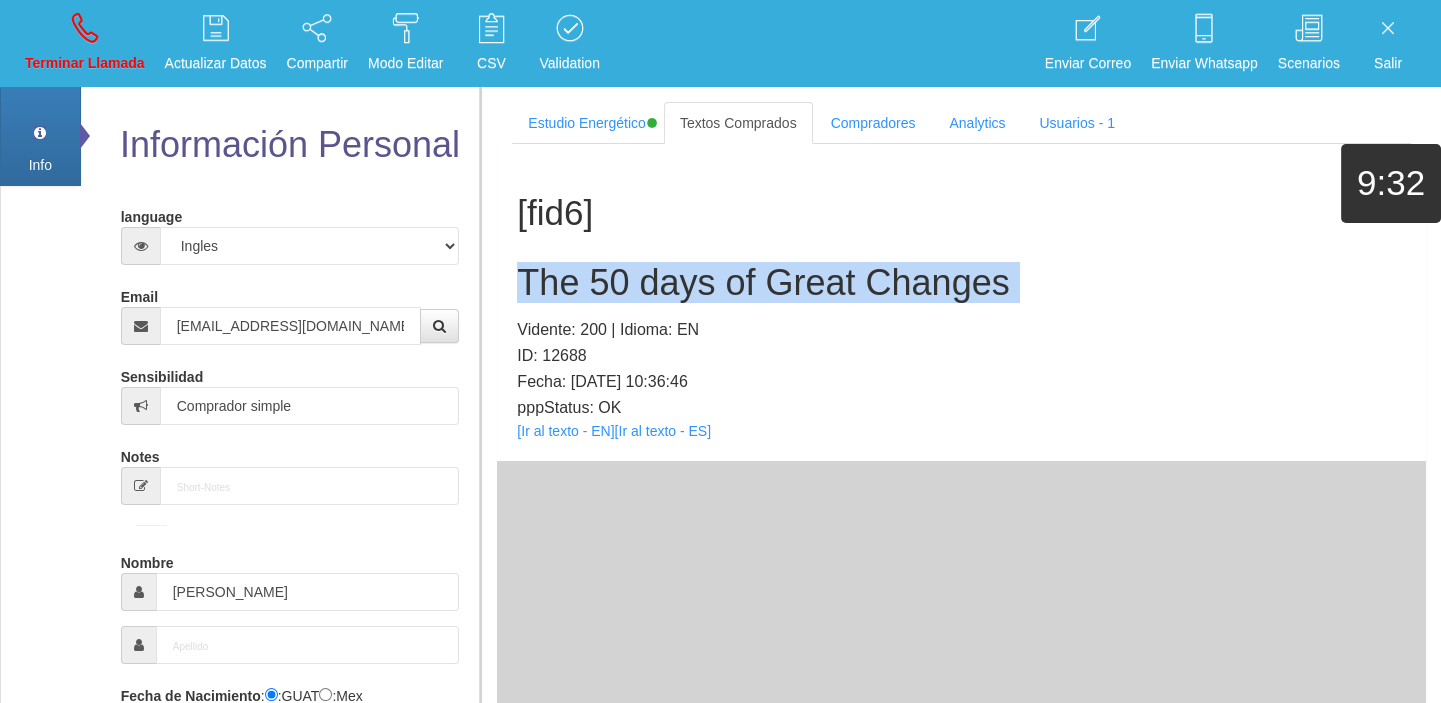 click on "The 50 days of Great Changes" at bounding box center (961, 283) 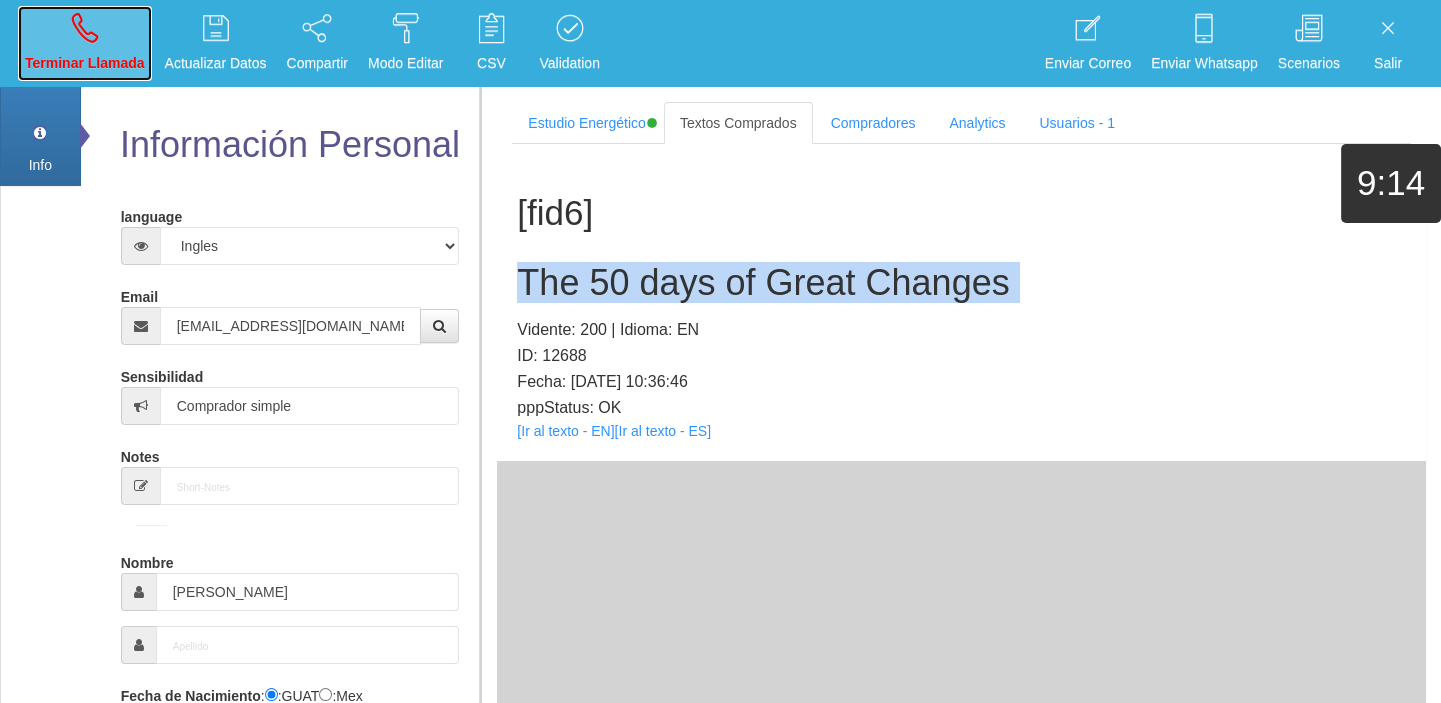 drag, startPoint x: 67, startPoint y: 57, endPoint x: 86, endPoint y: 34, distance: 29.832869 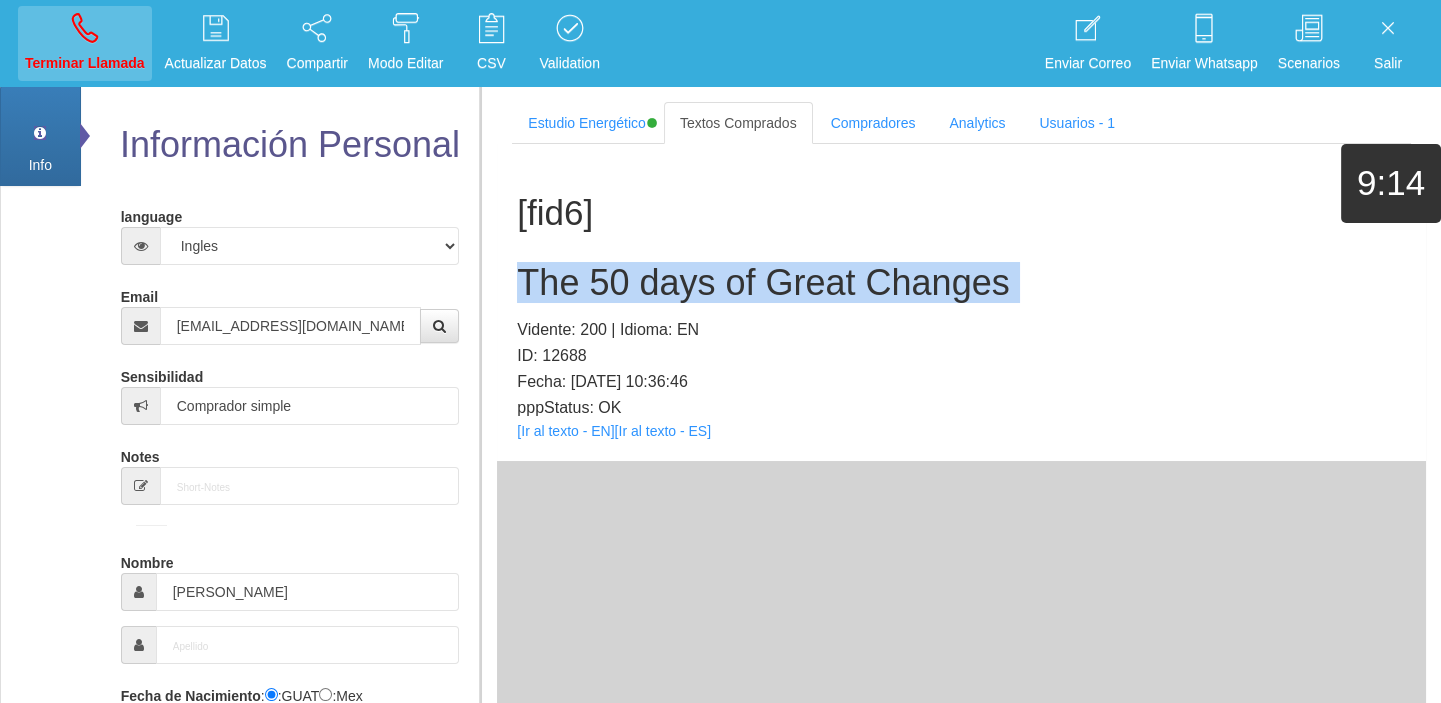type 